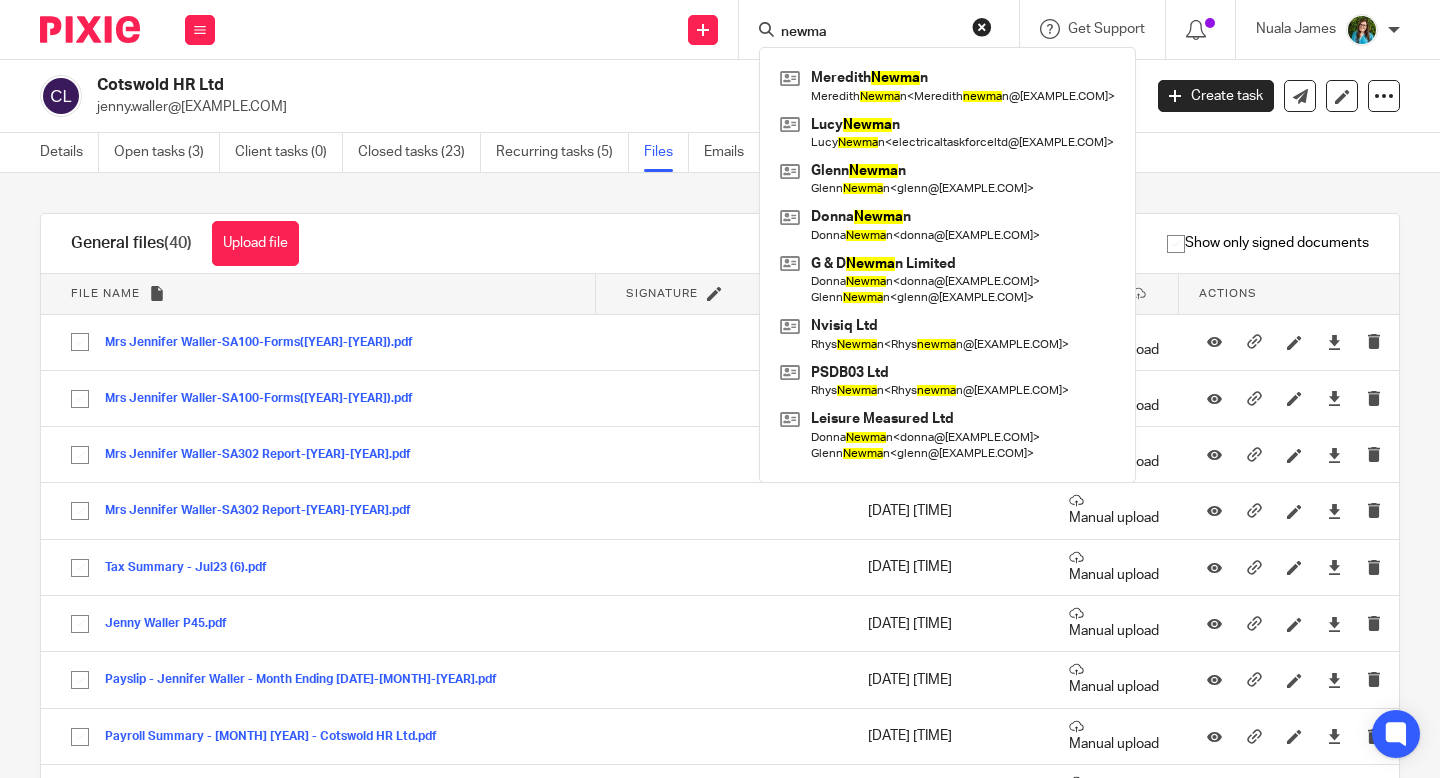 scroll, scrollTop: 0, scrollLeft: 0, axis: both 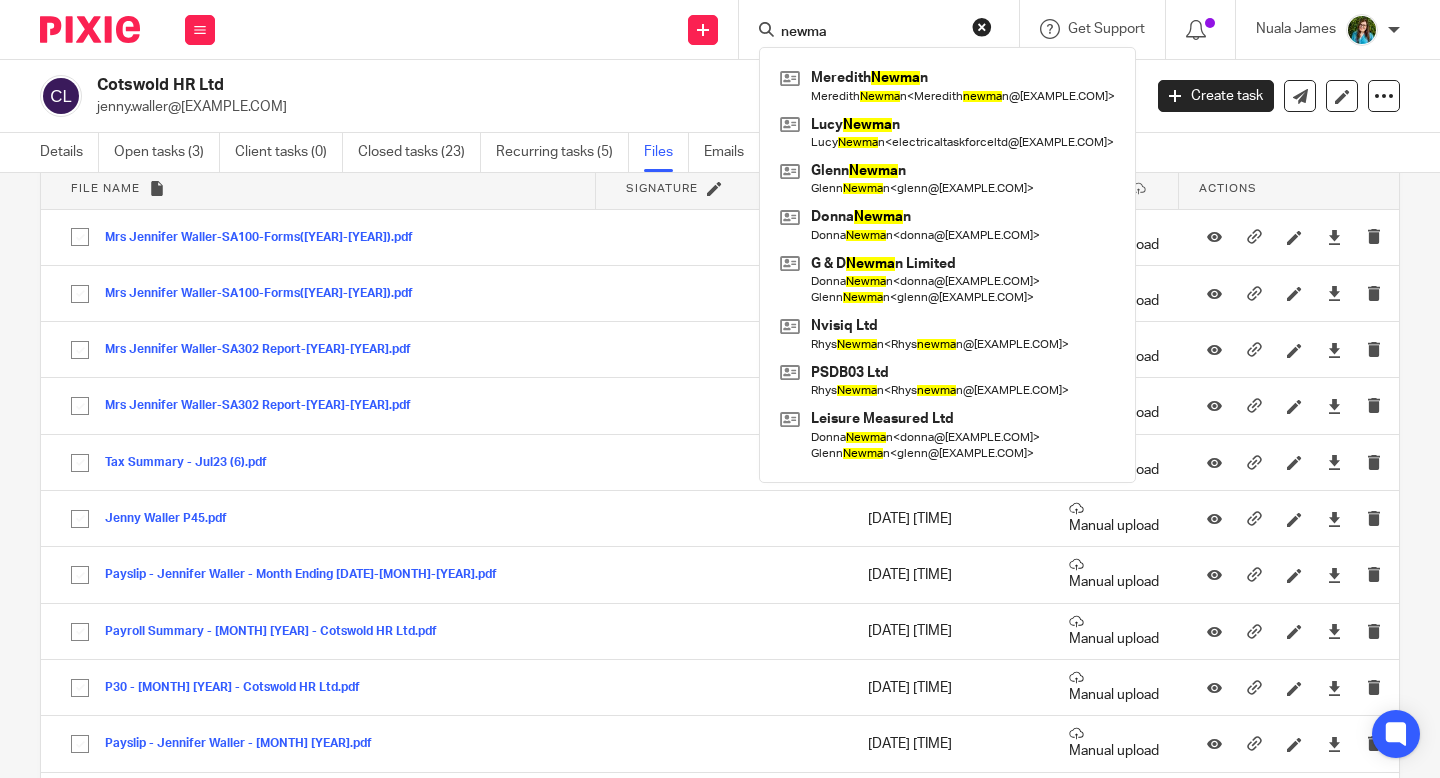 click on "newma" at bounding box center (885, 29) 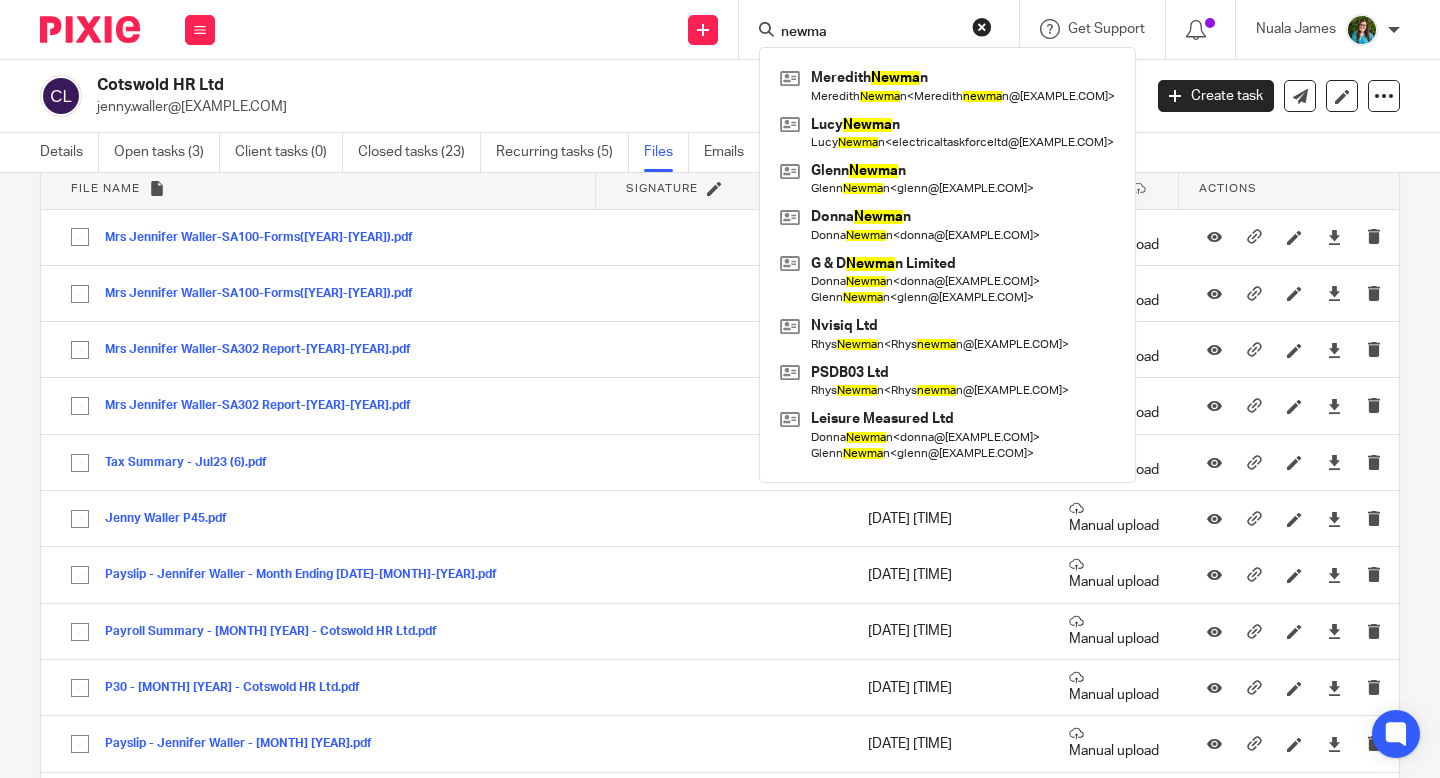 click at bounding box center [982, 27] 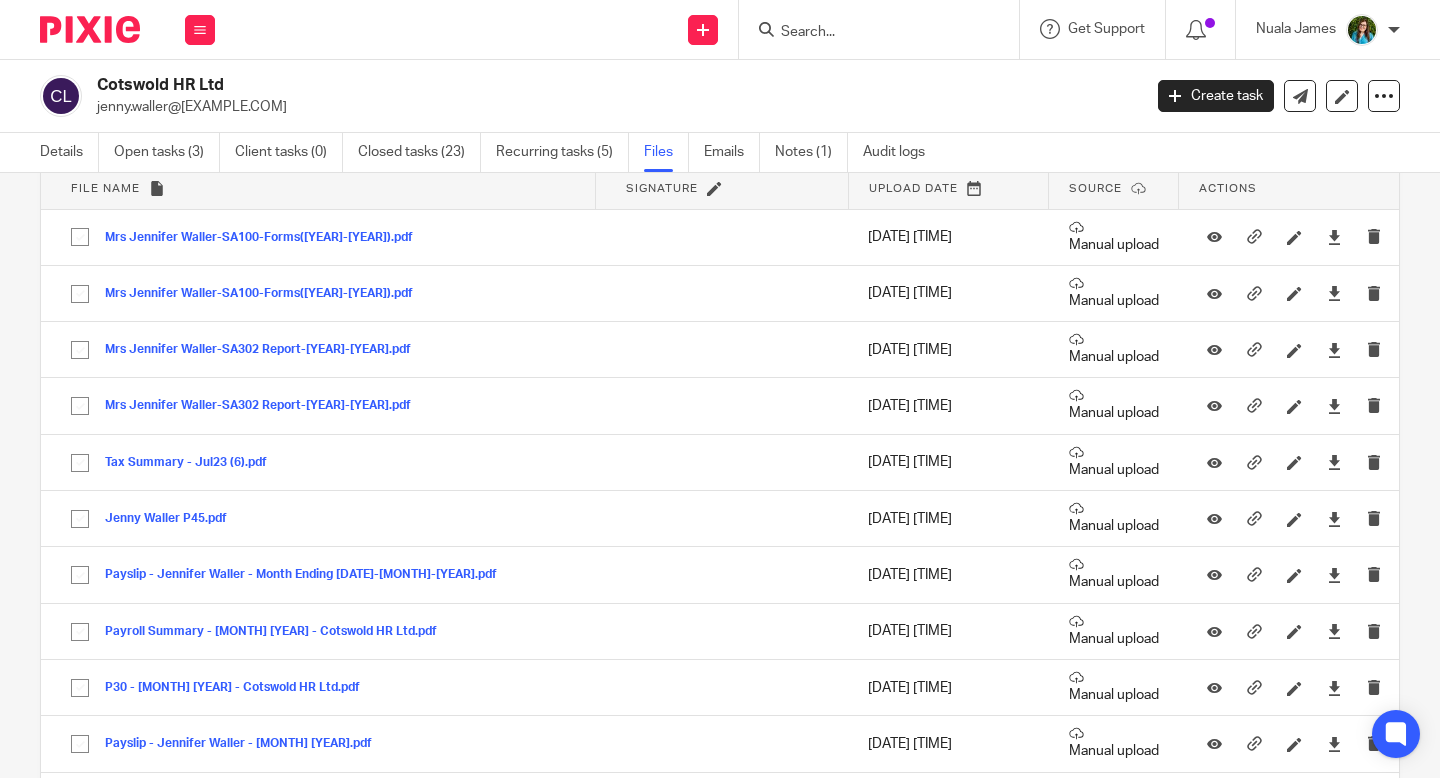 click at bounding box center [879, 29] 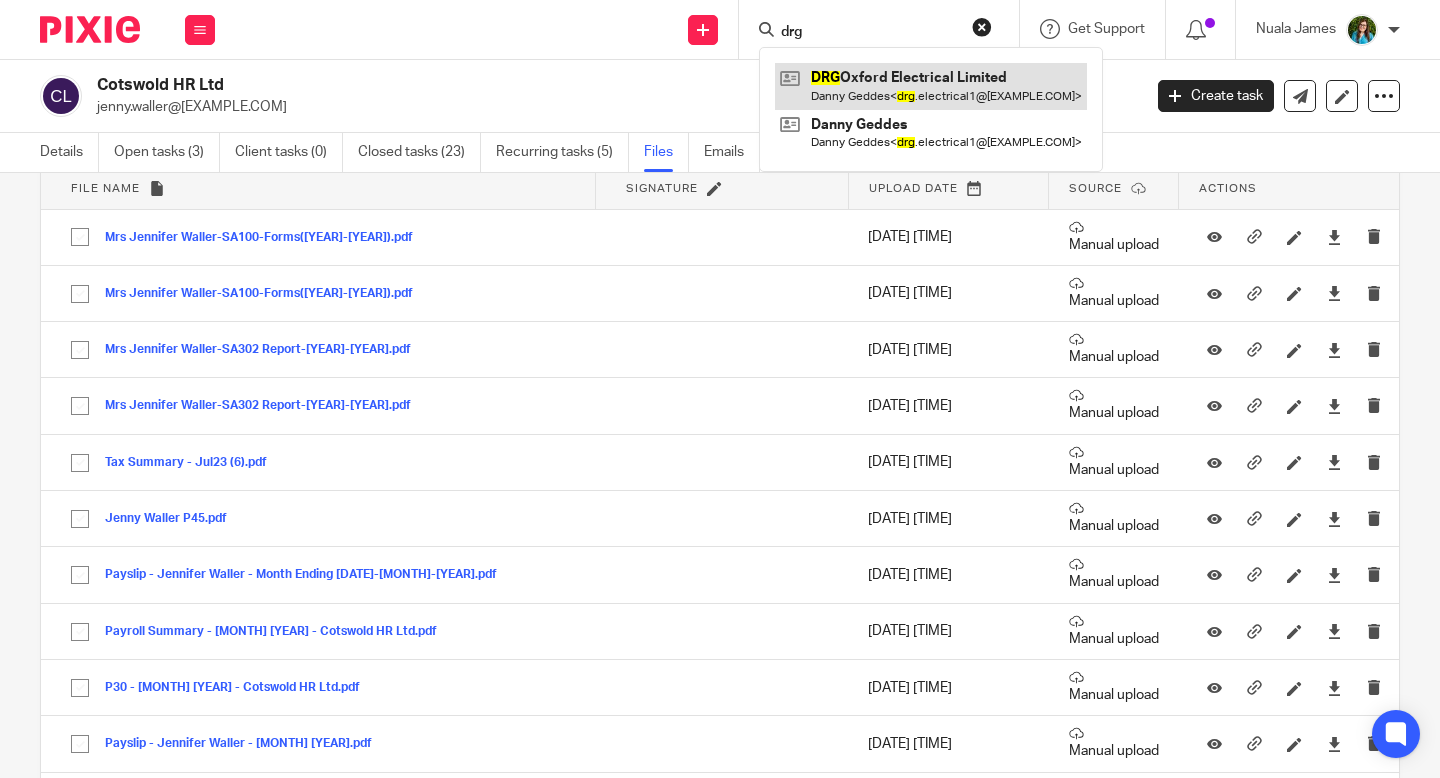 type on "drg" 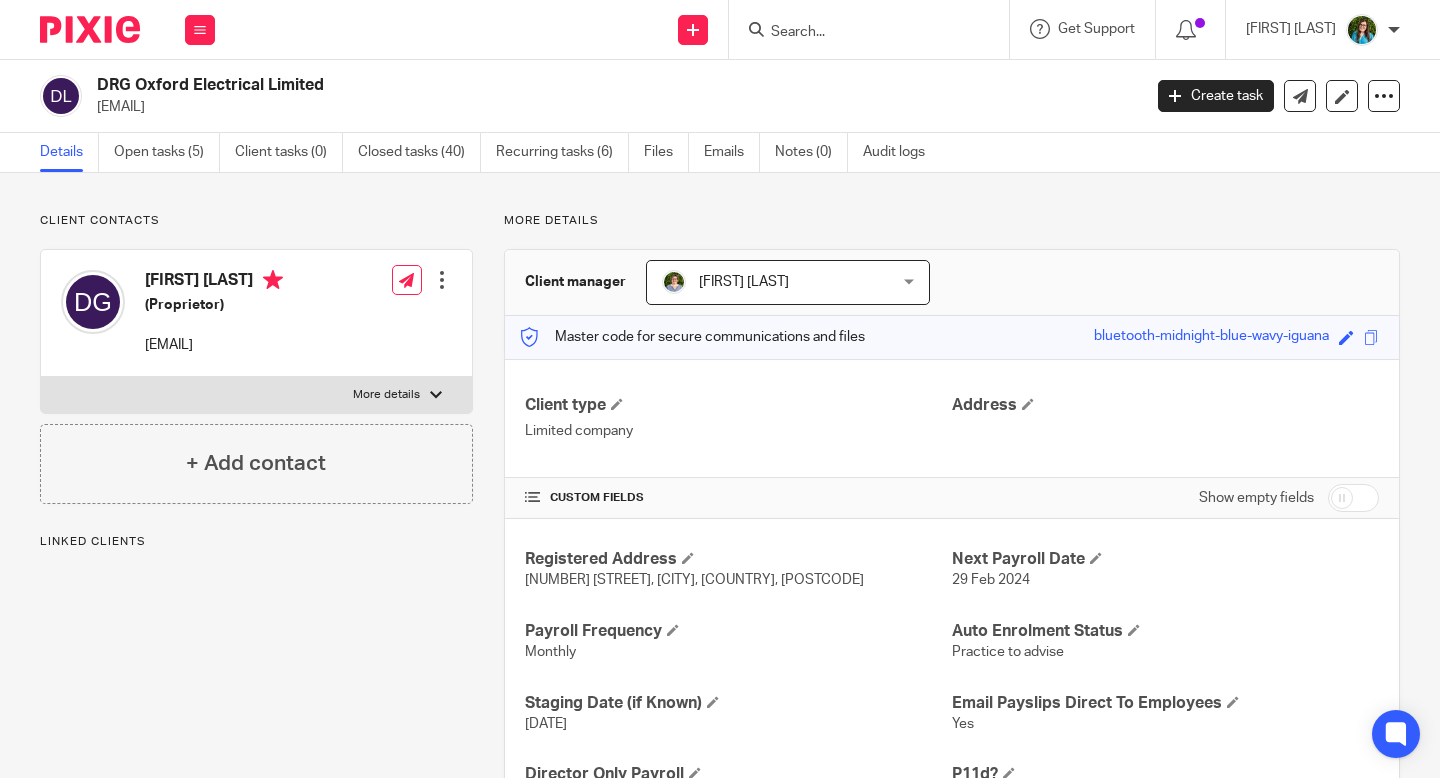 scroll, scrollTop: 0, scrollLeft: 0, axis: both 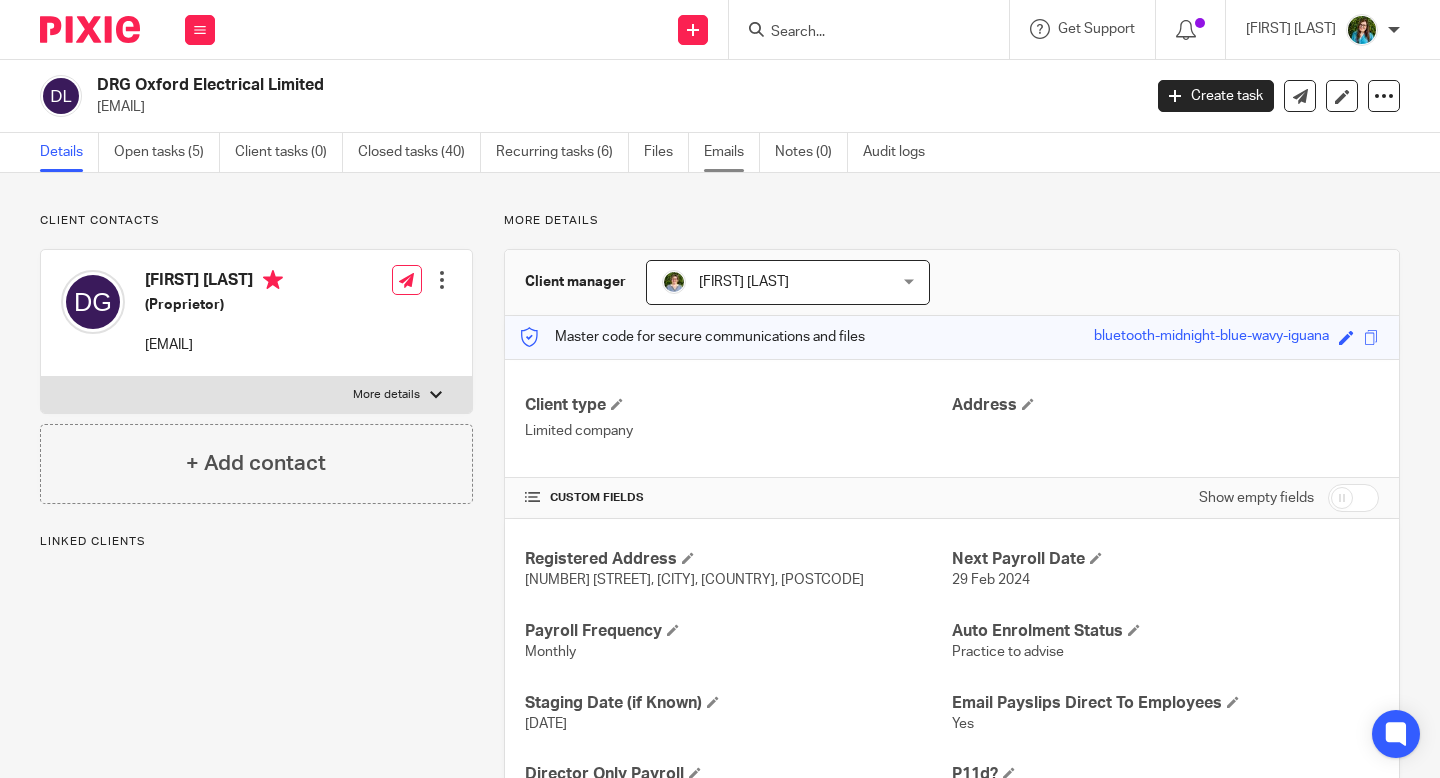 click on "Emails" at bounding box center [732, 152] 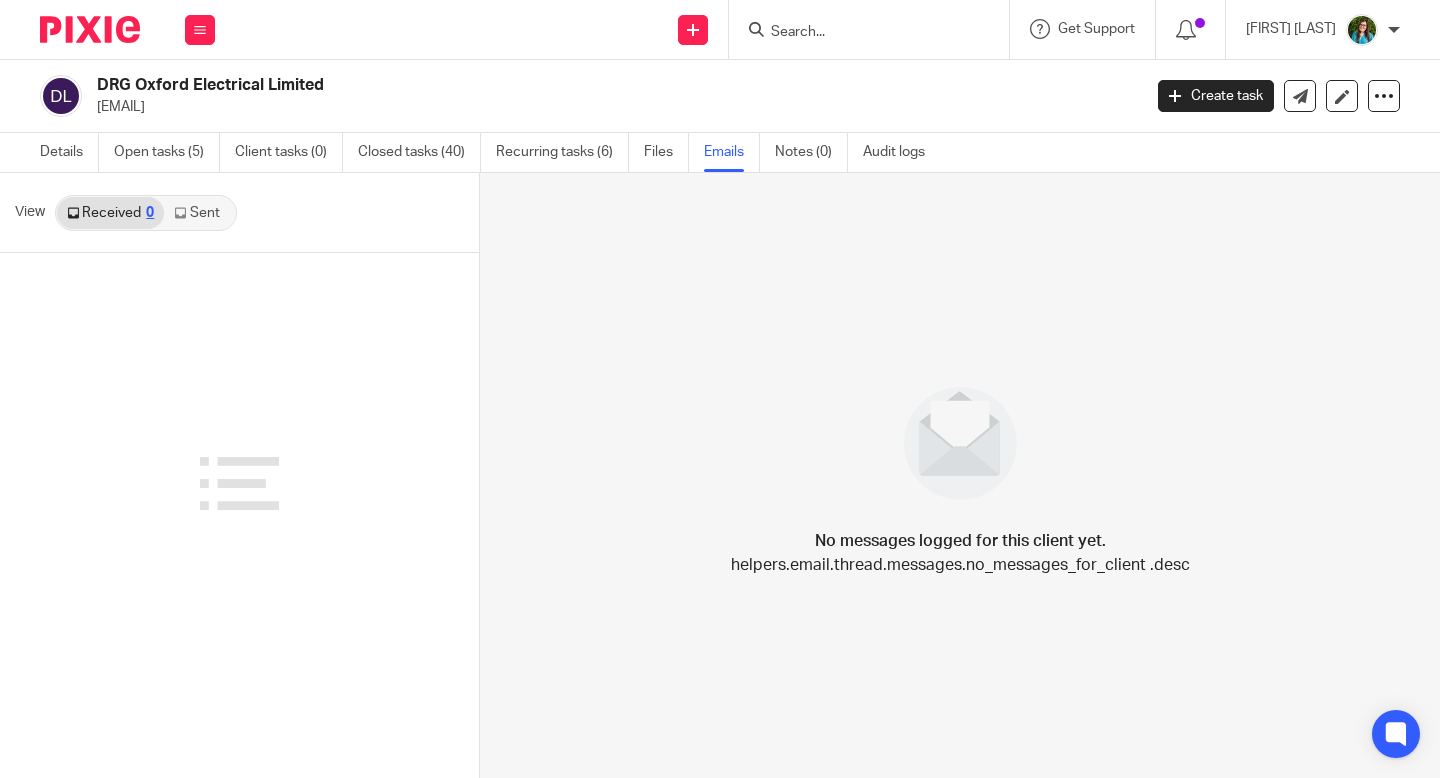 scroll, scrollTop: 0, scrollLeft: 0, axis: both 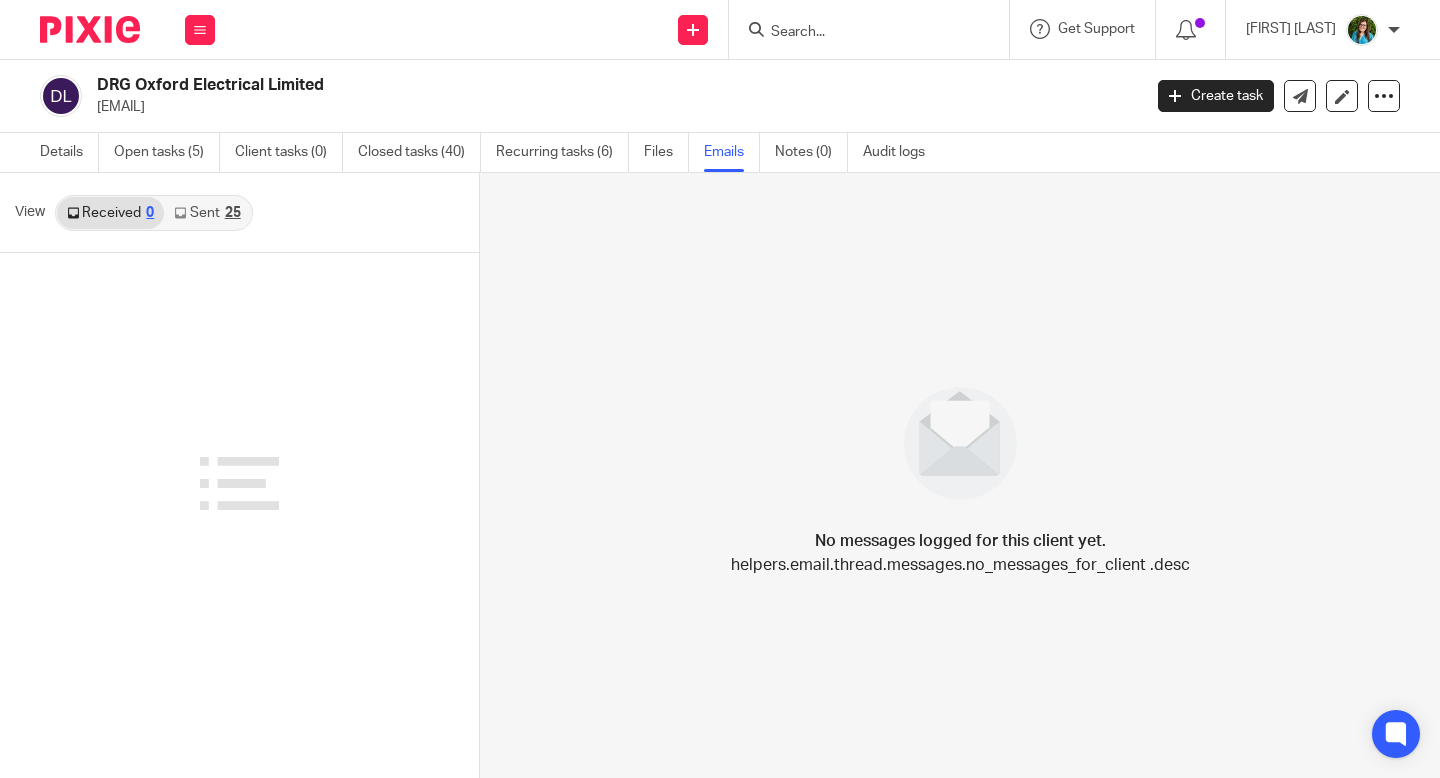 click on "Sent
25" at bounding box center (207, 213) 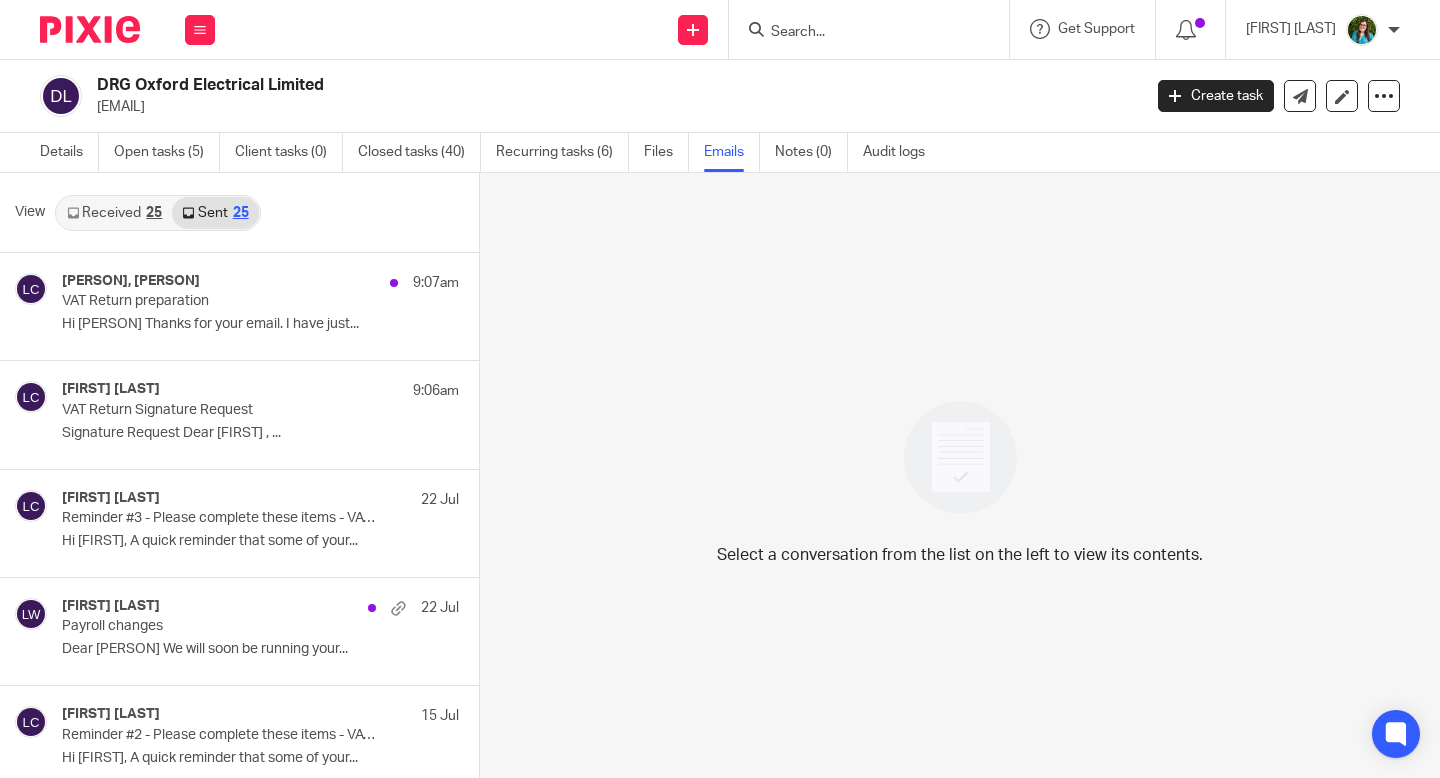 scroll, scrollTop: 3, scrollLeft: 0, axis: vertical 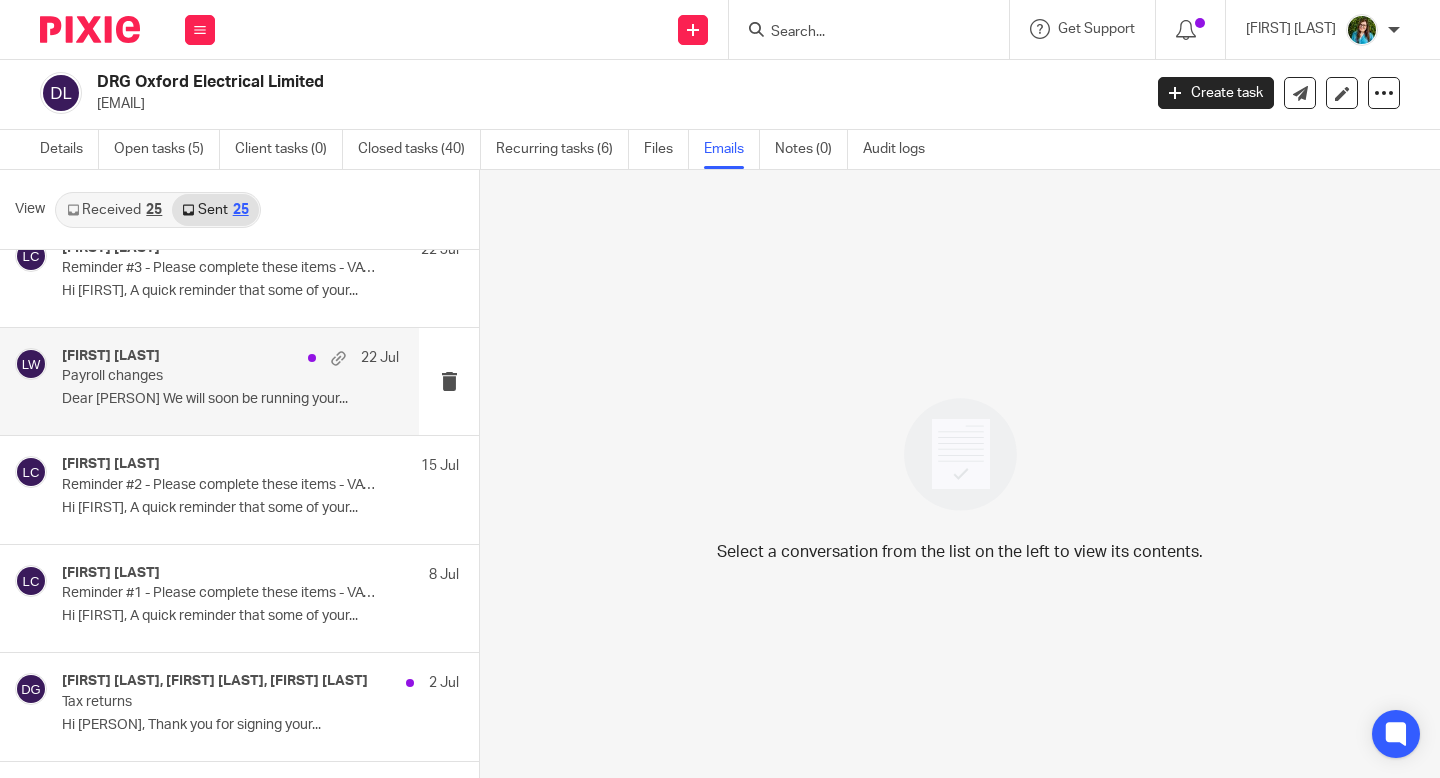click on "Dear Danny     We will soon be running your..." at bounding box center (230, 399) 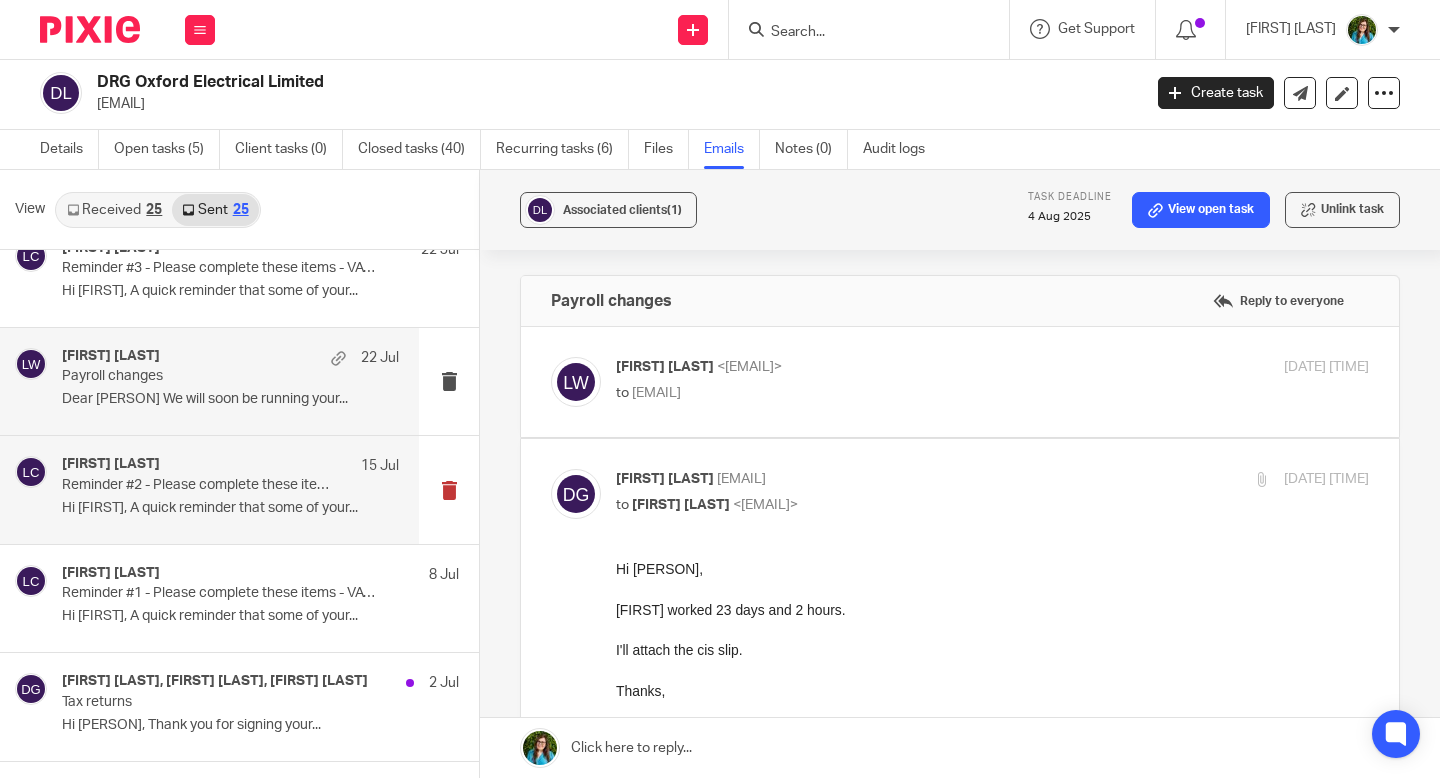 scroll, scrollTop: 0, scrollLeft: 0, axis: both 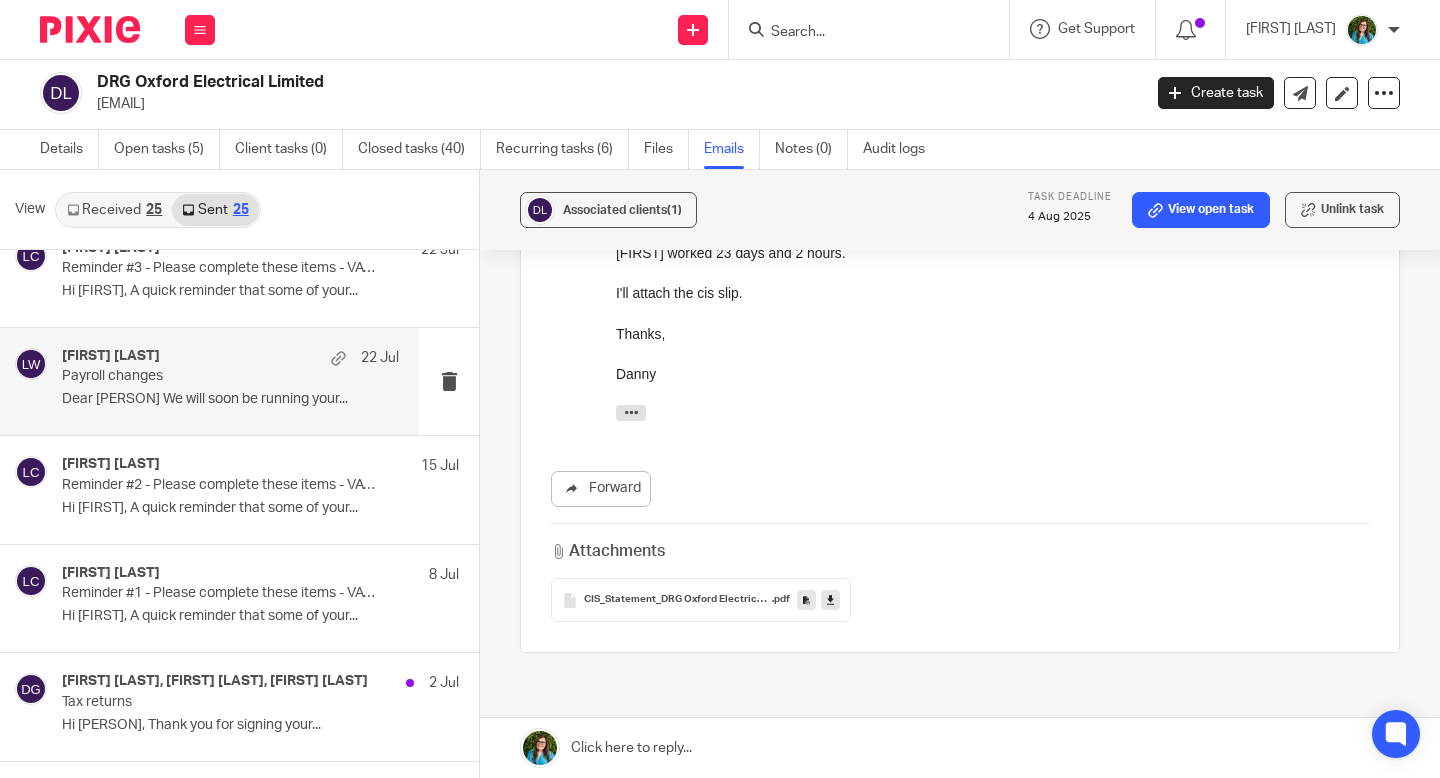 click on "CIS_Statement_DRG Oxford Electrical Ltd_2025Jul" at bounding box center (678, 600) 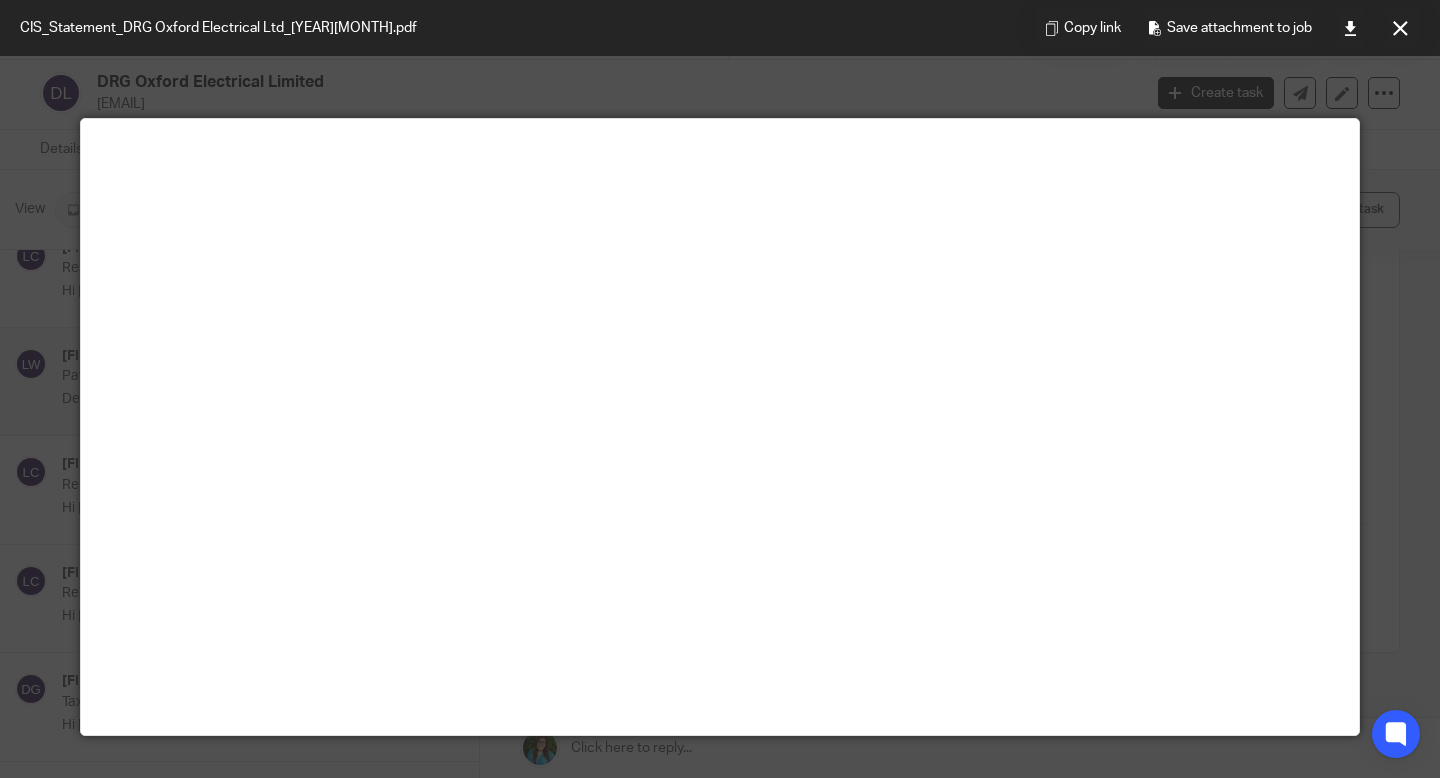 scroll, scrollTop: 0, scrollLeft: 0, axis: both 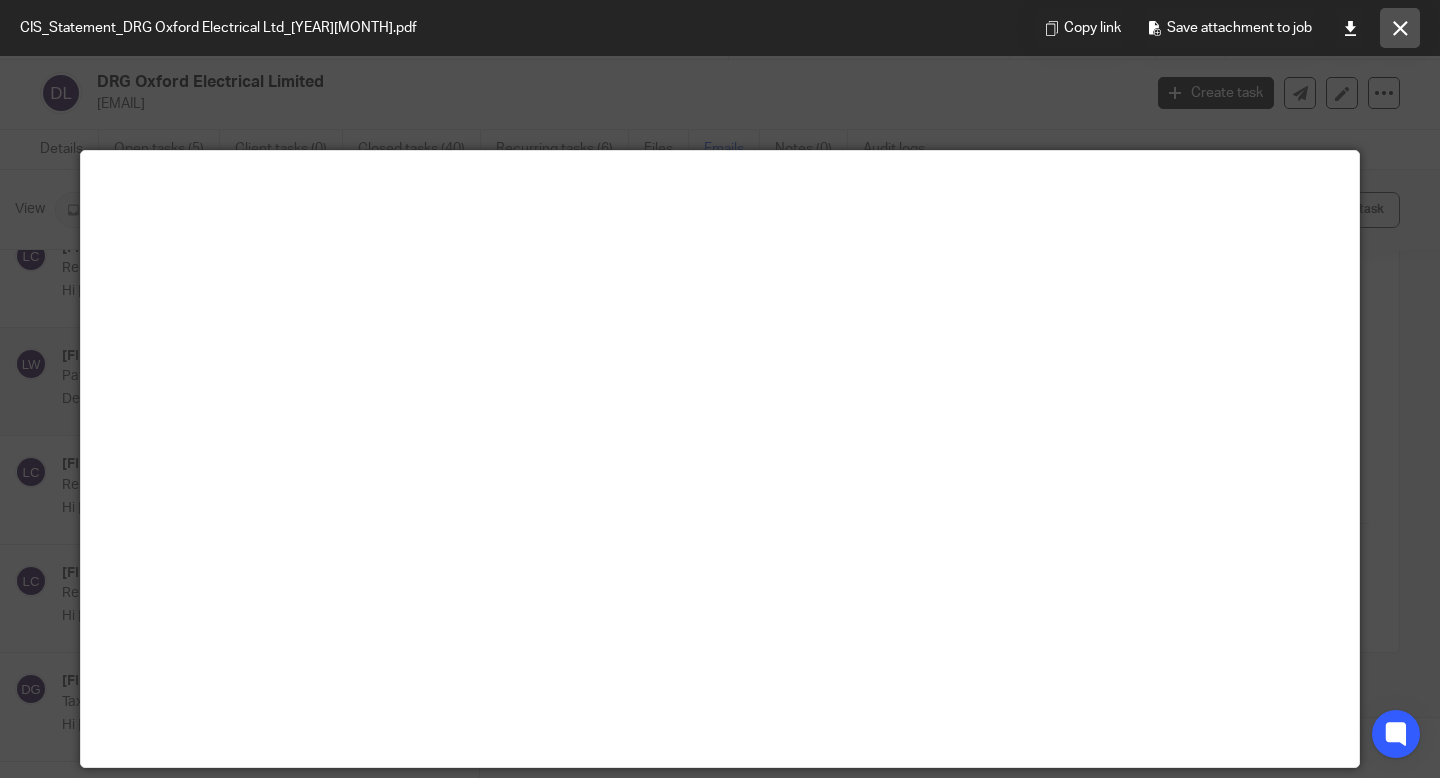 click at bounding box center (1400, 28) 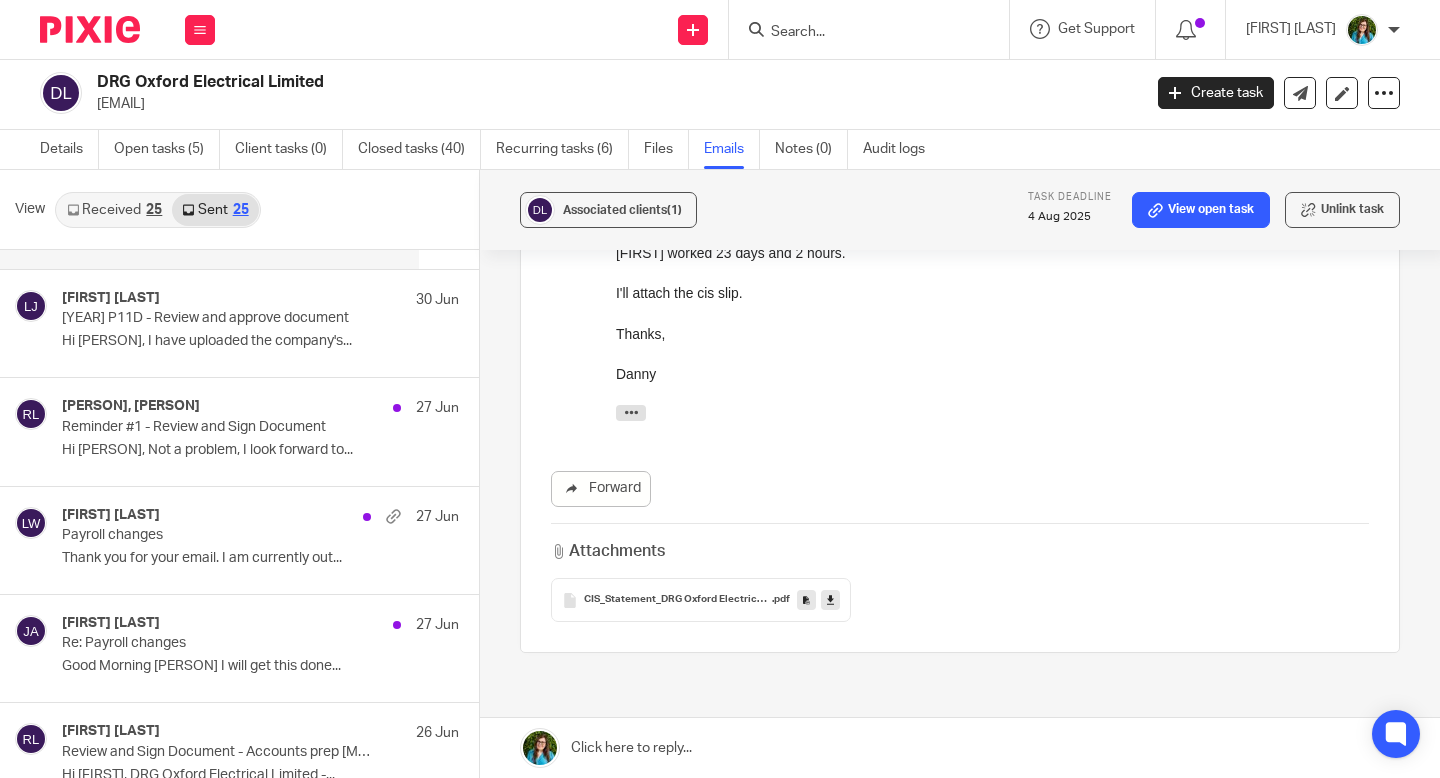 scroll, scrollTop: 1173, scrollLeft: 0, axis: vertical 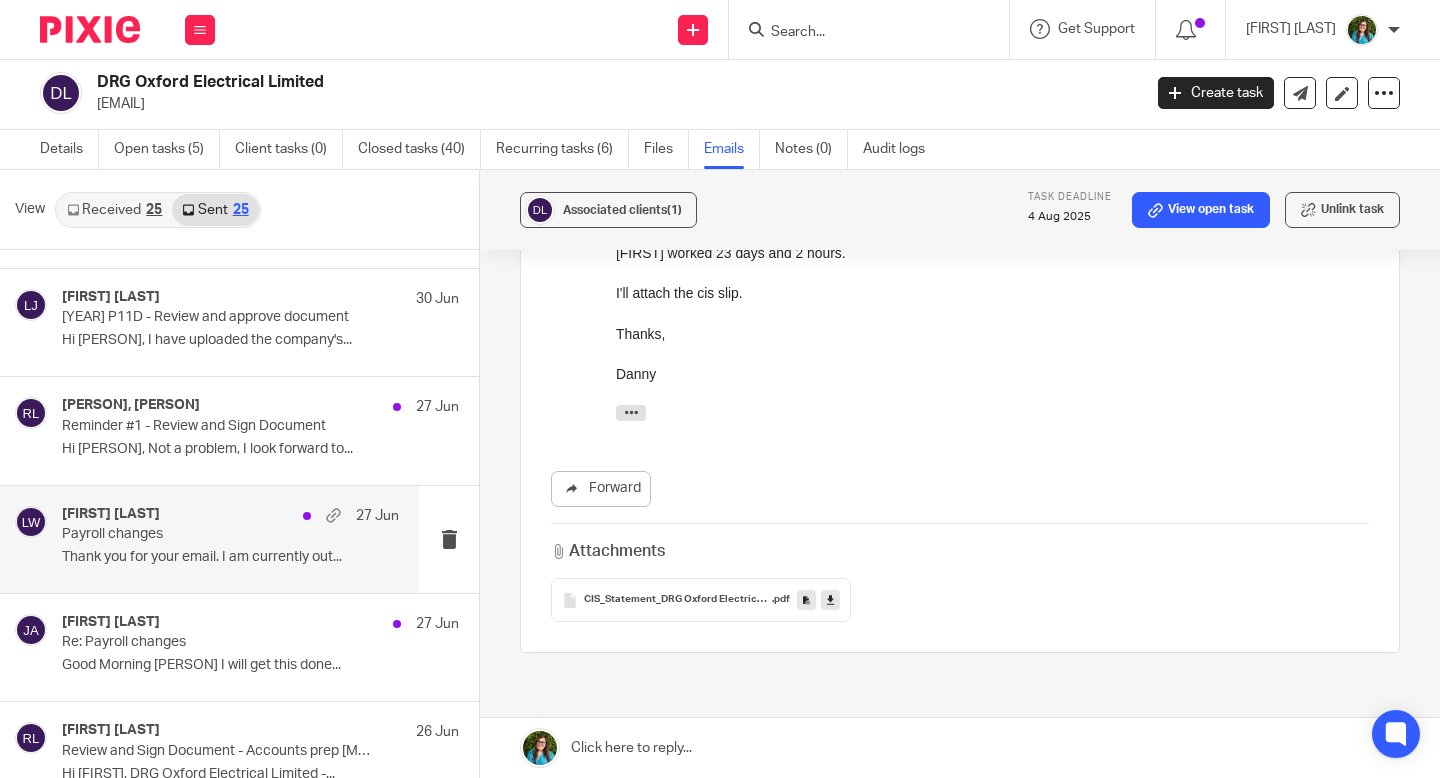 click on "Thank you for your email.
I am currently out..." at bounding box center [230, 557] 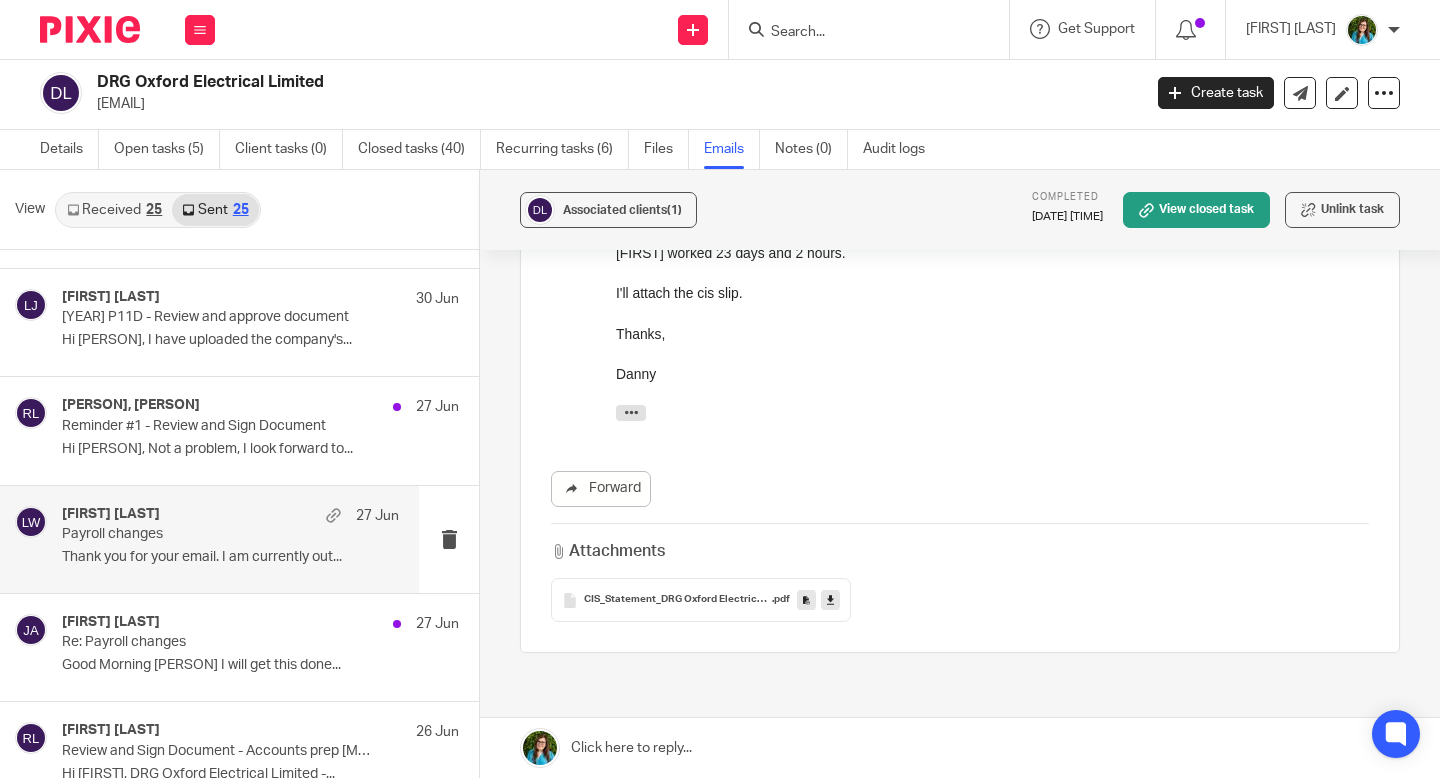 scroll, scrollTop: 0, scrollLeft: 0, axis: both 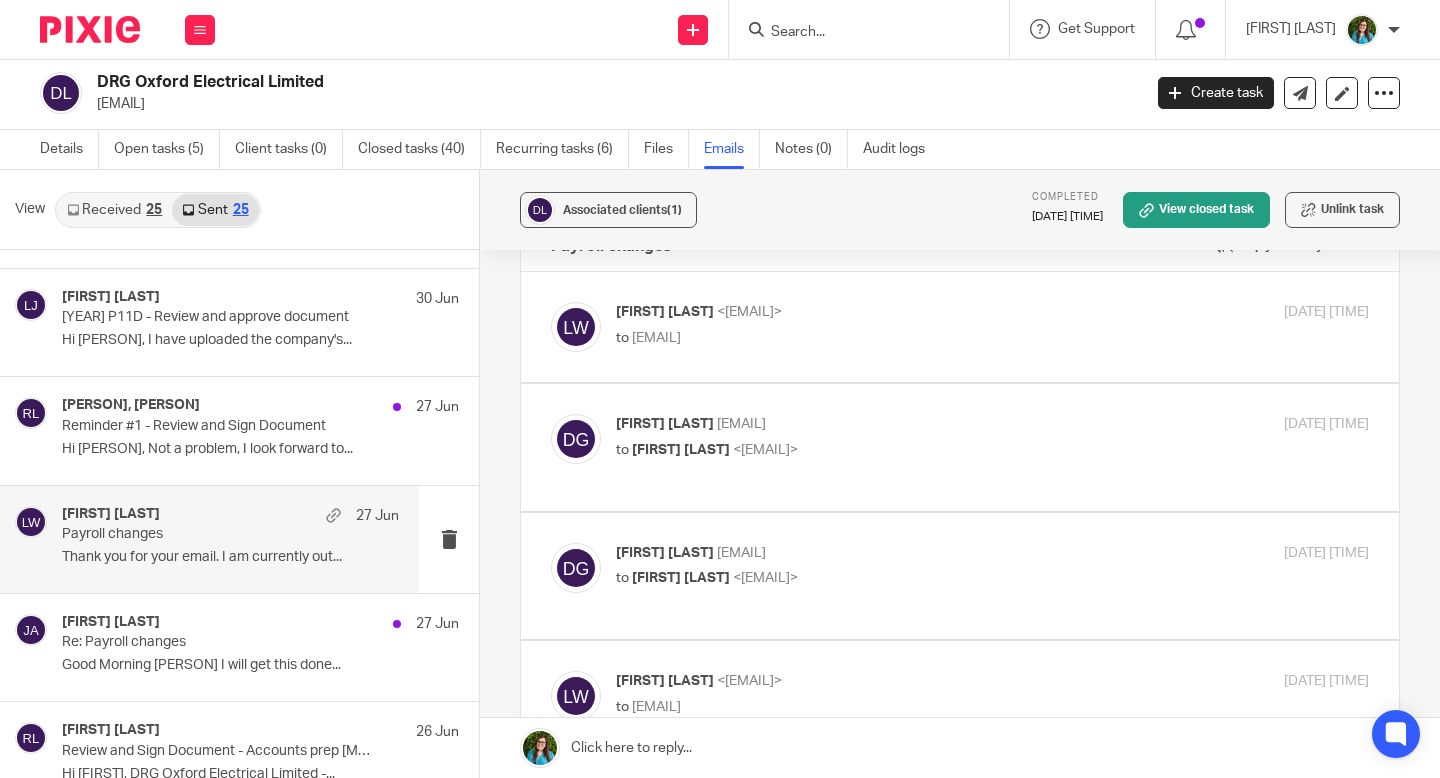 click on "Louise Williams
<louise@cypherhq.co.uk>   to     <drg.electrical1@gmail.com>       22 Jun 2025 8:00am
Forward" at bounding box center (960, 327) 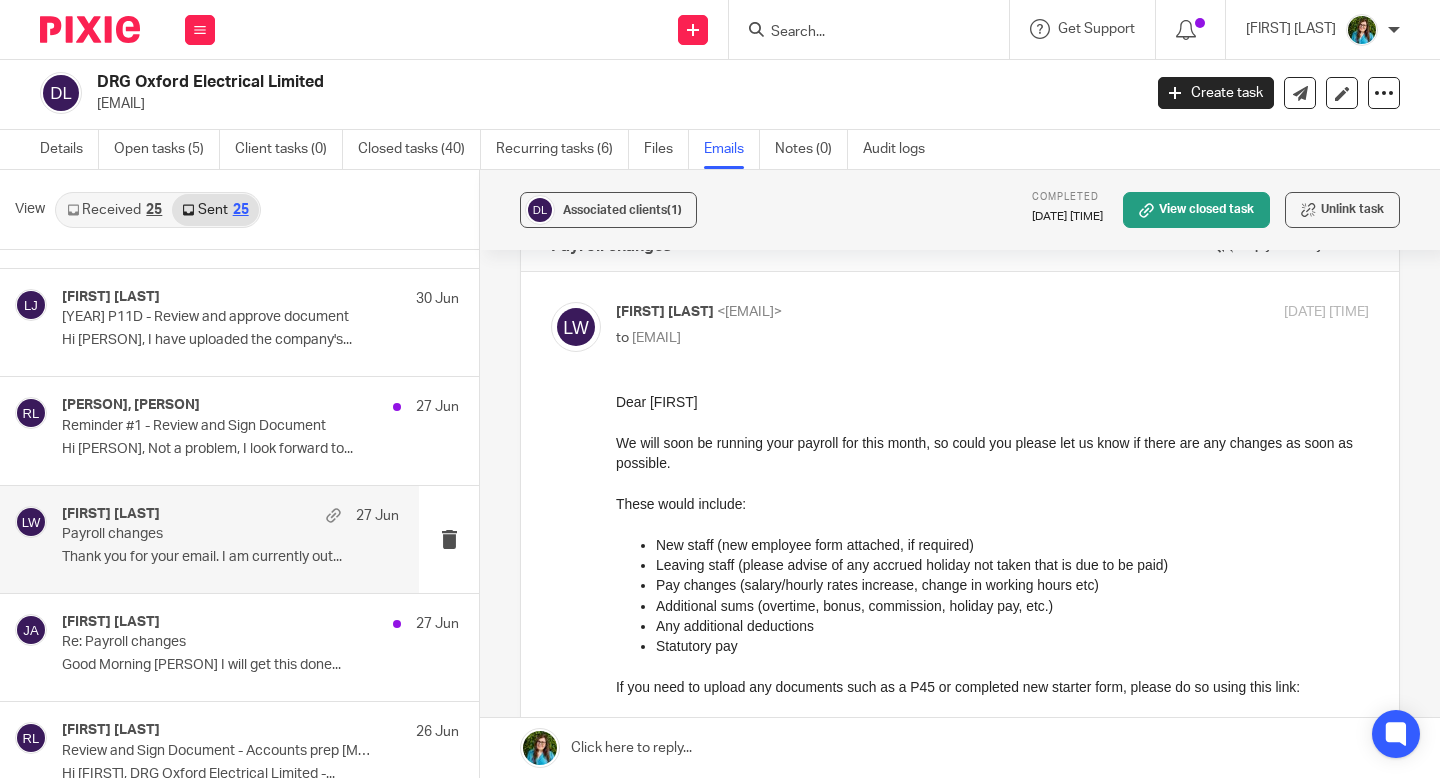 scroll, scrollTop: 0, scrollLeft: 0, axis: both 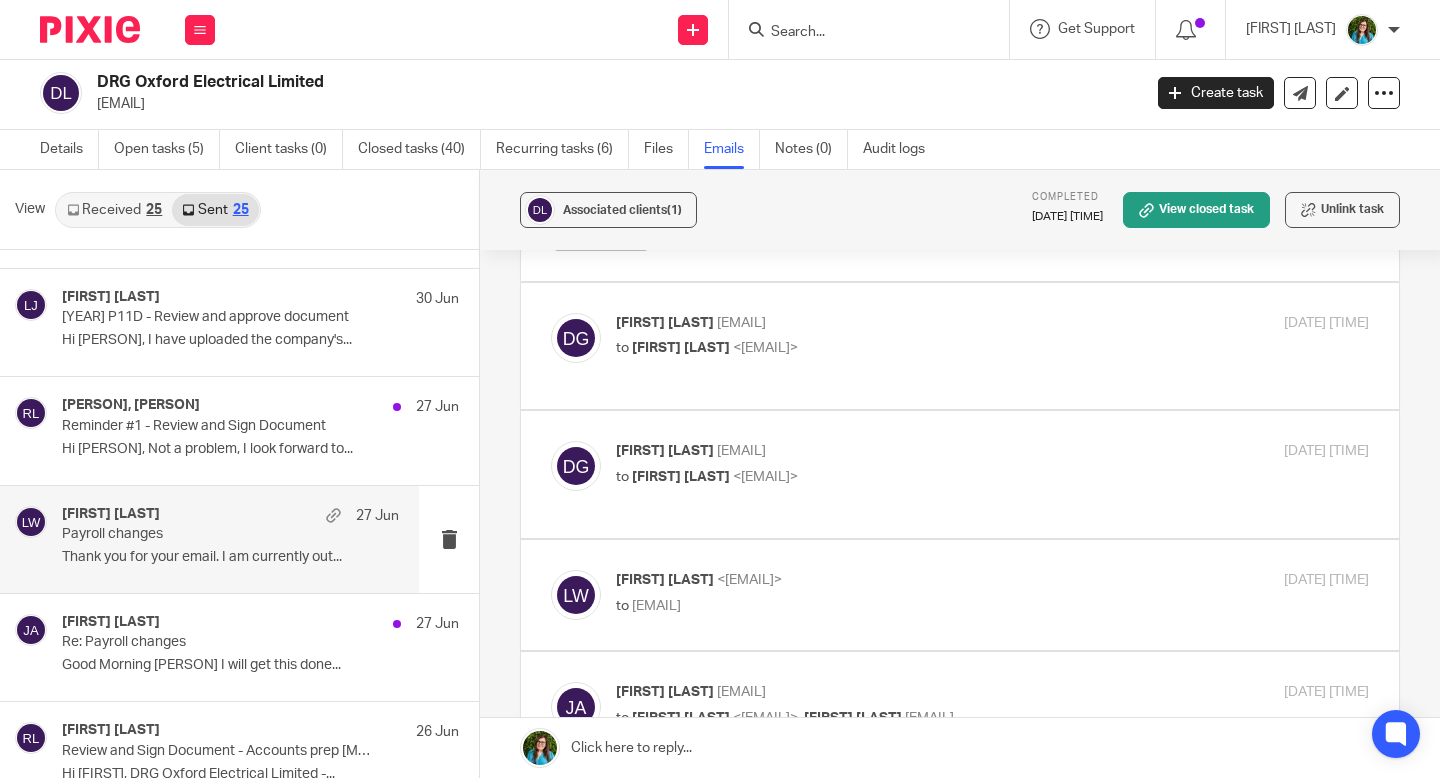 click on "Danny Geddes
<drg.electrical1@gmail.com>   to
Louise Williams
<louise@cypherhq.co.uk>       23 Jun 2025 10:31pm
Forward" at bounding box center [960, 346] 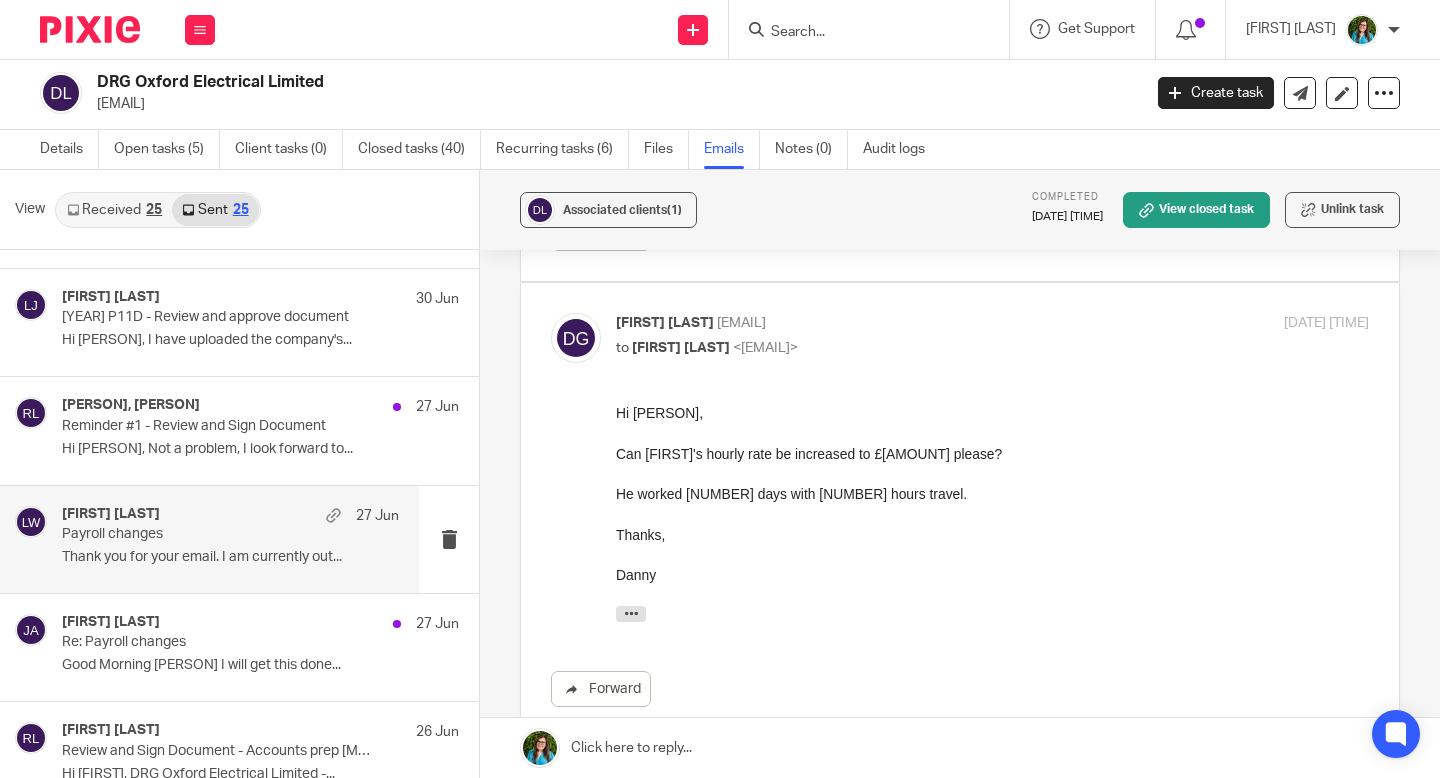 scroll, scrollTop: 0, scrollLeft: 0, axis: both 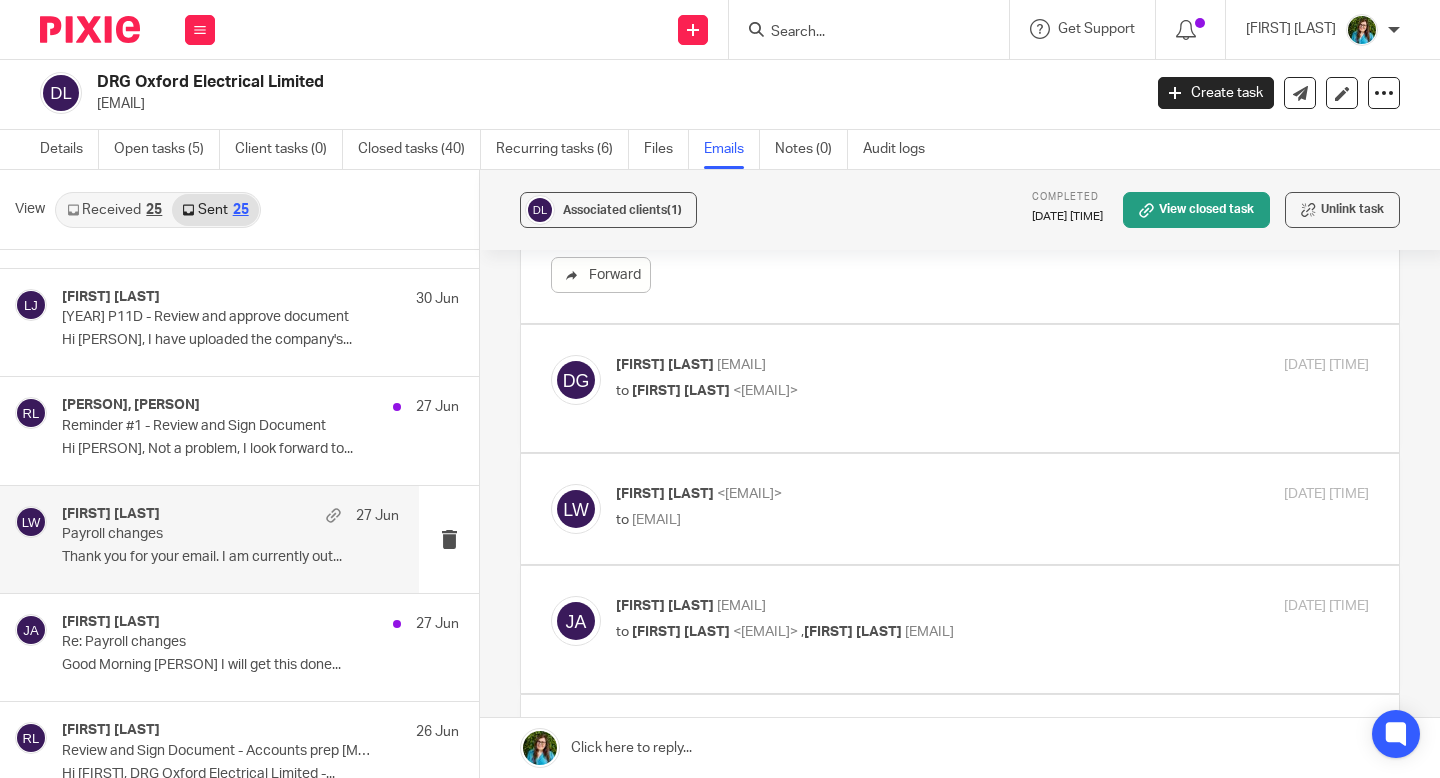 click on "Danny Geddes
<drg.electrical1@gmail.com>" at bounding box center [867, 365] 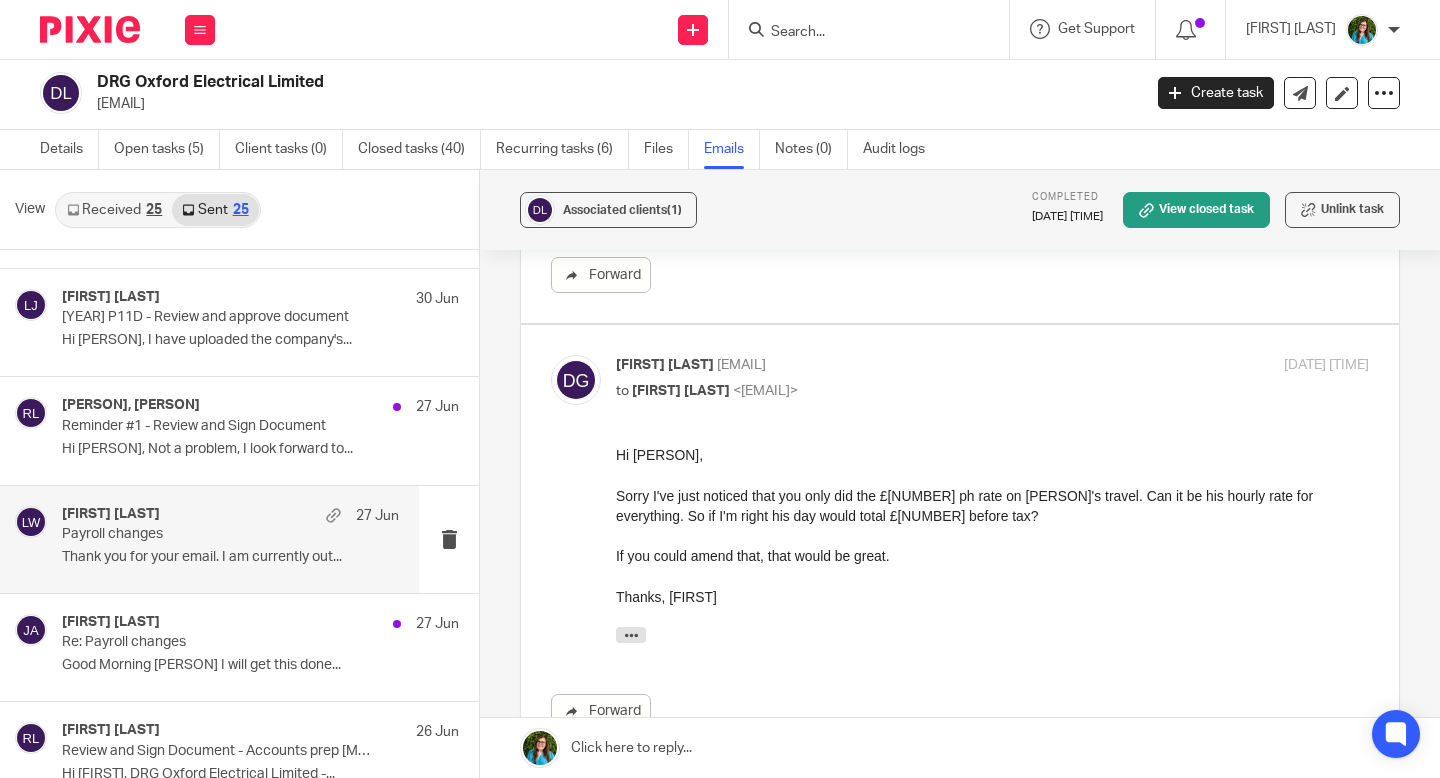 scroll, scrollTop: 0, scrollLeft: 0, axis: both 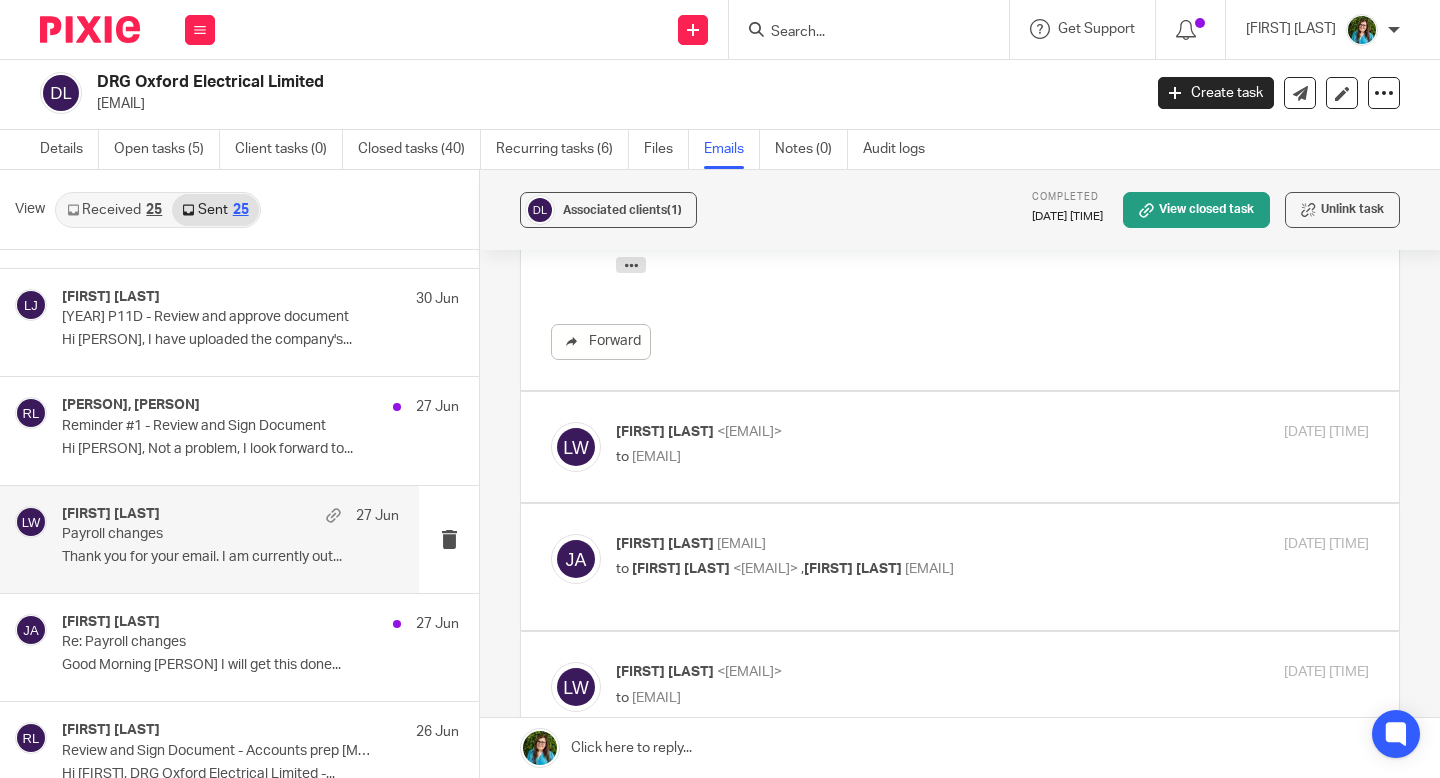 click on "to     <drg.electrical1@gmail.com>" at bounding box center (867, 457) 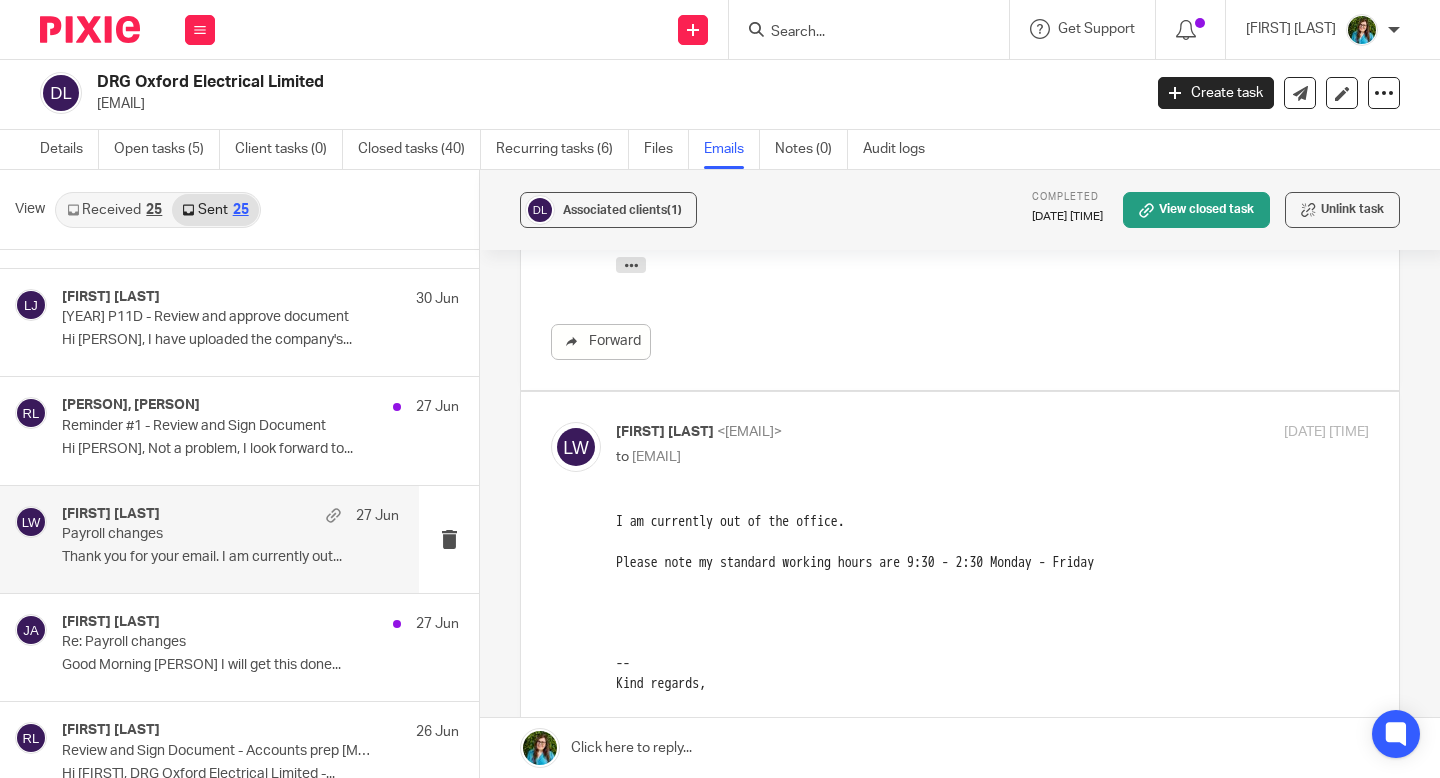 scroll, scrollTop: 0, scrollLeft: 0, axis: both 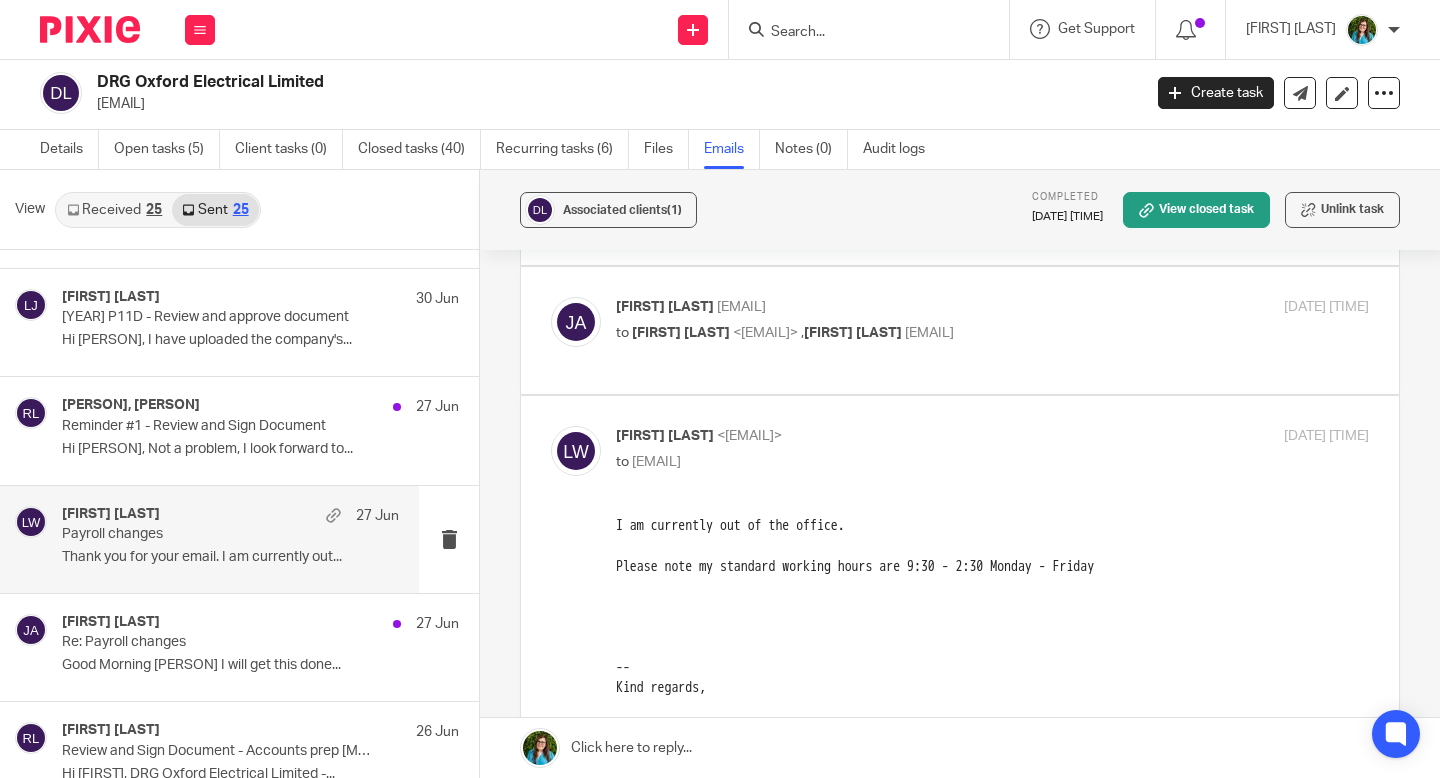 click on "Jacky Anderson
<jacky@cypherhq.co.uk>   to
Louise Williams
<louise@cypherhq.co.uk>   ,
Danny Geddes
<drg.electrical1@gmail.com>" at bounding box center [867, 320] 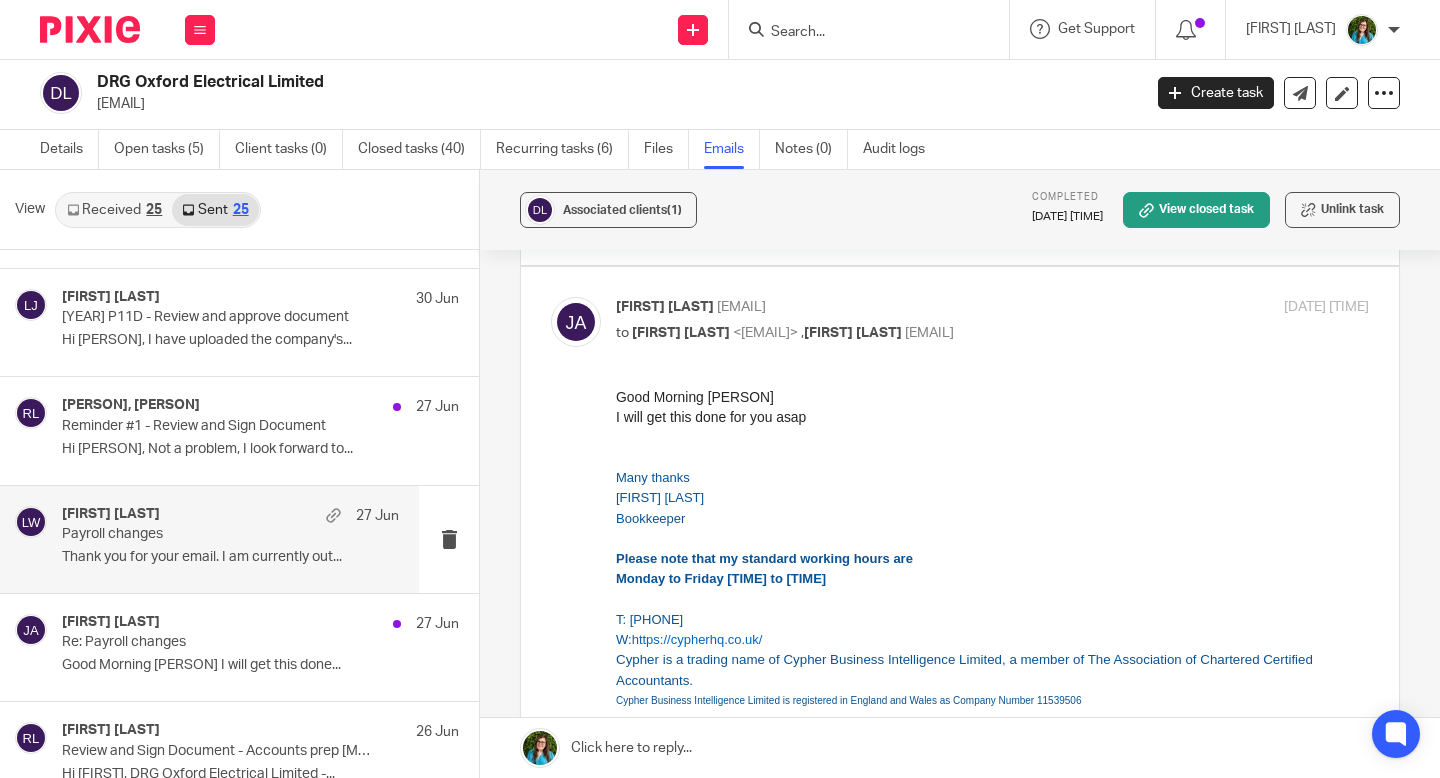 scroll, scrollTop: 0, scrollLeft: 0, axis: both 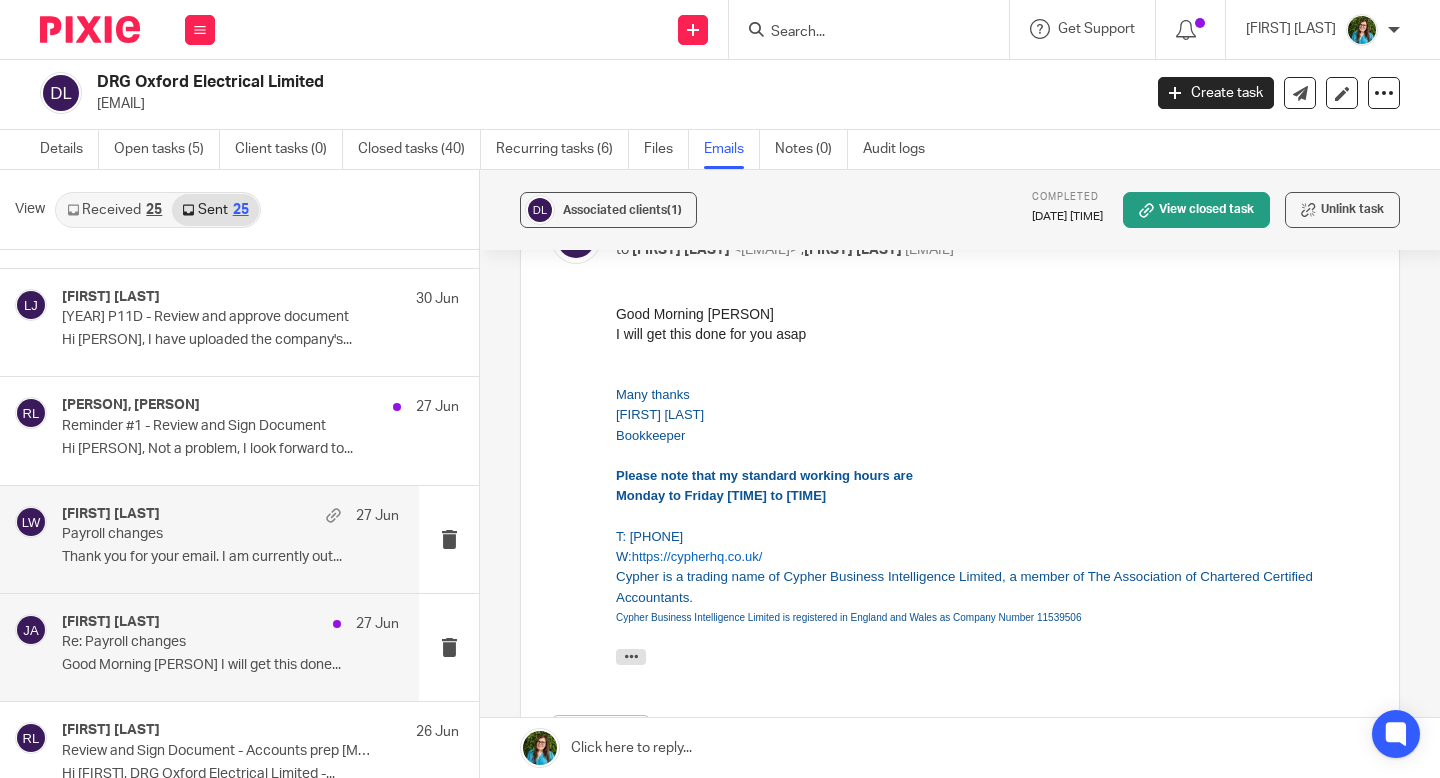 click on "Re: Payroll changes" at bounding box center (197, 642) 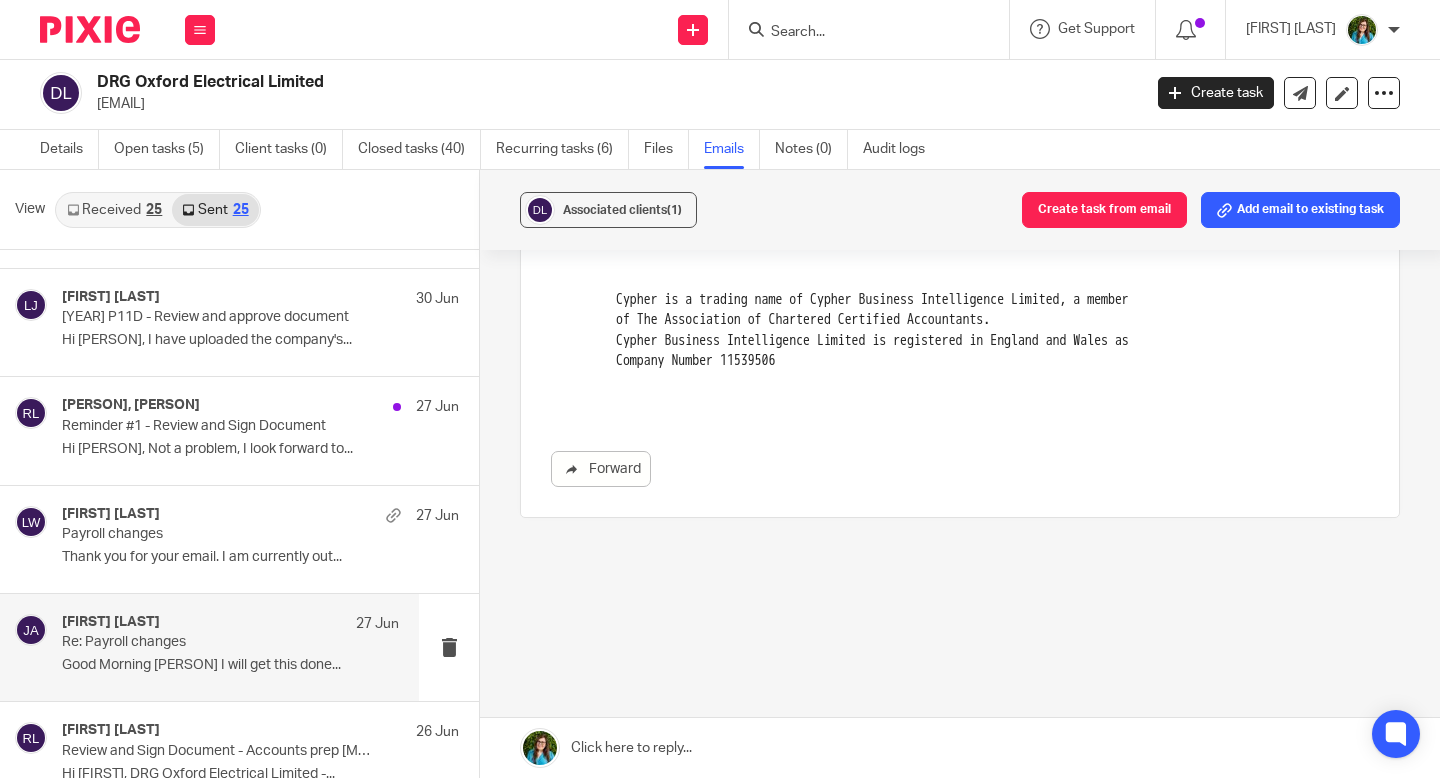 scroll, scrollTop: 0, scrollLeft: 0, axis: both 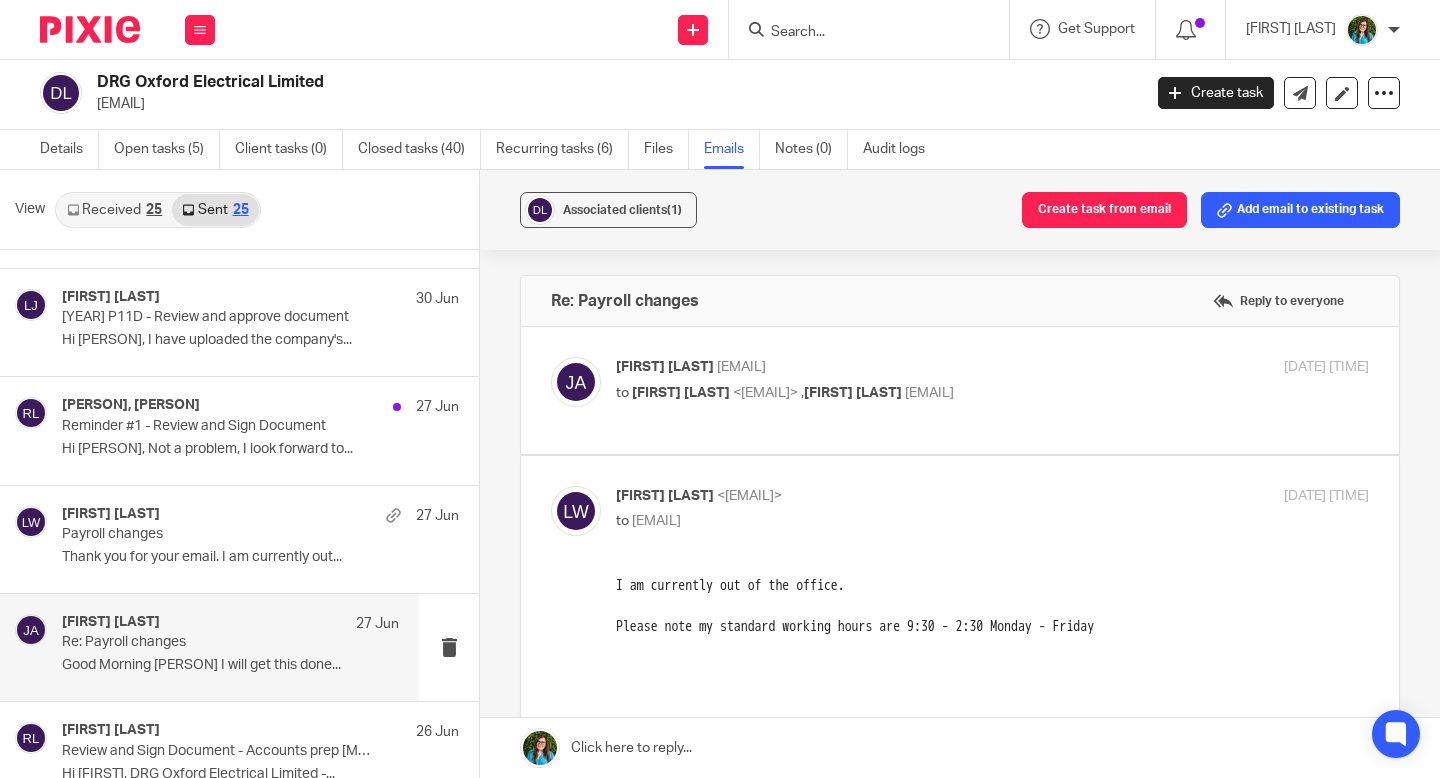 click on "to
Louise Williams
<louise@cypherhq.co.uk>   ,
Danny Geddes
<drg.electrical1@gmail.com>" at bounding box center (867, 393) 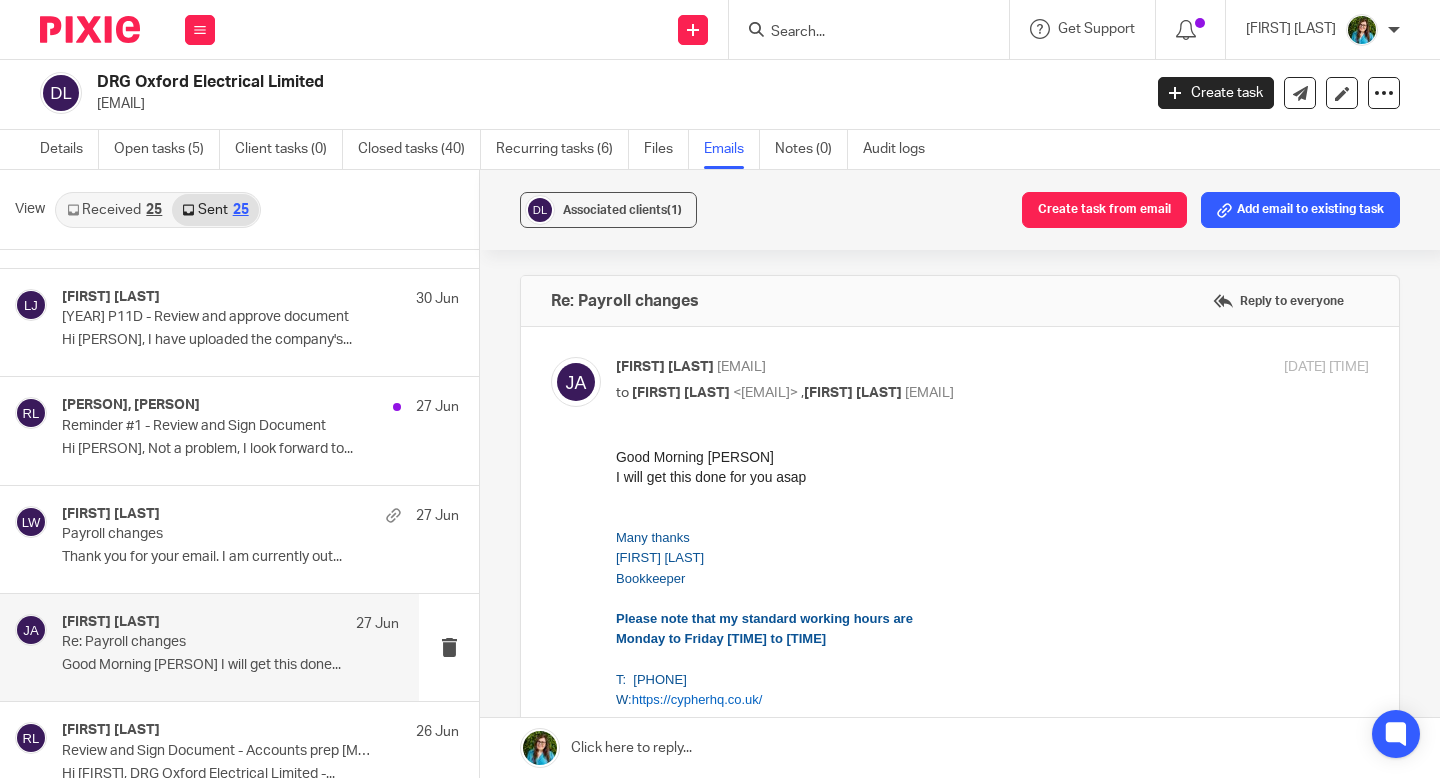 scroll, scrollTop: 0, scrollLeft: 0, axis: both 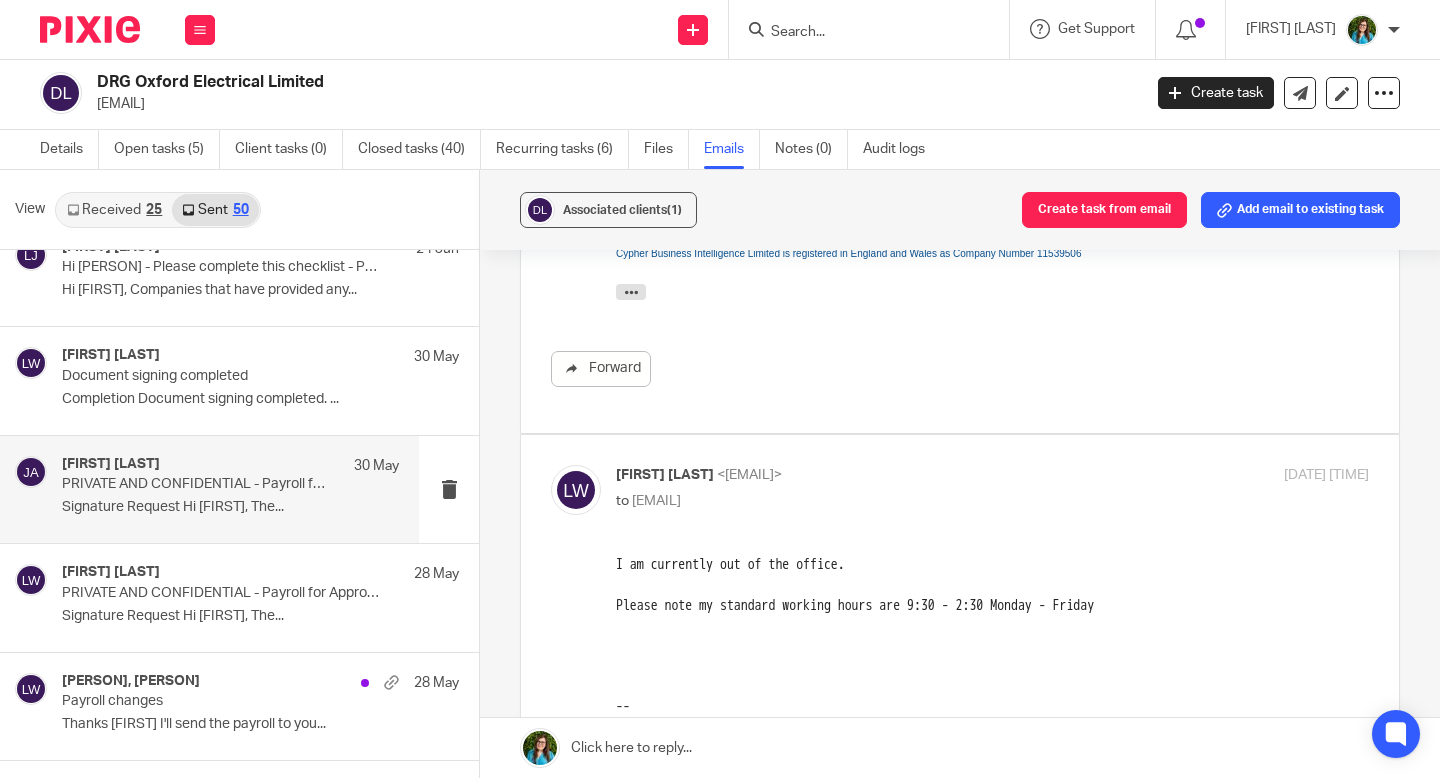 click on "Signature Request           Hi Danny,     The..." at bounding box center [230, 507] 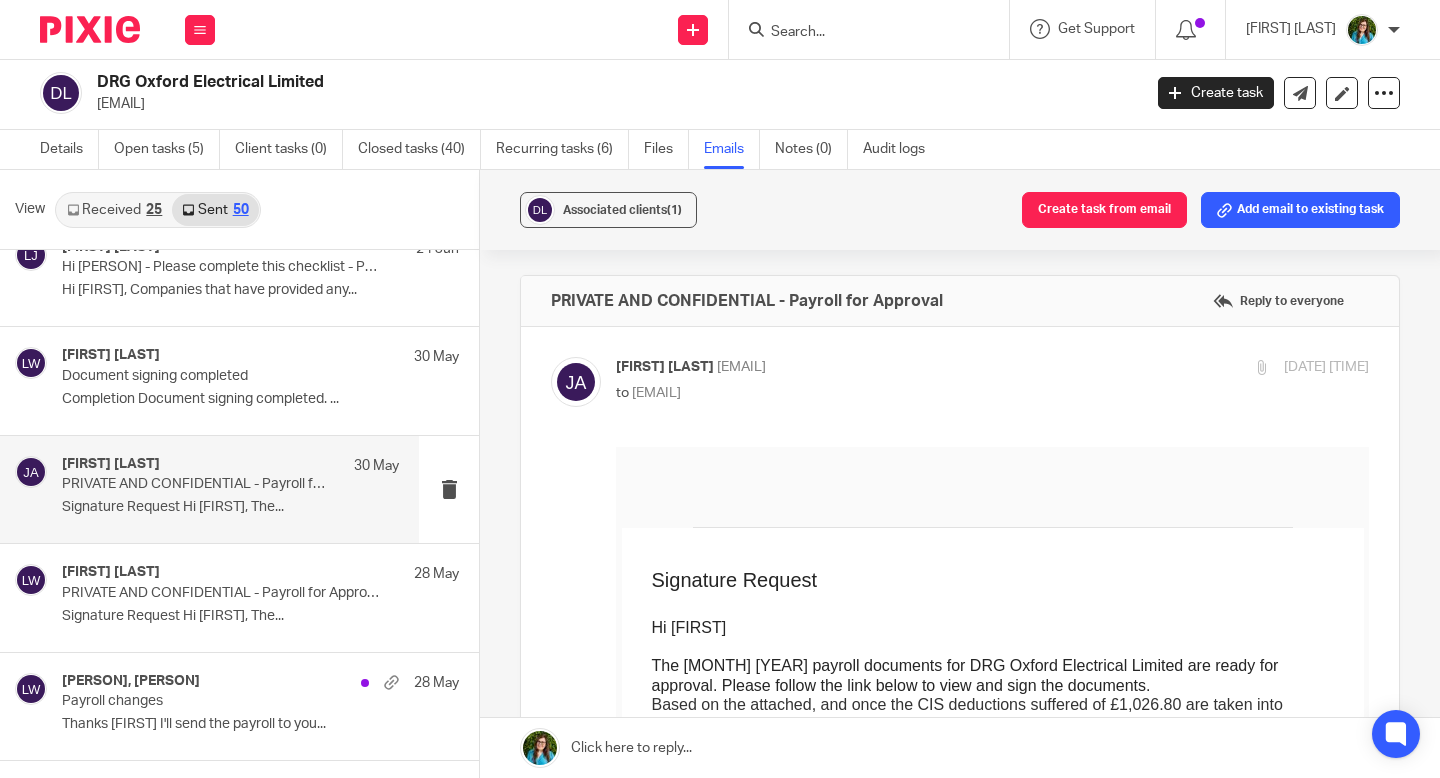 scroll, scrollTop: 0, scrollLeft: 0, axis: both 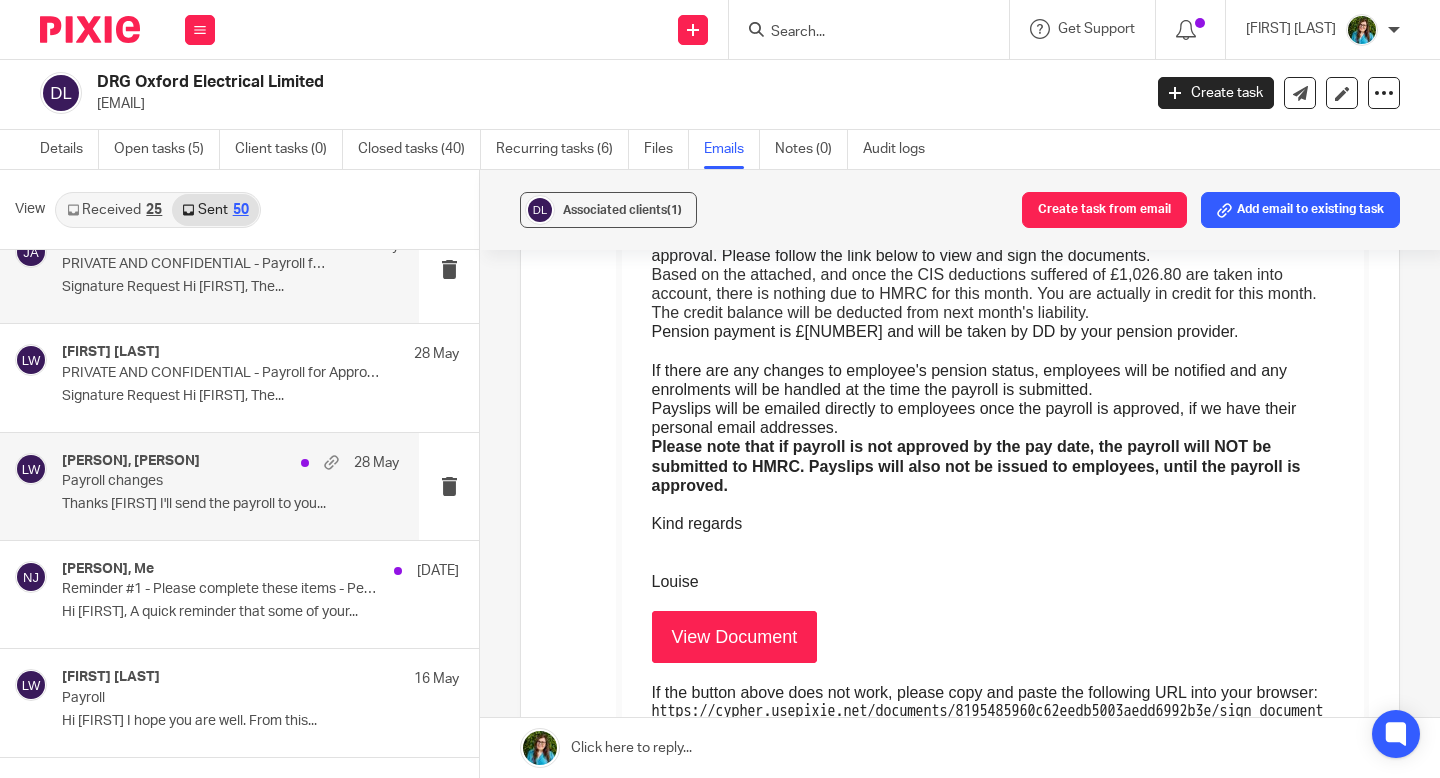 click on "Payroll changes" at bounding box center [197, 481] 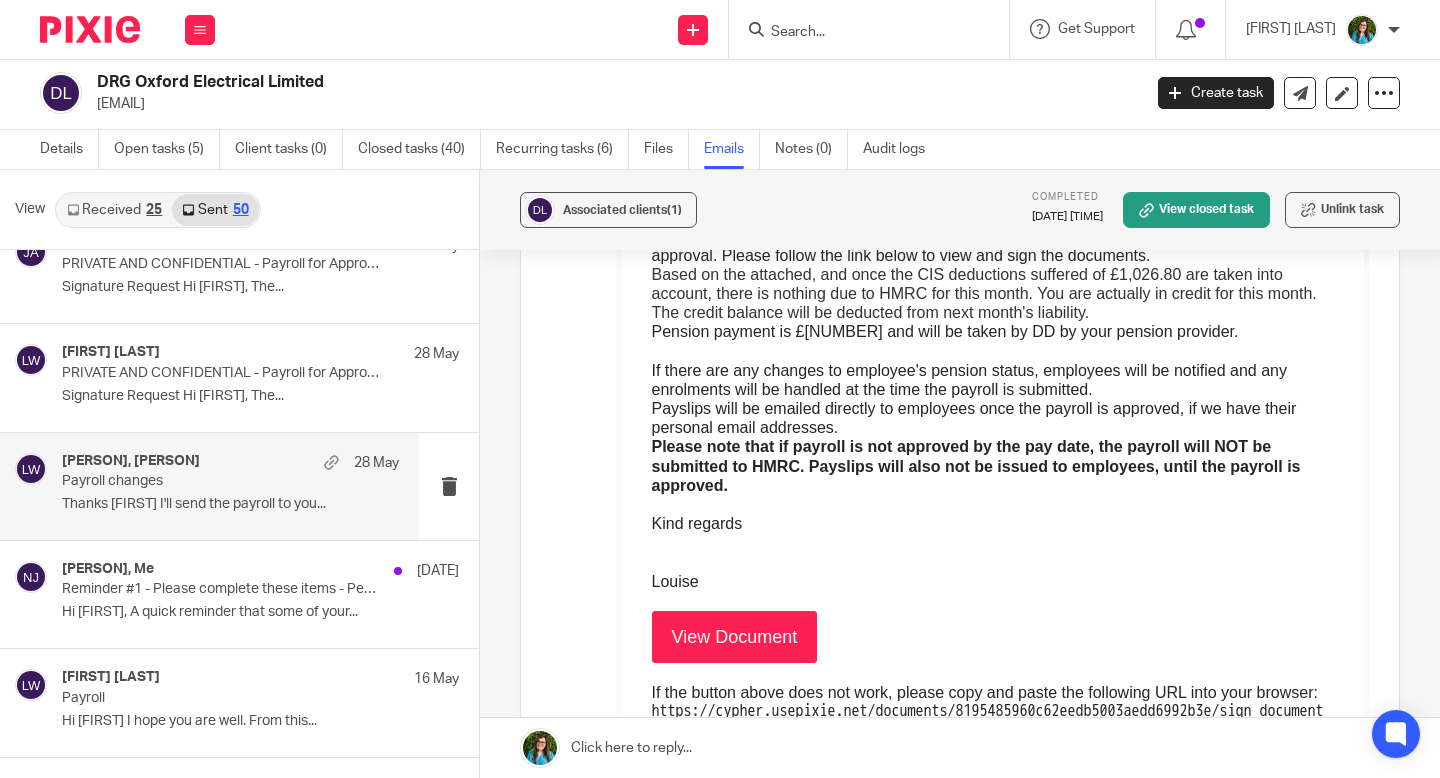 scroll, scrollTop: 0, scrollLeft: 0, axis: both 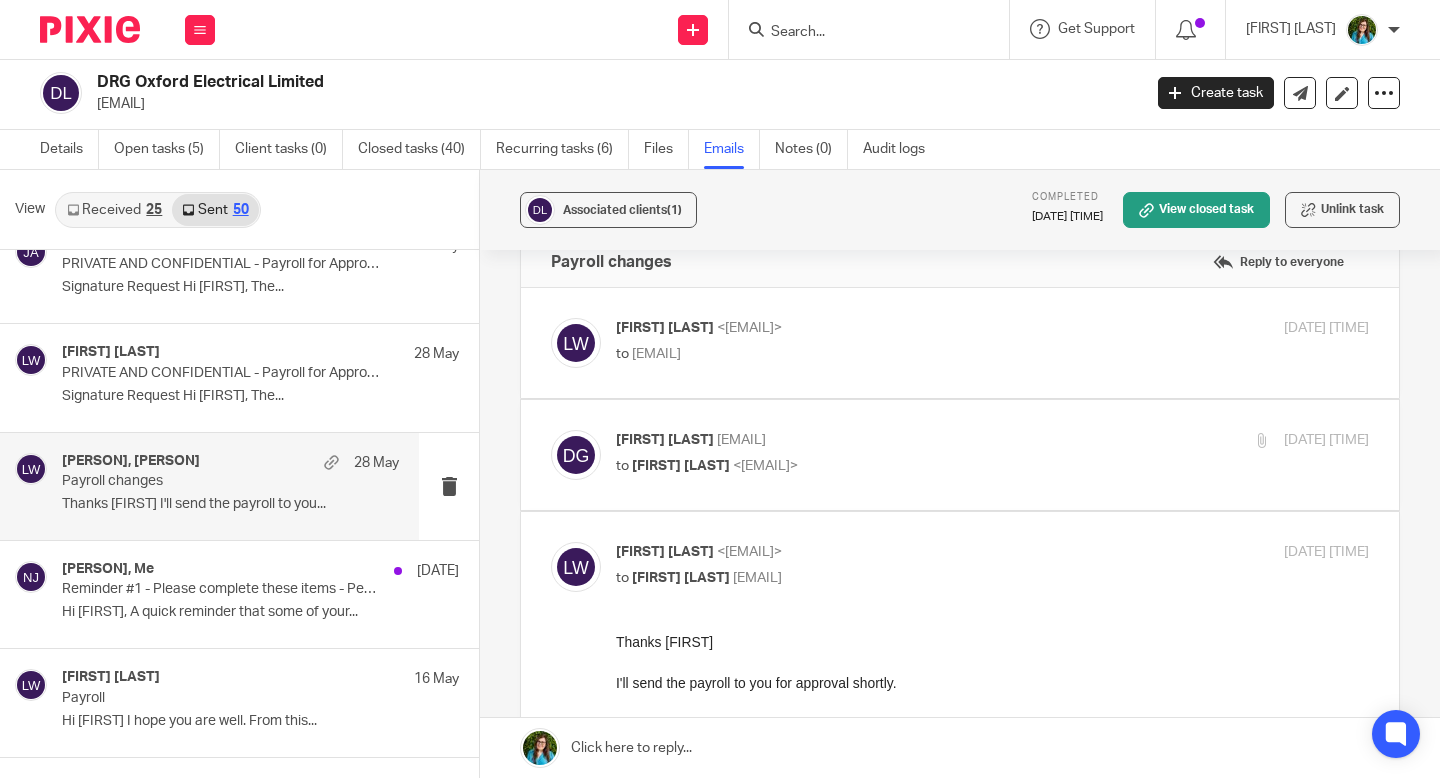 click on "Louise Williams
<louise@cypherhq.co.uk>   to     <drg.electrical1@gmail.com>       22 May 2025 8:01am" at bounding box center [992, 343] 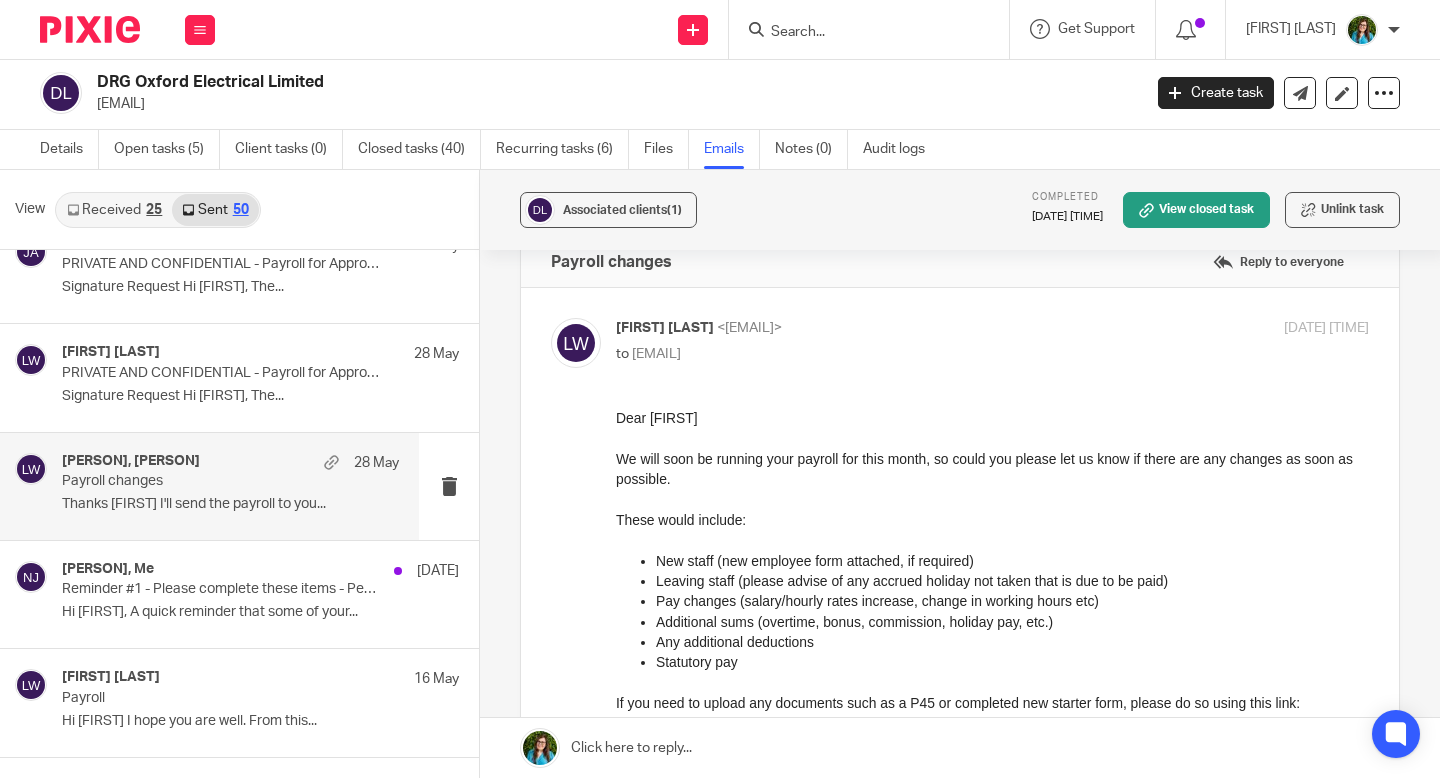 scroll, scrollTop: 0, scrollLeft: 0, axis: both 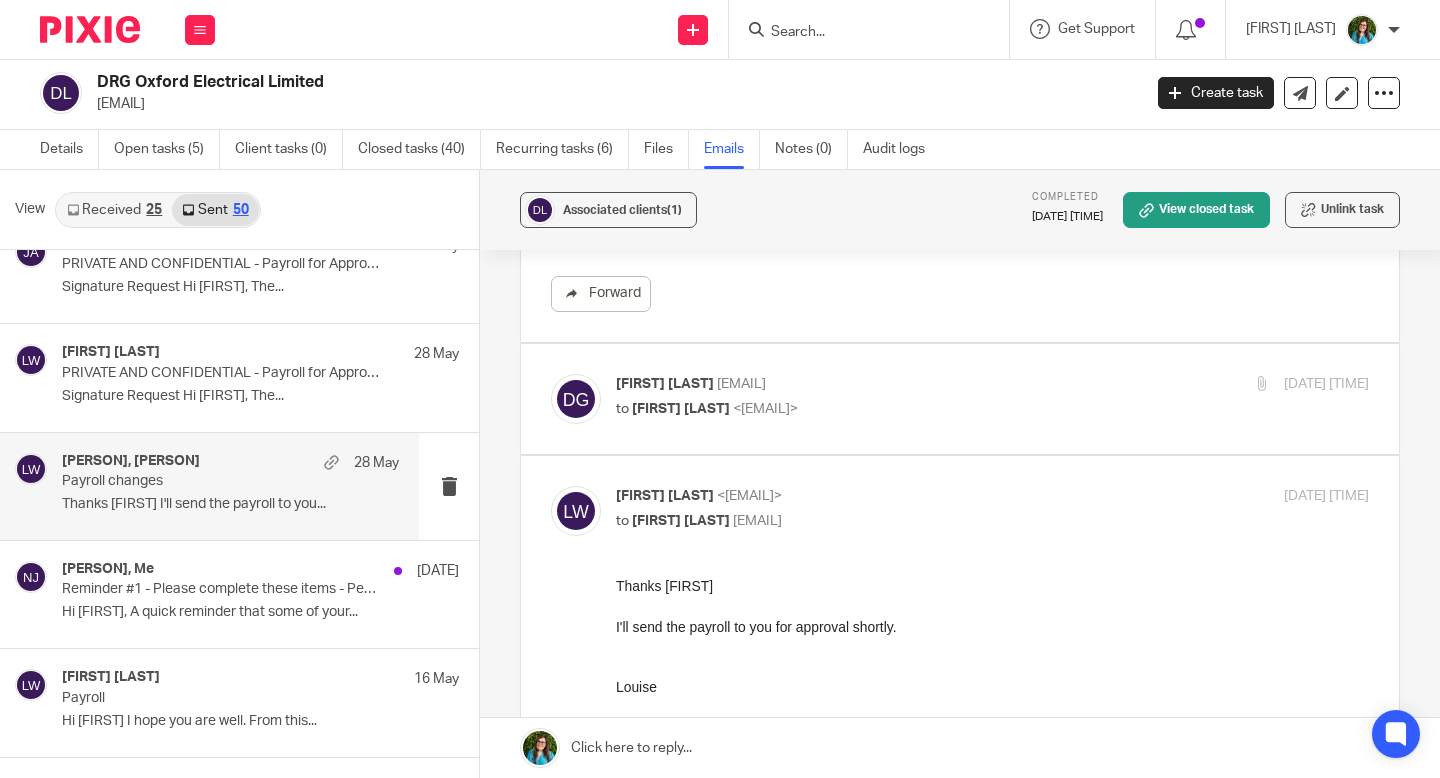 click on "to
Louise Williams
<louise@cypherhq.co.uk>" at bounding box center (867, 409) 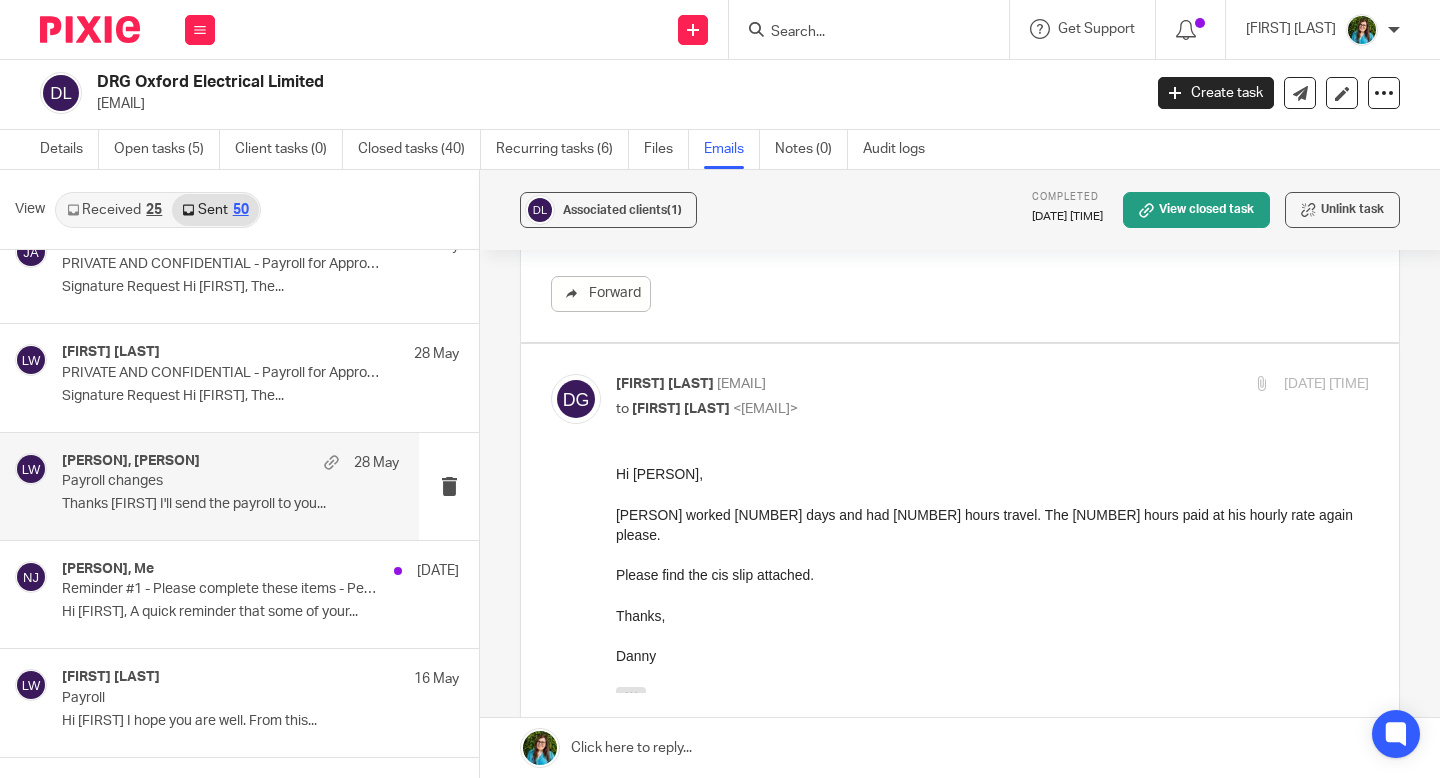 scroll, scrollTop: 0, scrollLeft: 0, axis: both 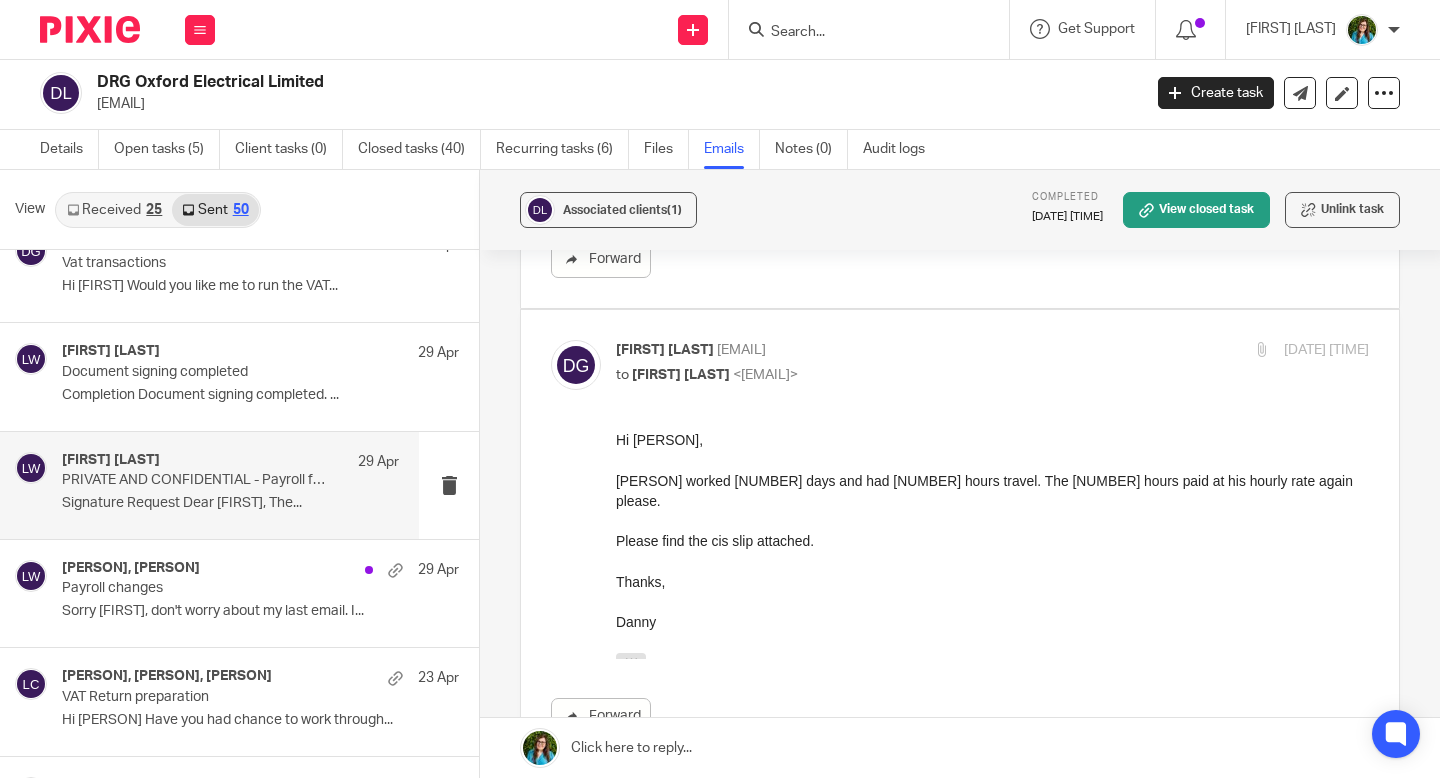 click on "Louise Williams
29 Apr   PRIVATE AND CONFIDENTIAL - Payroll for Approval   Signature Request           Dear Danny,     The..." at bounding box center (230, 485) 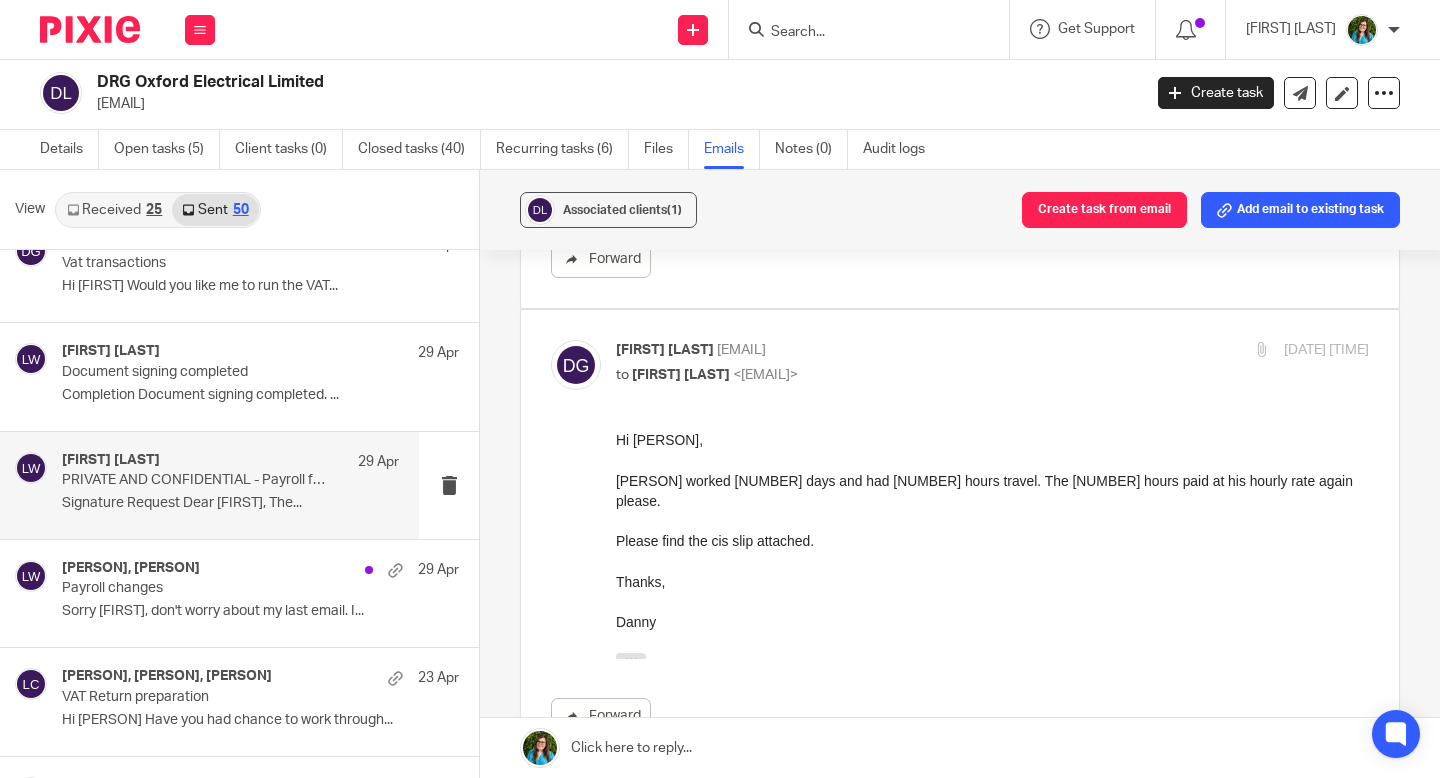 scroll, scrollTop: 0, scrollLeft: 0, axis: both 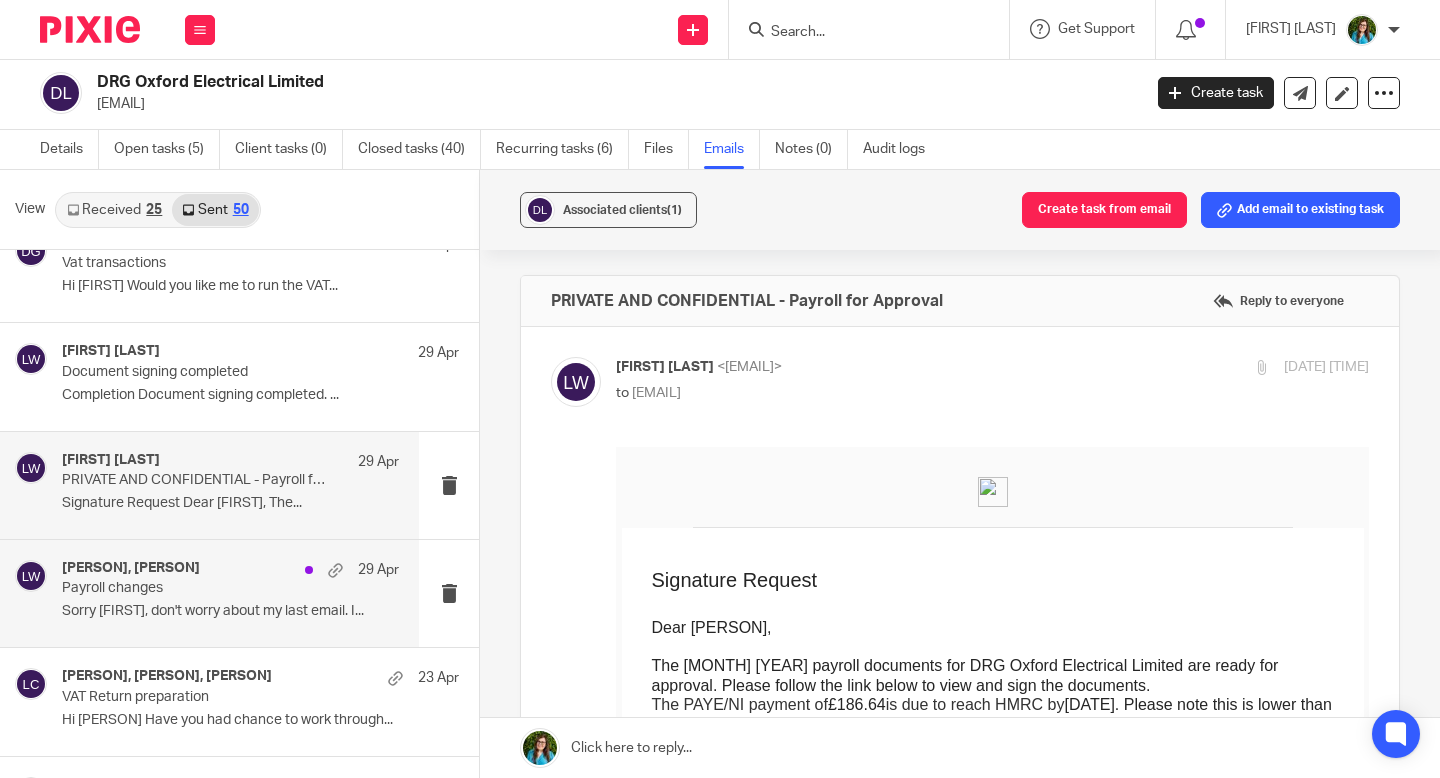 click on "Danny Geddes, Louise Williams
29 Apr   Payroll changes   Sorry Danny, don't worry about my last email. I..." at bounding box center [230, 593] 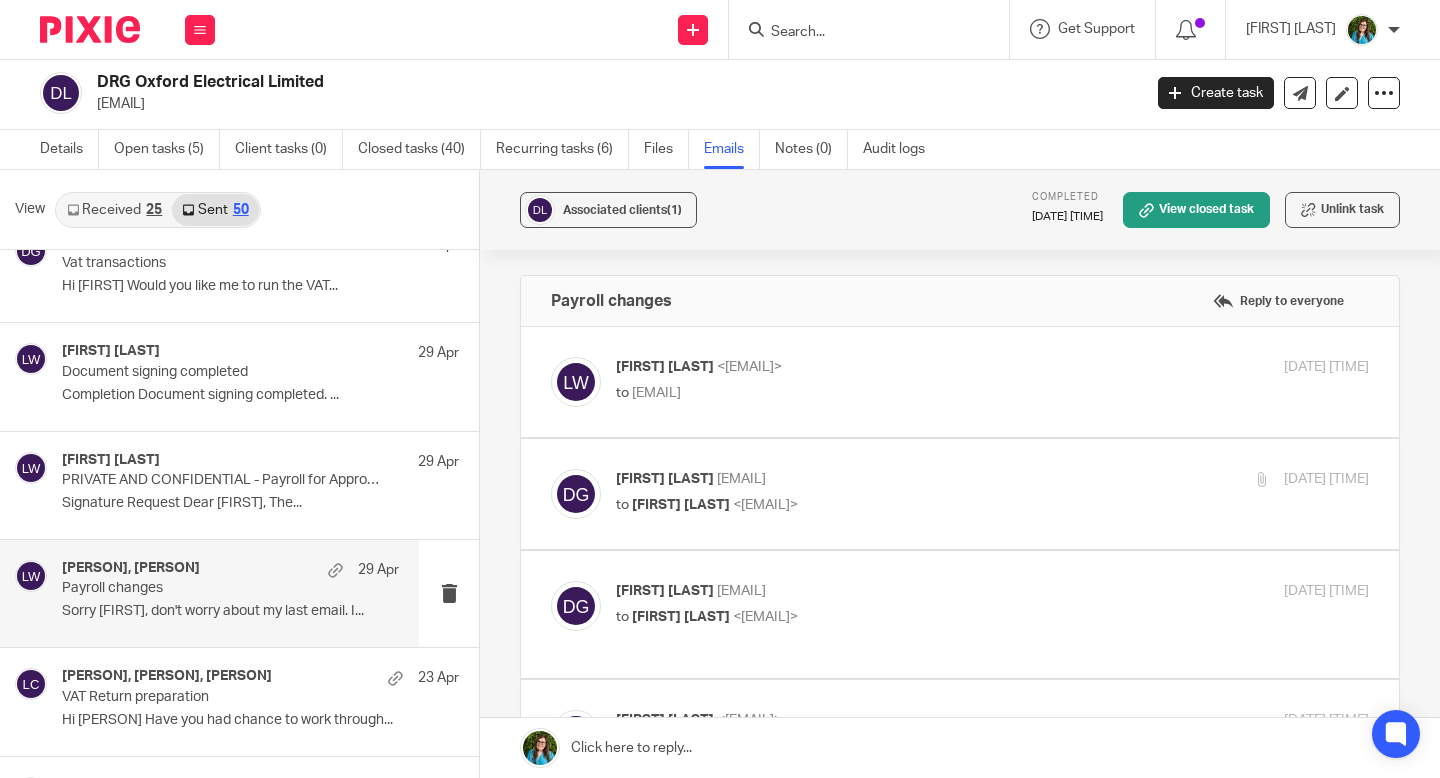 scroll, scrollTop: 0, scrollLeft: 0, axis: both 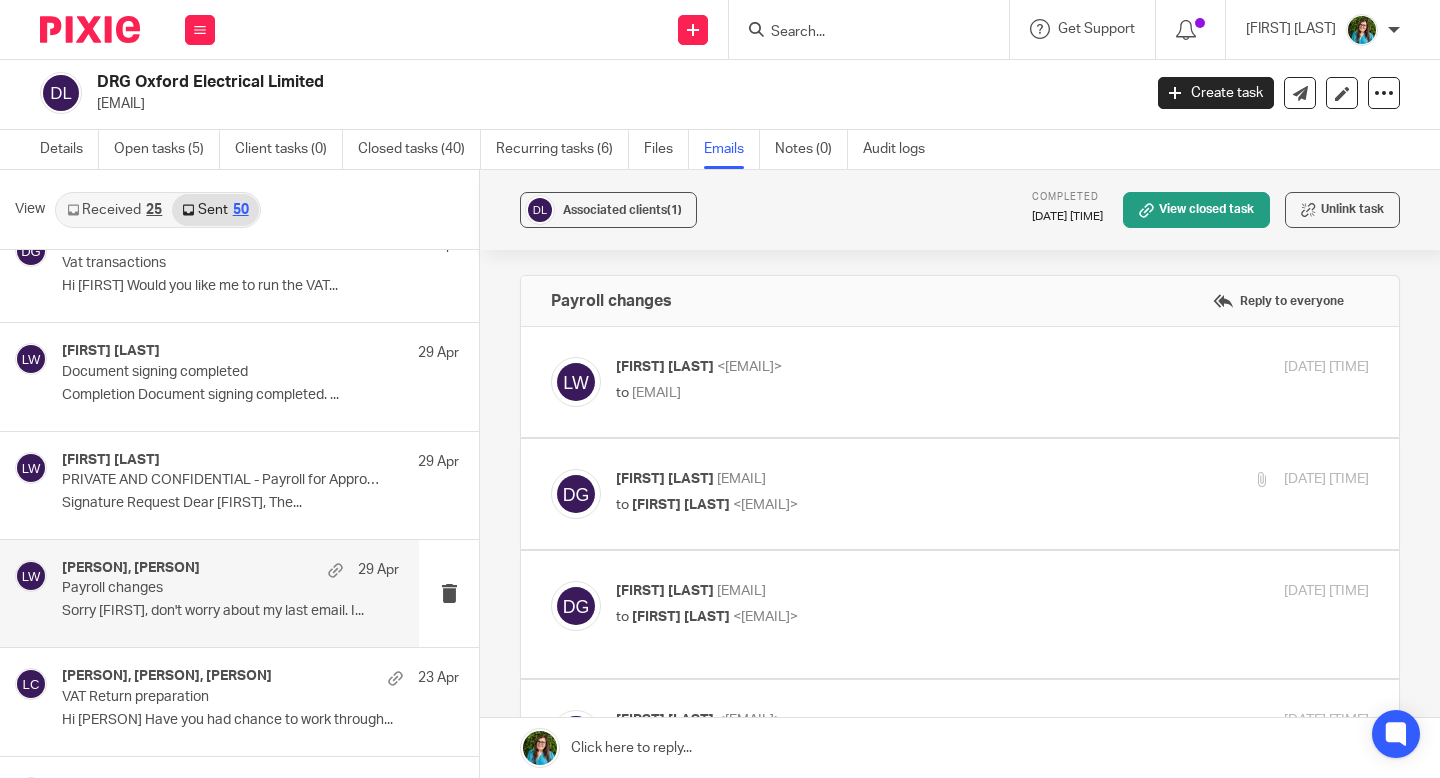 click on "to     <drg.electrical1@gmail.com>" at bounding box center (867, 393) 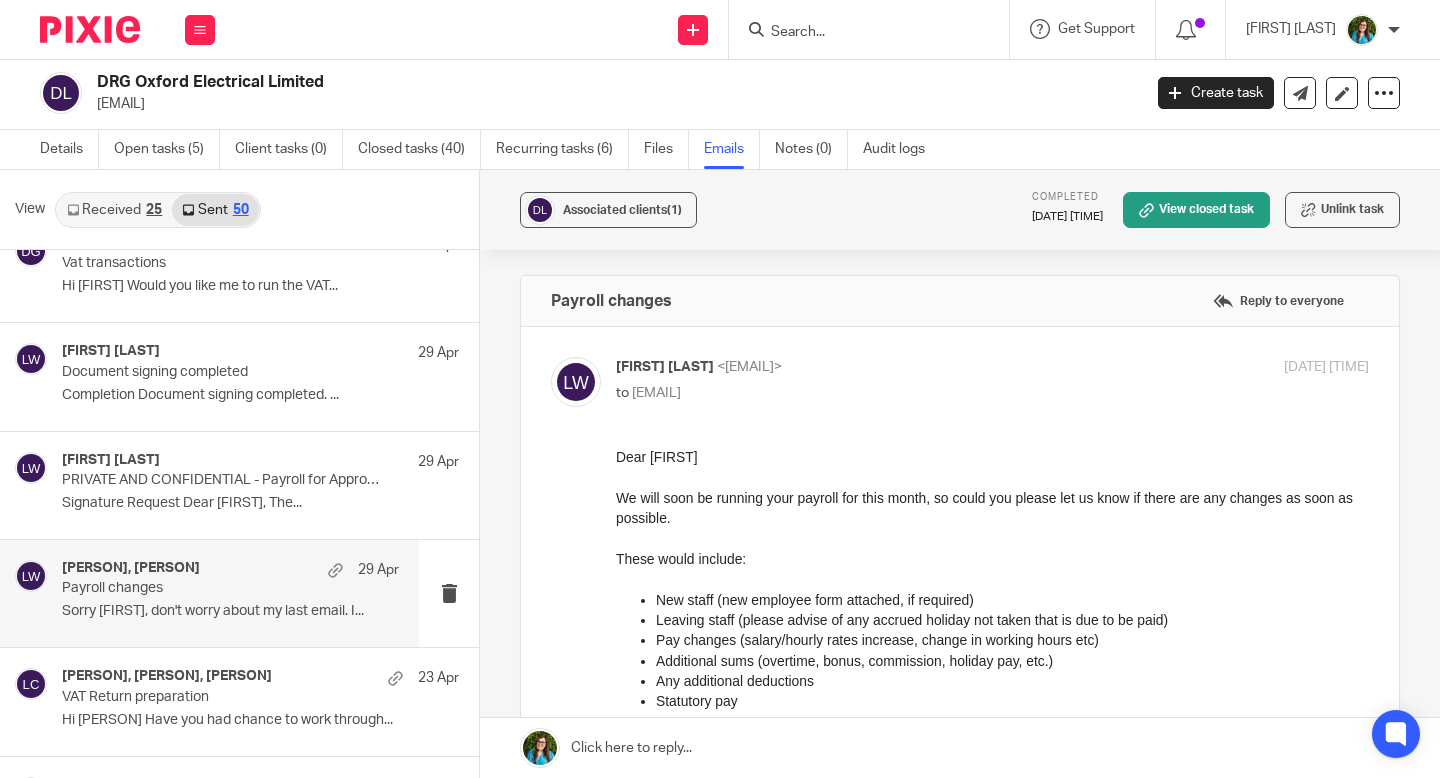scroll, scrollTop: 0, scrollLeft: 0, axis: both 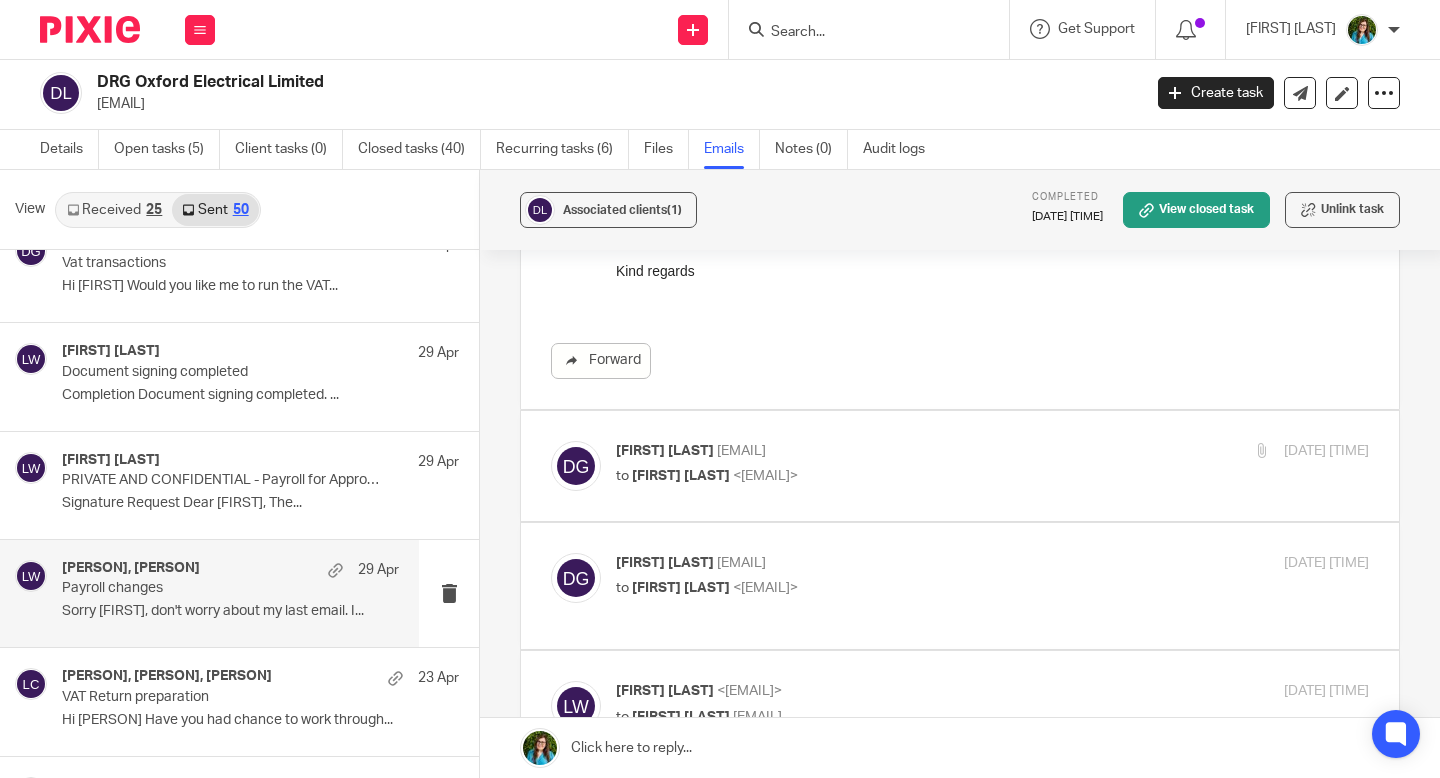 click on "Danny Geddes
<drg.electrical1@gmail.com>" at bounding box center (867, 451) 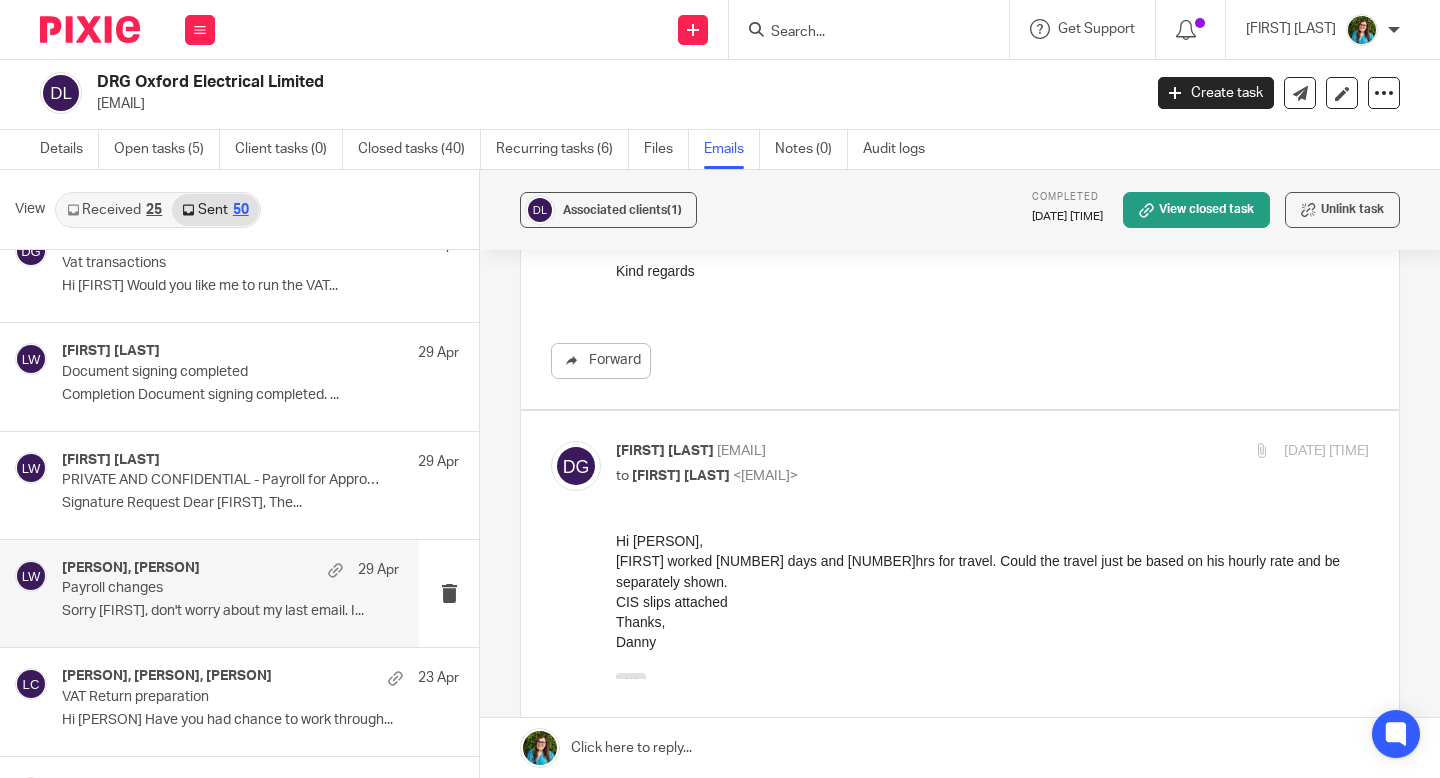 scroll, scrollTop: 0, scrollLeft: 0, axis: both 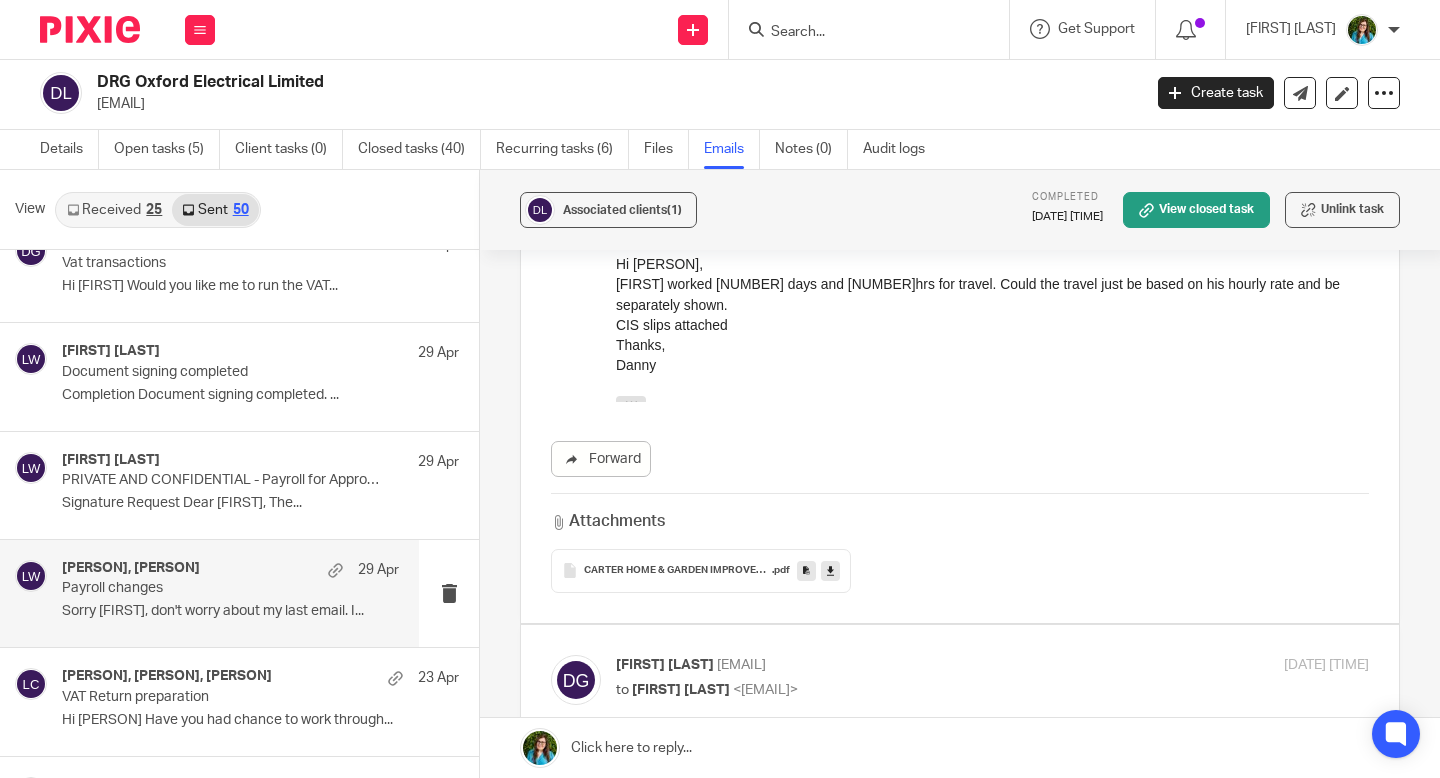 click on "CARTER HOME & GARDEN IMPROVEMENTS LTD - Subcontractor Monthly Payment and Deduction Statement for Mar-2025 for DRG Oxford Electrical Limited" at bounding box center (678, 571) 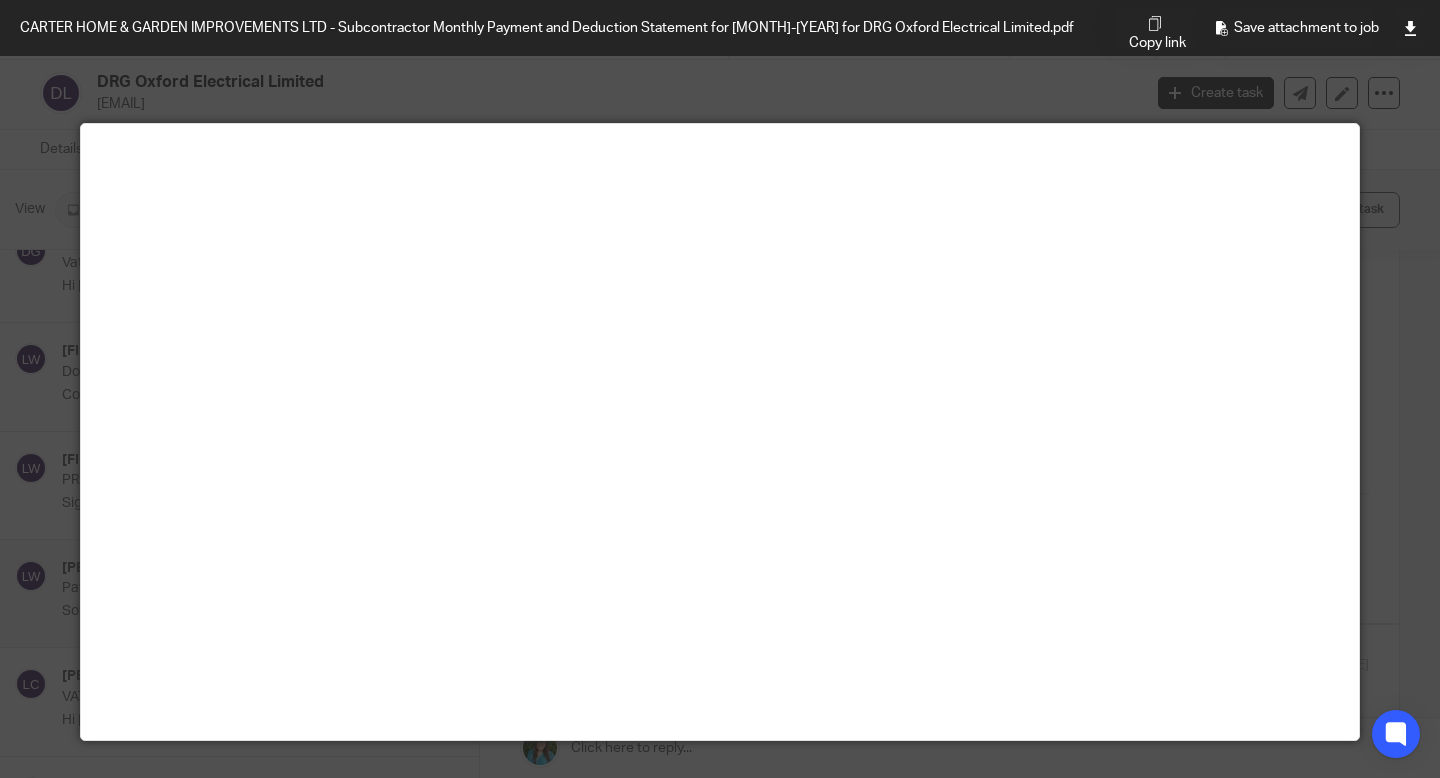 scroll, scrollTop: 0, scrollLeft: 0, axis: both 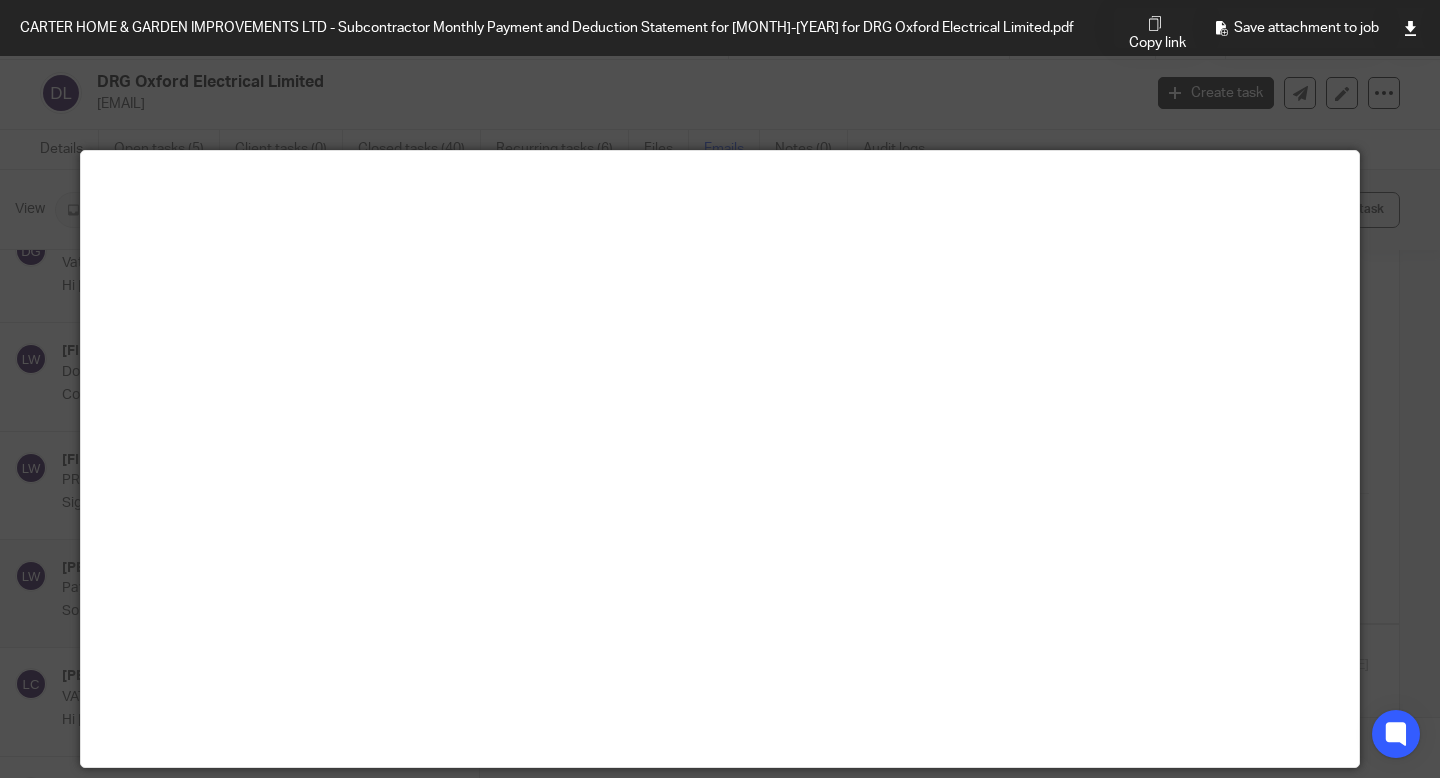 click at bounding box center [1458, 28] 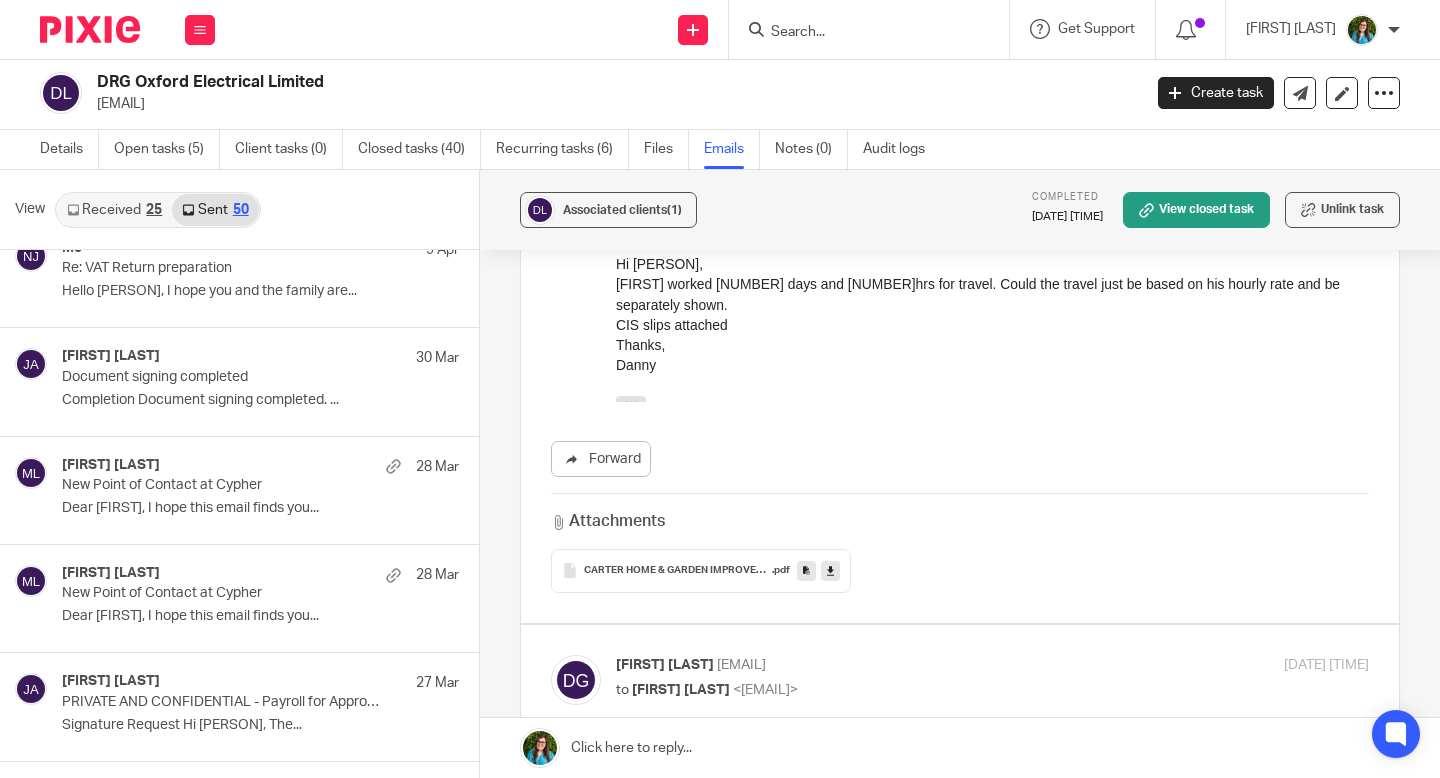 scroll, scrollTop: 3932, scrollLeft: 0, axis: vertical 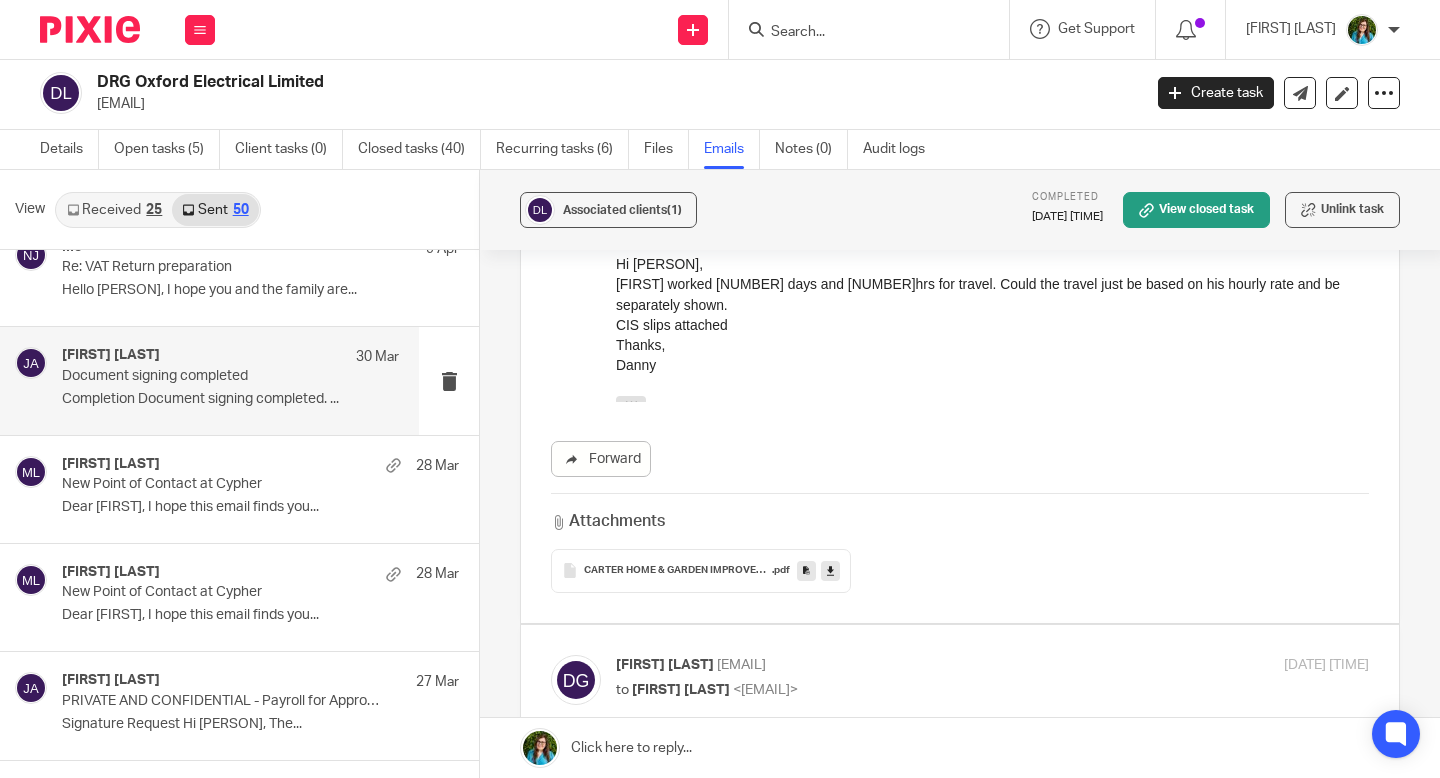click on "Completion         Document signing completed. ..." at bounding box center [230, 399] 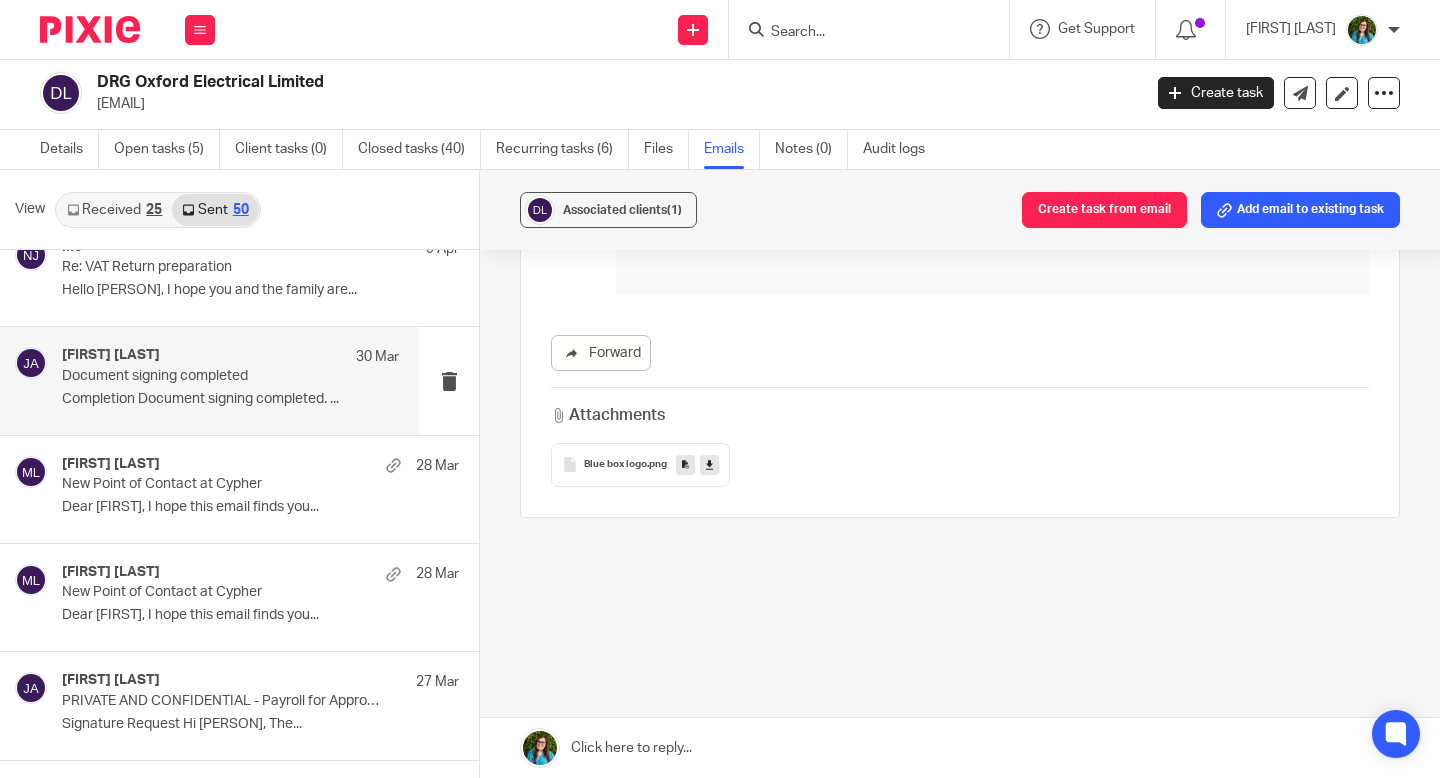 scroll, scrollTop: 0, scrollLeft: 0, axis: both 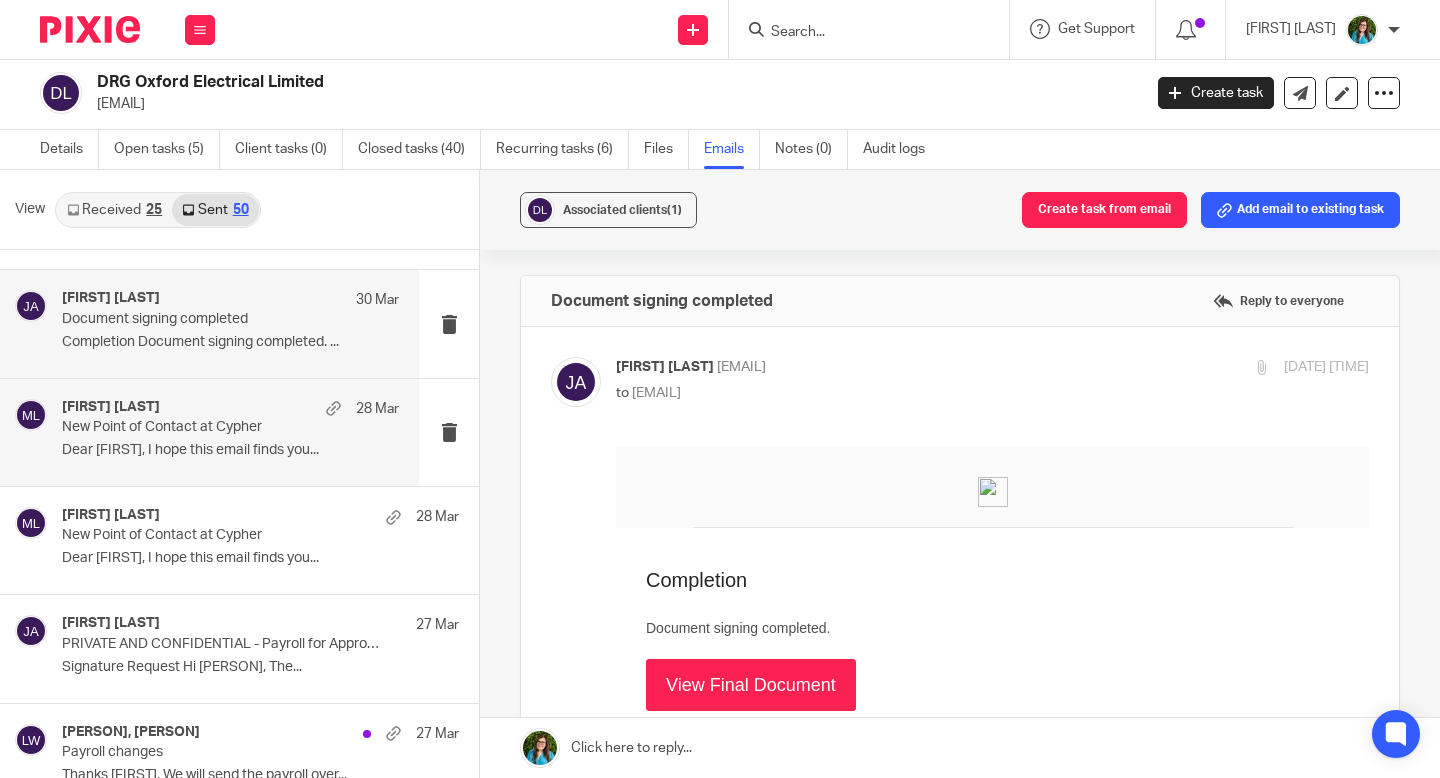 click on "New Point of Contact at Cypher" at bounding box center [221, 535] 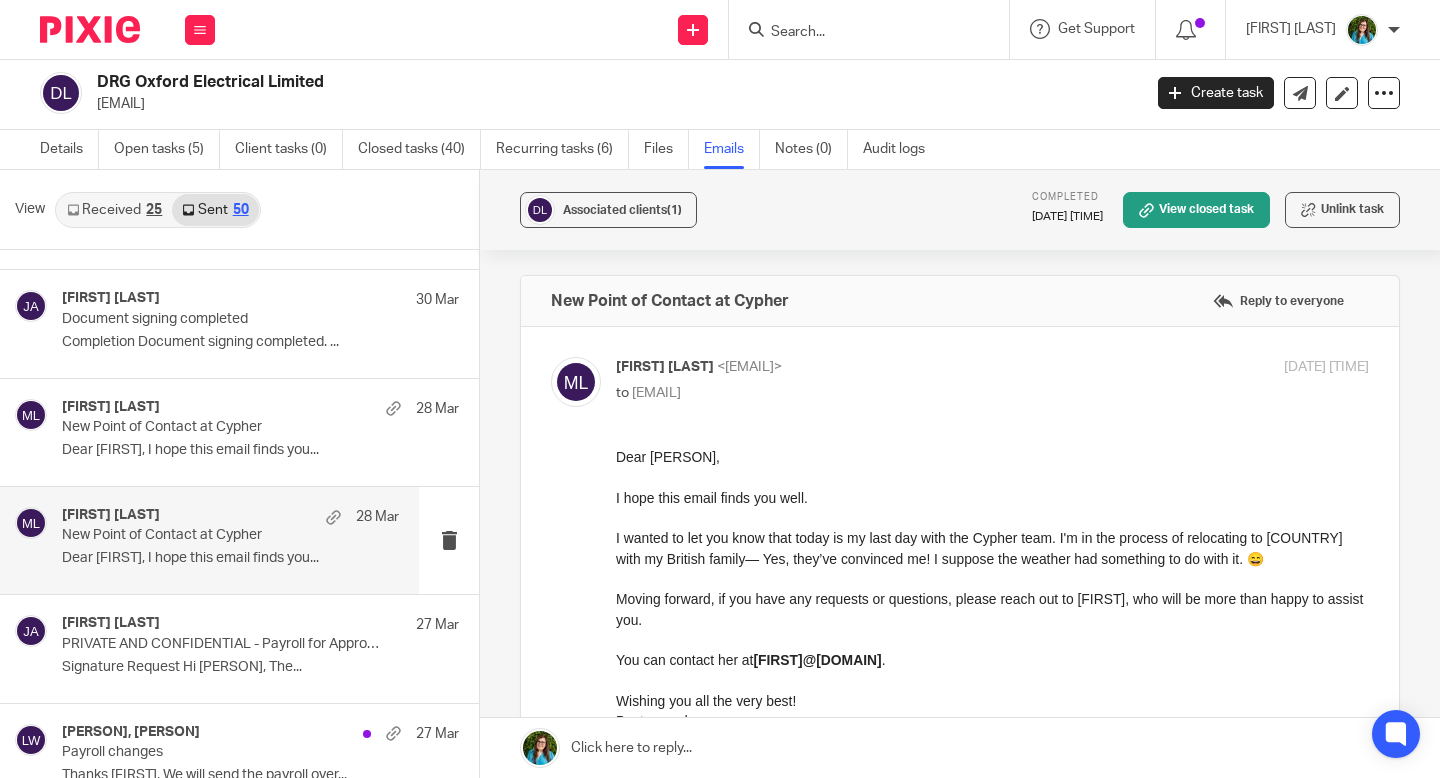 scroll, scrollTop: 0, scrollLeft: 0, axis: both 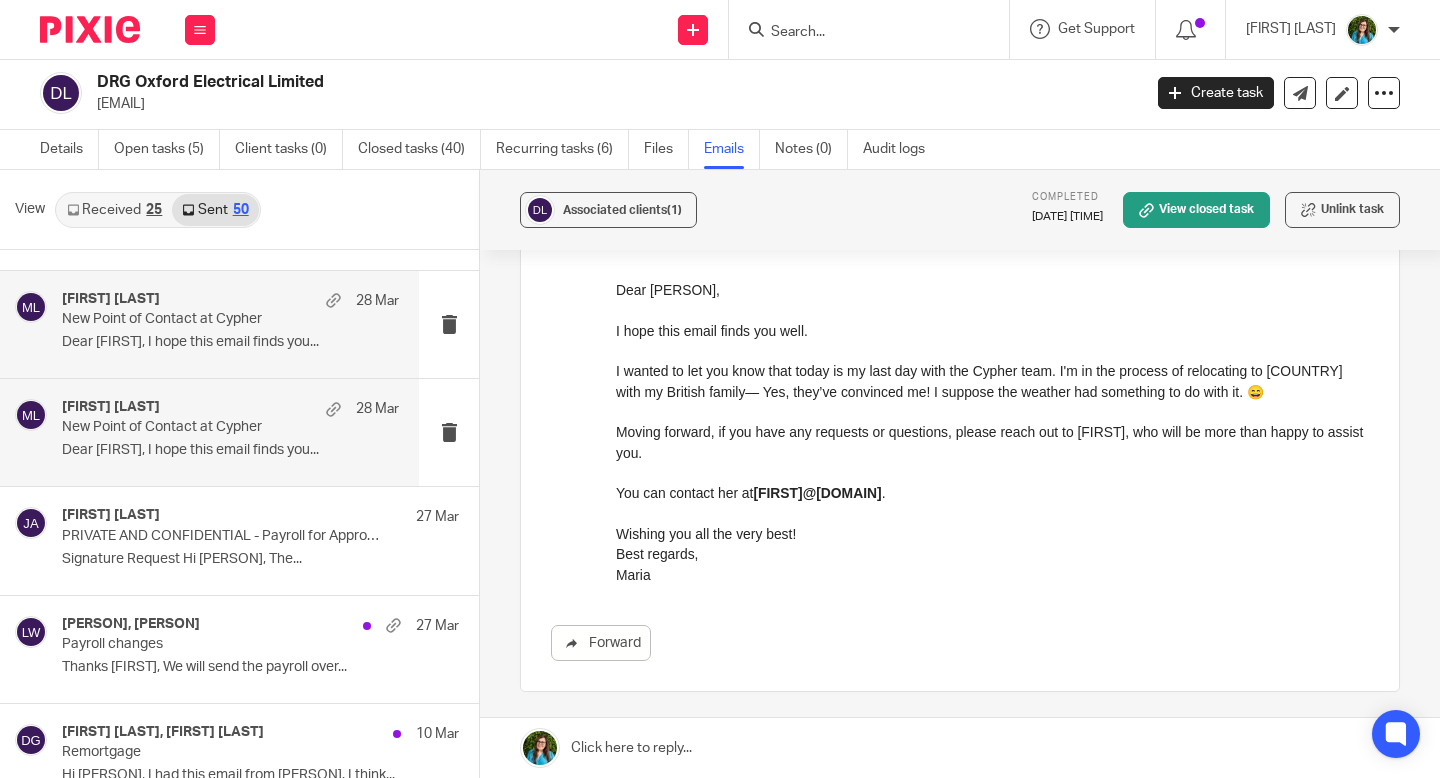 click on "Dear Danny,     I hope this email finds you..." at bounding box center [230, 342] 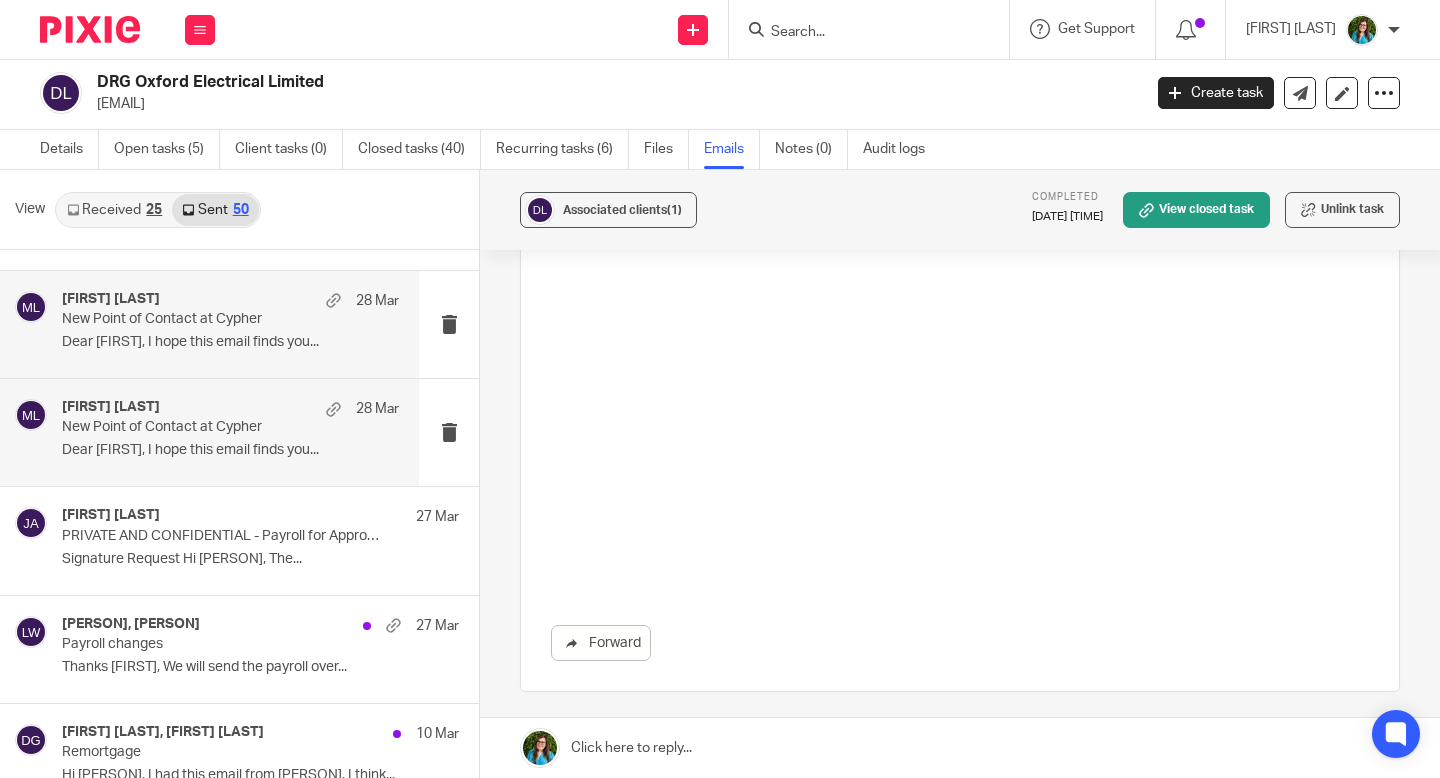 scroll, scrollTop: 0, scrollLeft: 0, axis: both 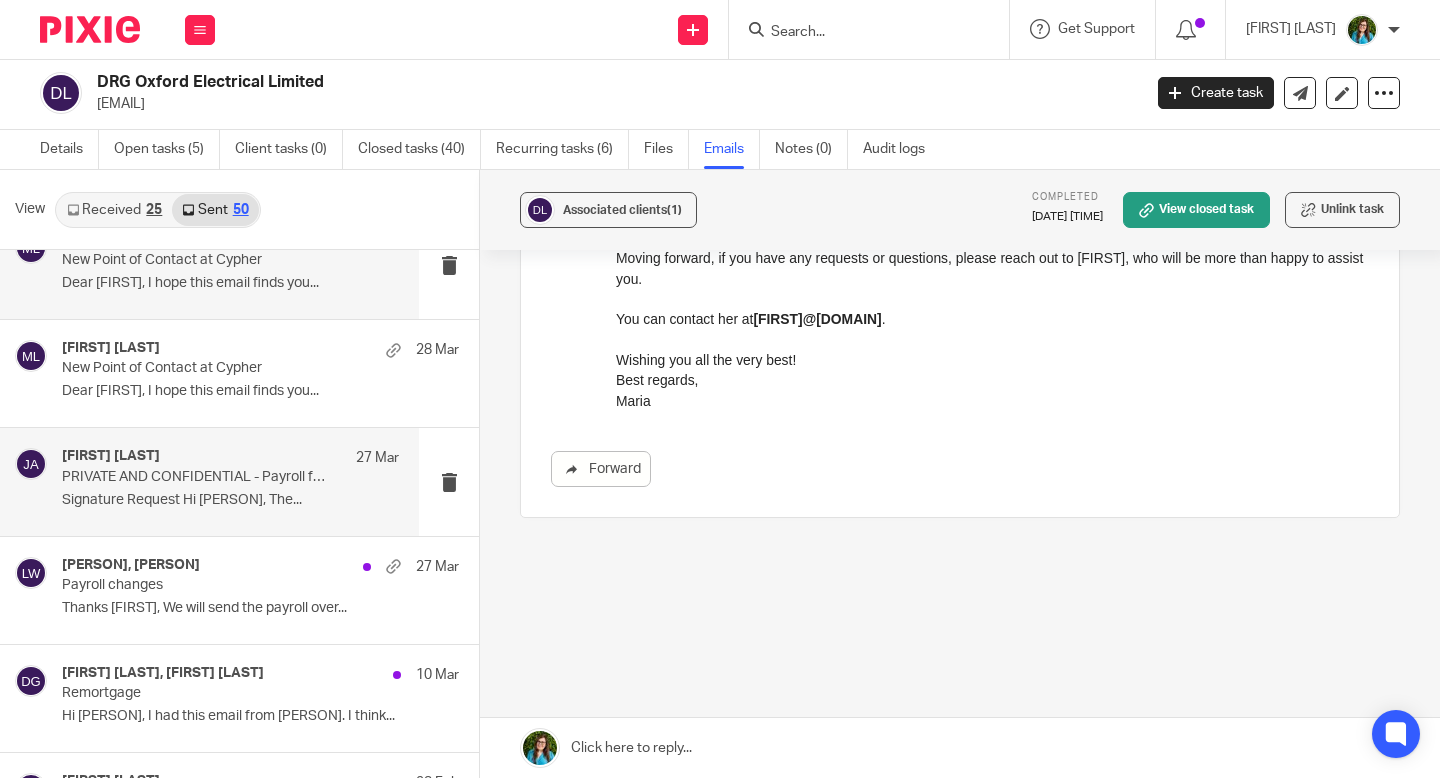 click on "PRIVATE AND CONFIDENTIAL - Payroll for Approval" at bounding box center (197, 477) 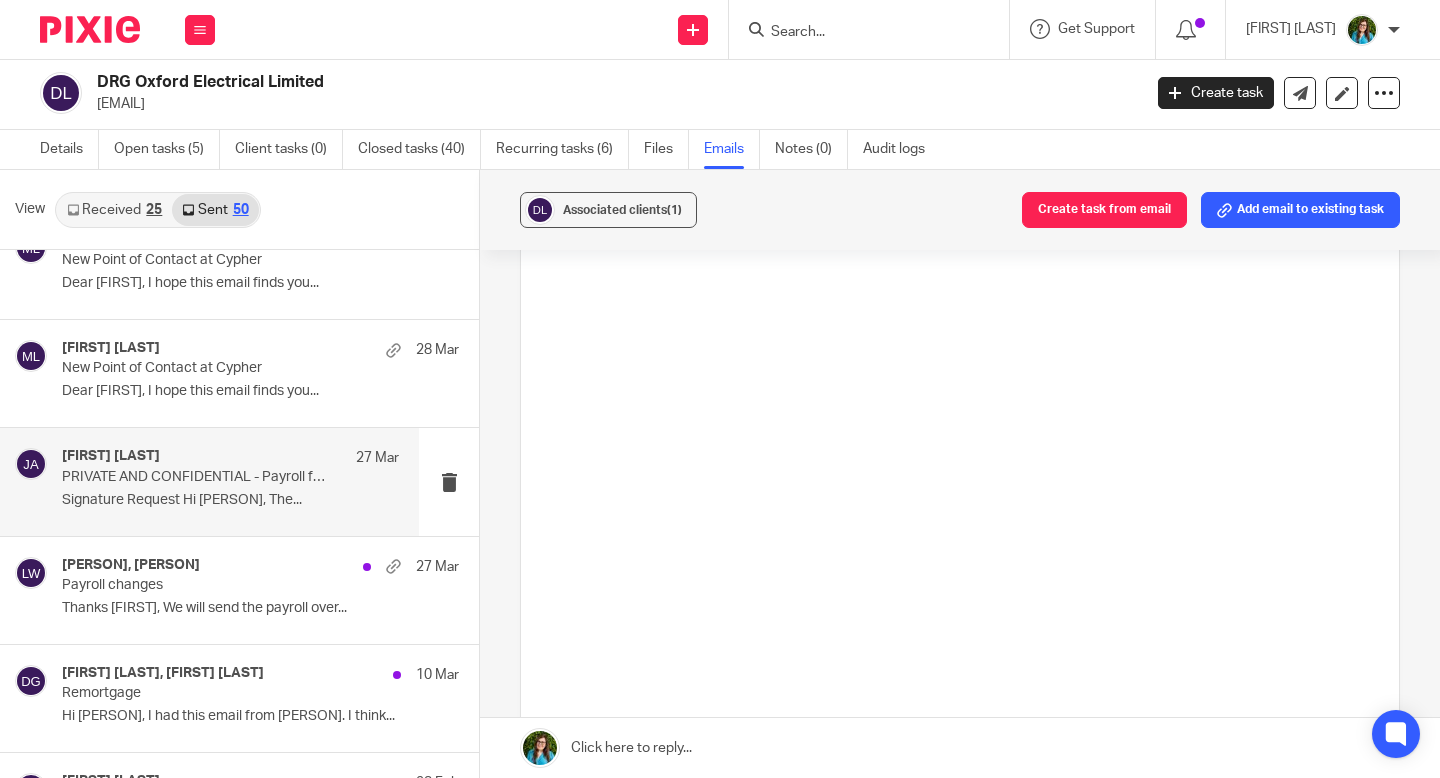 scroll, scrollTop: 0, scrollLeft: 0, axis: both 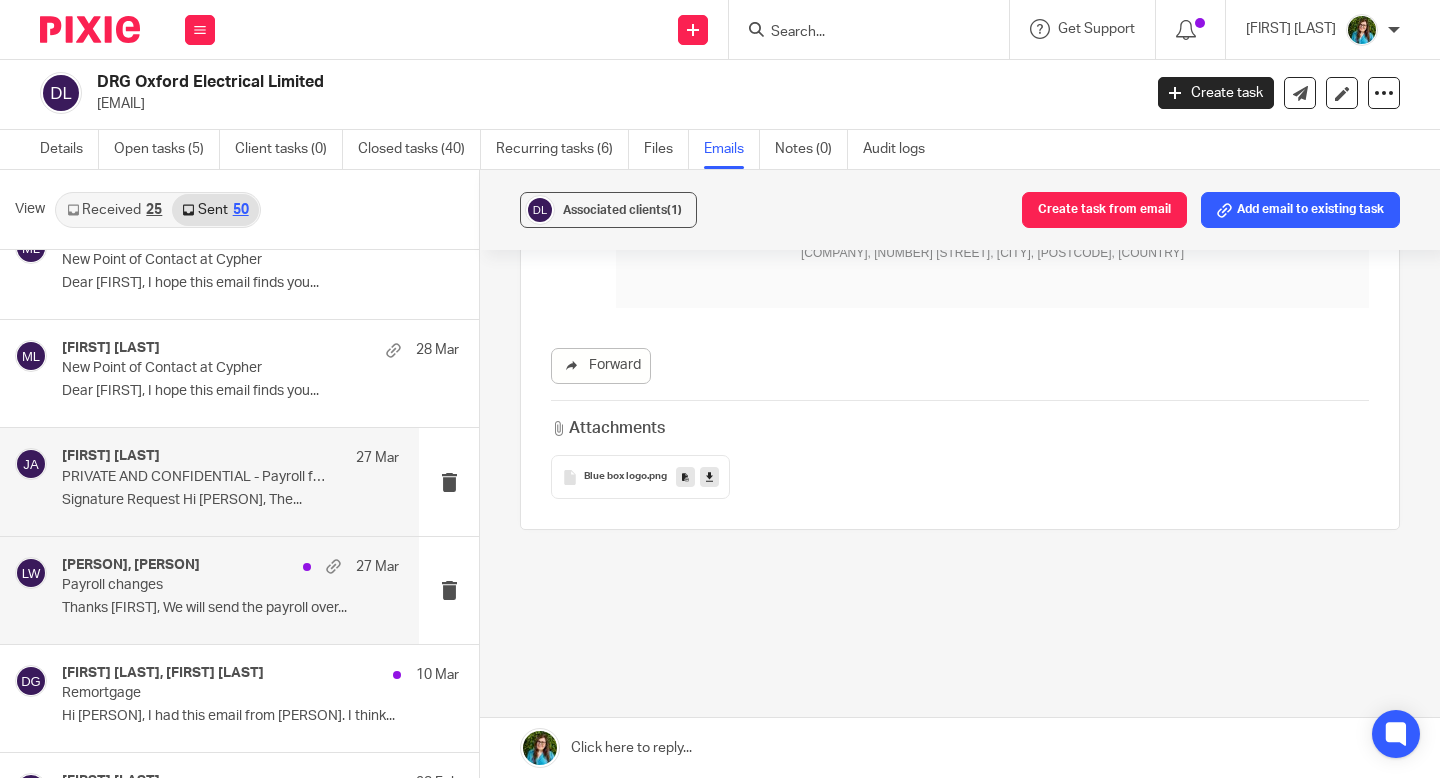 click on "Payroll changes" at bounding box center [197, 585] 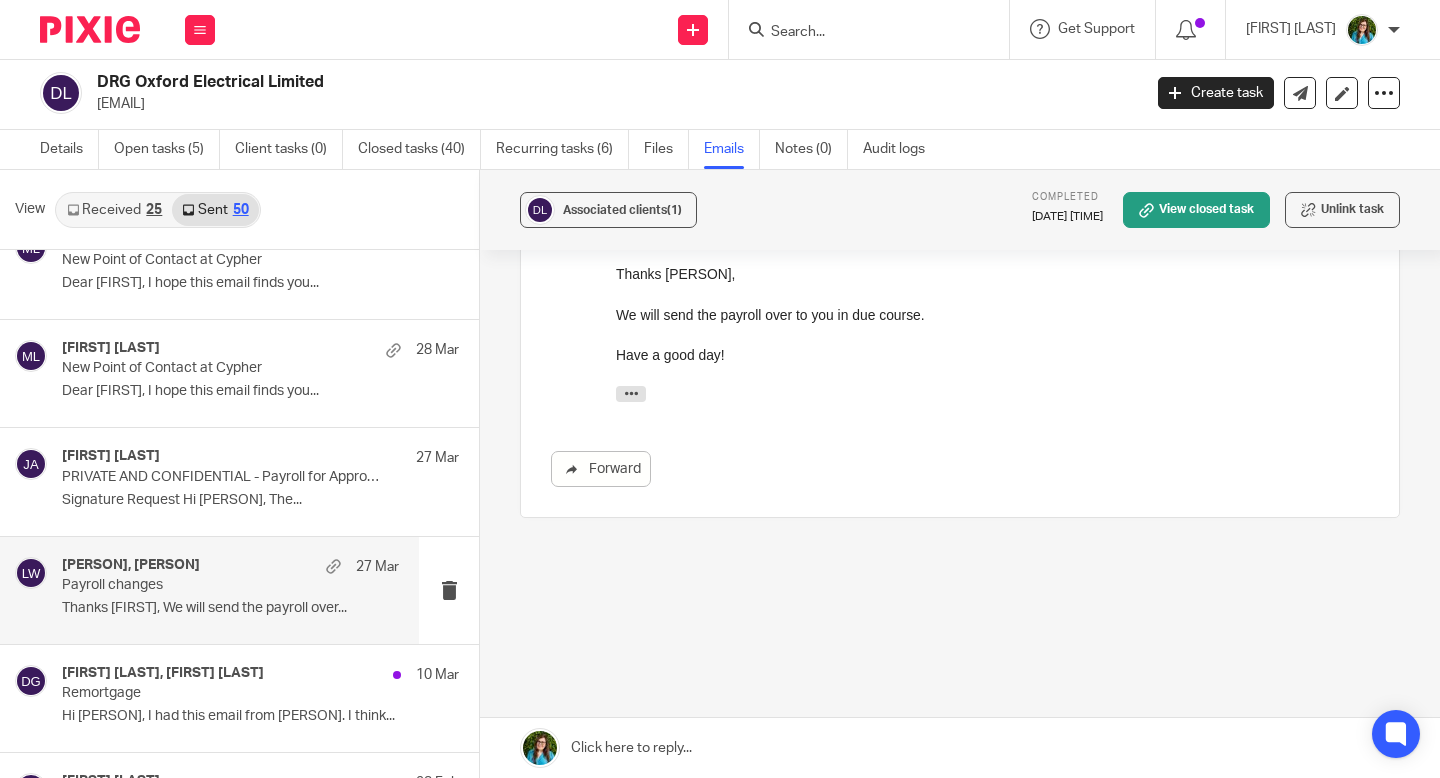scroll, scrollTop: 0, scrollLeft: 0, axis: both 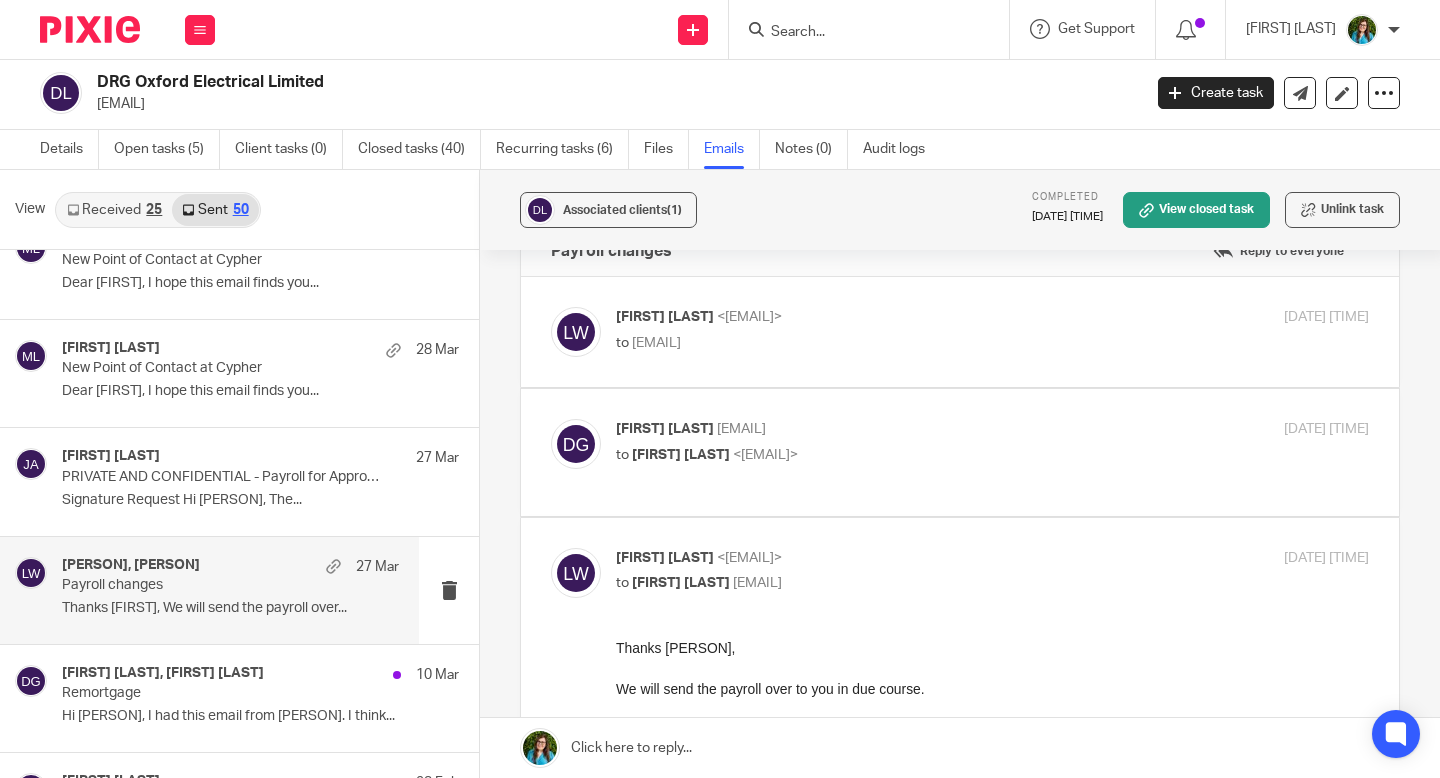 click on "to     <drg.electrical1@gmail.com>" at bounding box center (867, 343) 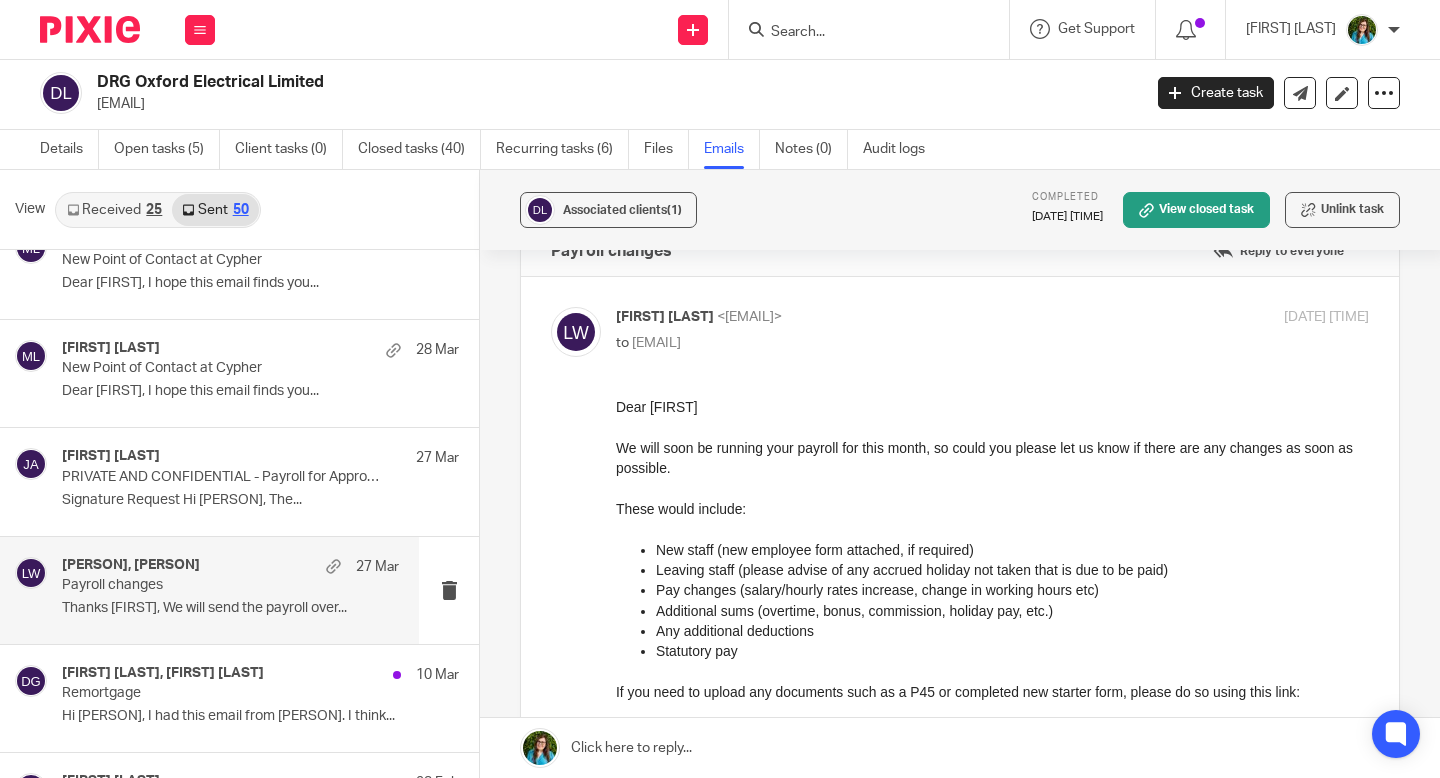 scroll, scrollTop: 0, scrollLeft: 0, axis: both 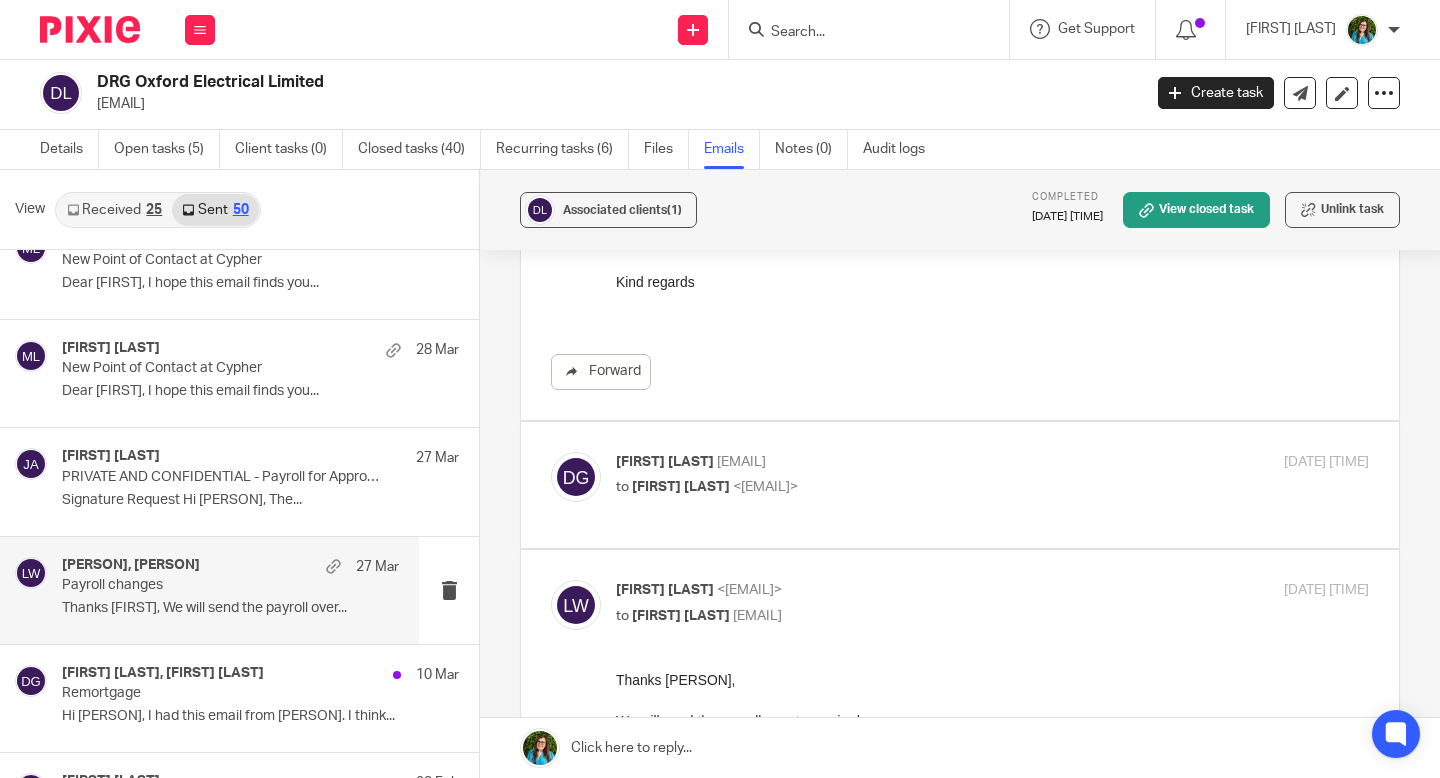 click on "to
Louise Williams
<louise@cypherhq.co.uk>" at bounding box center [867, 487] 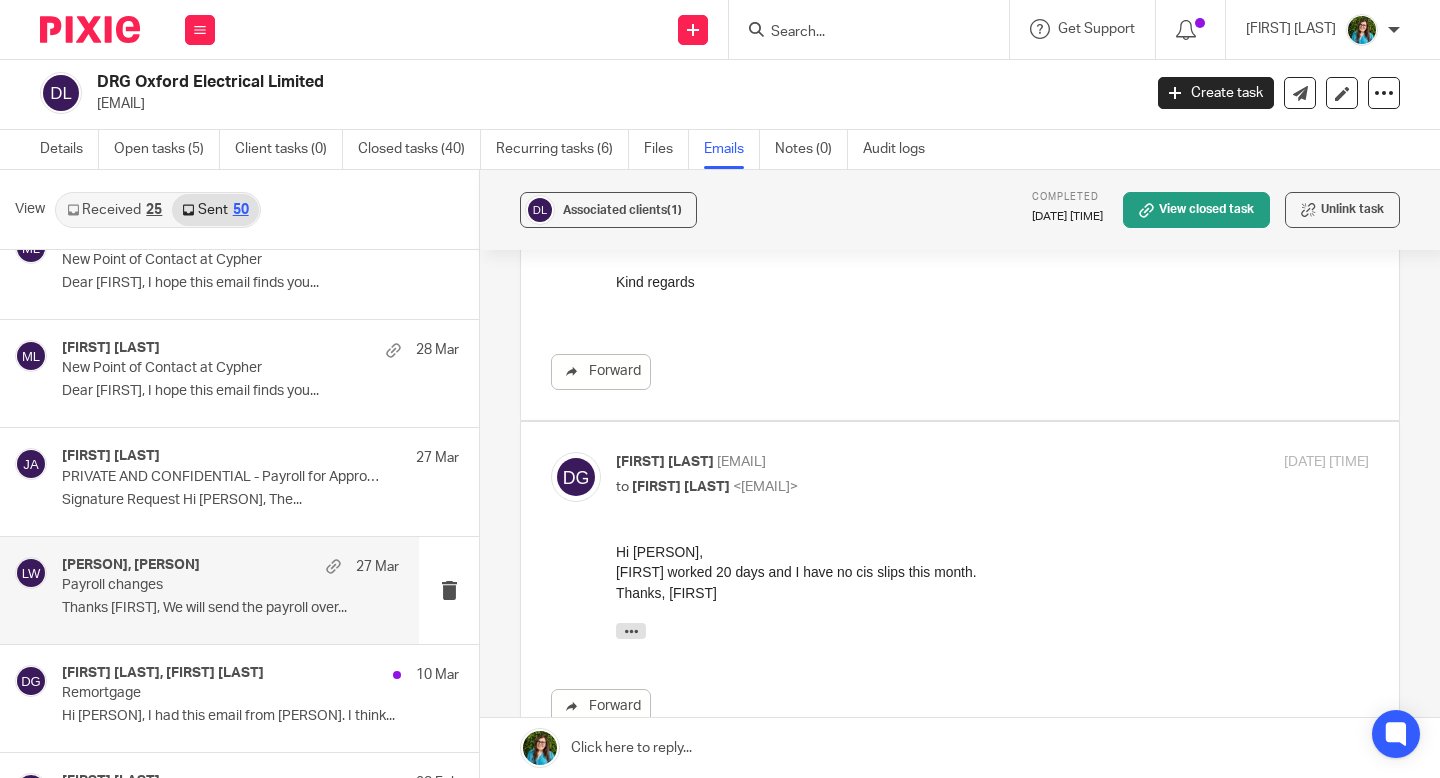 scroll, scrollTop: 0, scrollLeft: 0, axis: both 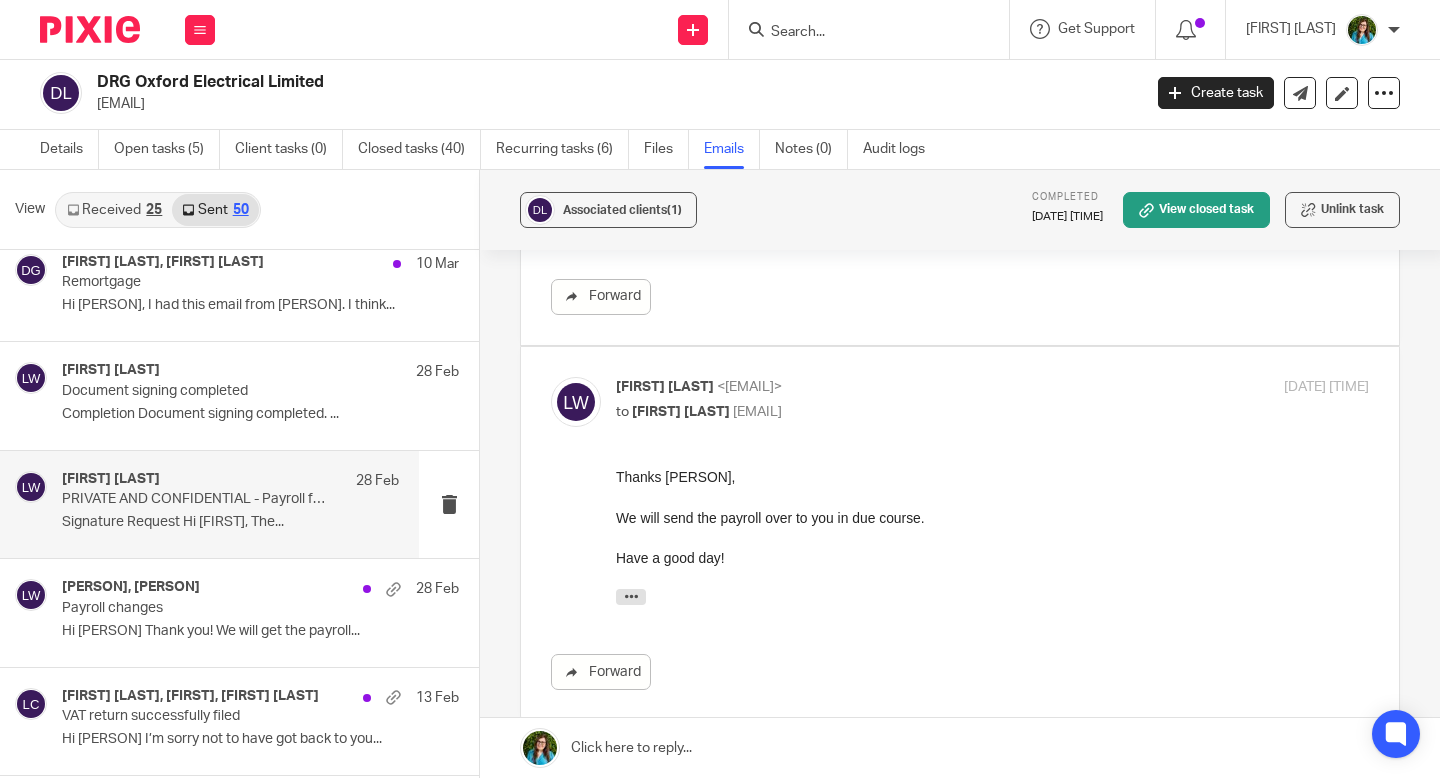 click on "Signature Request           Hi Danny,     The..." at bounding box center [230, 522] 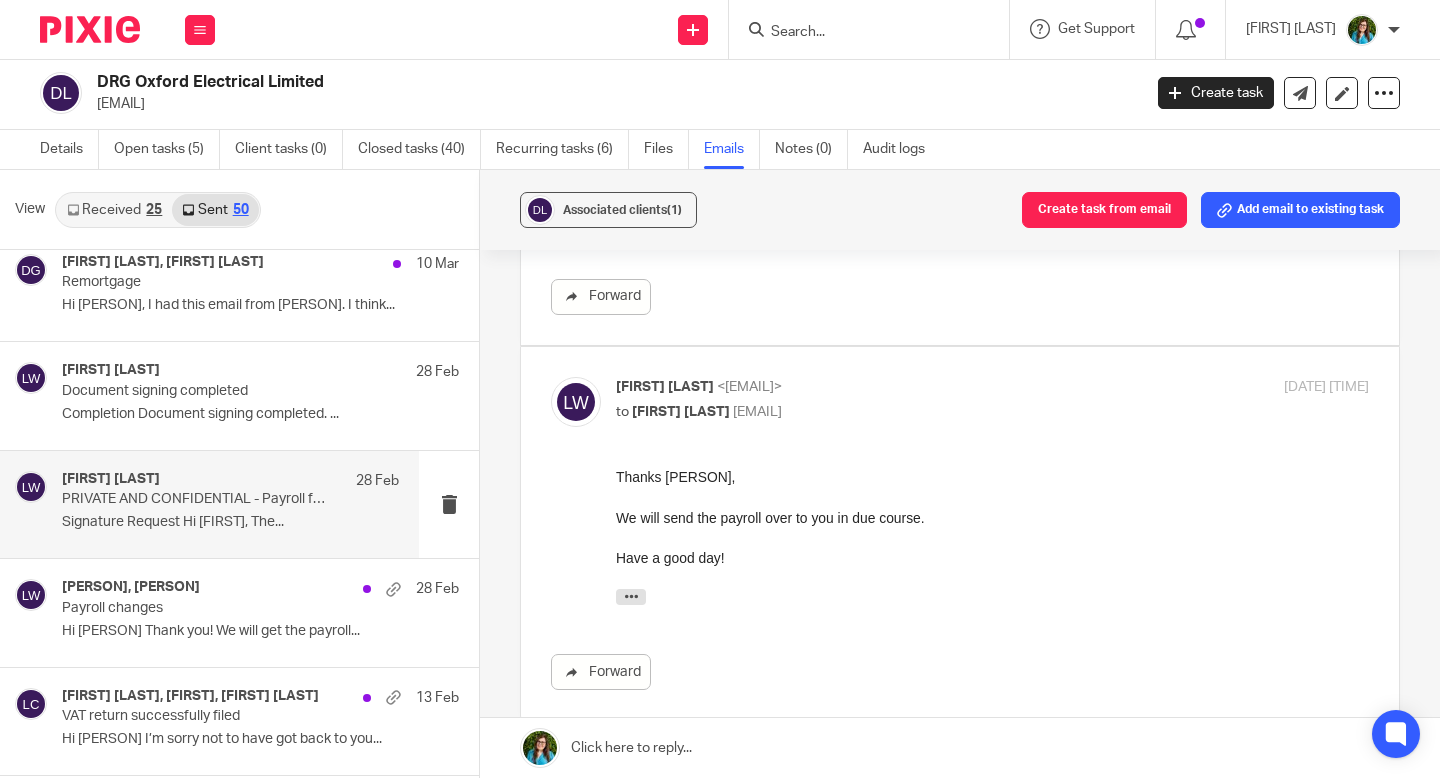 scroll, scrollTop: 0, scrollLeft: 0, axis: both 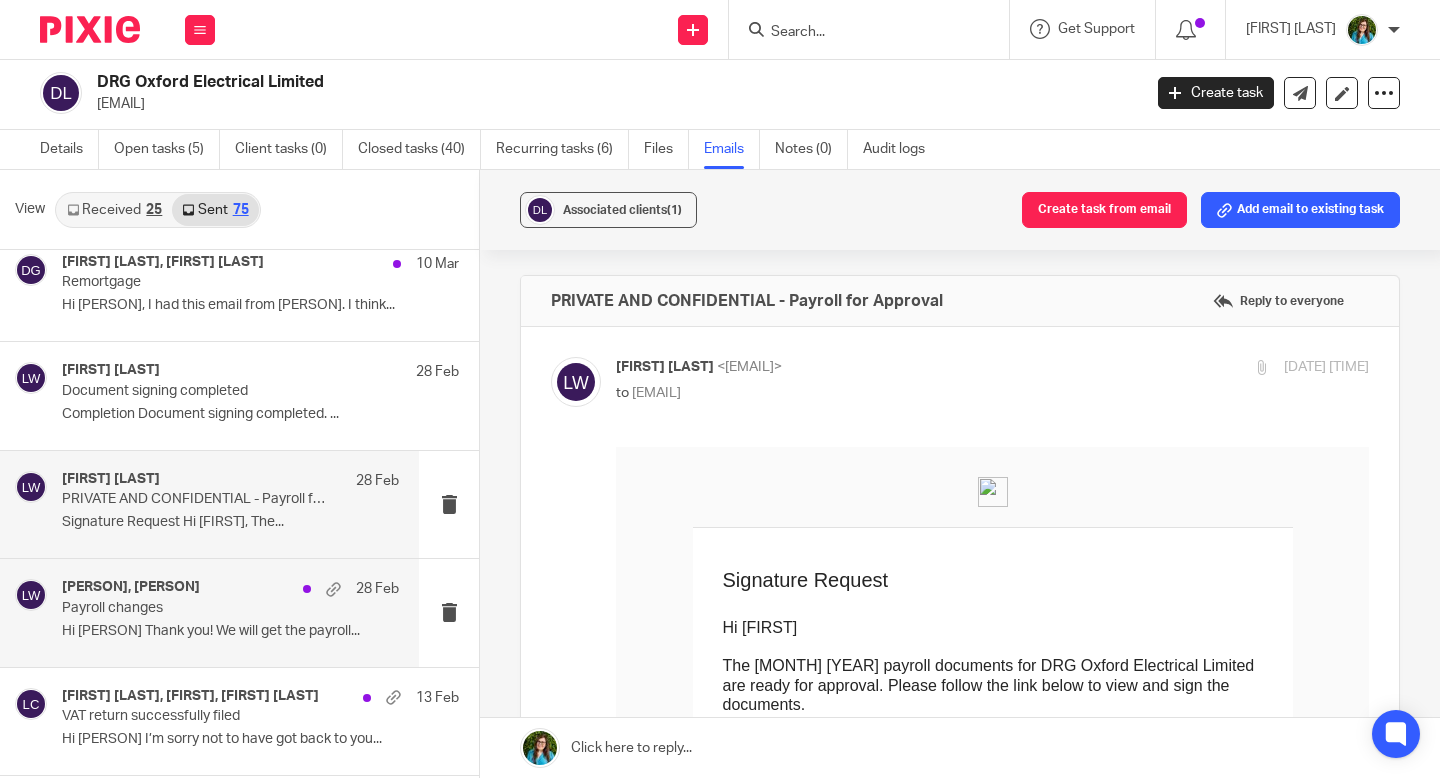 click on "Hi Danny     Thank you! We will get the payroll..." at bounding box center [230, 631] 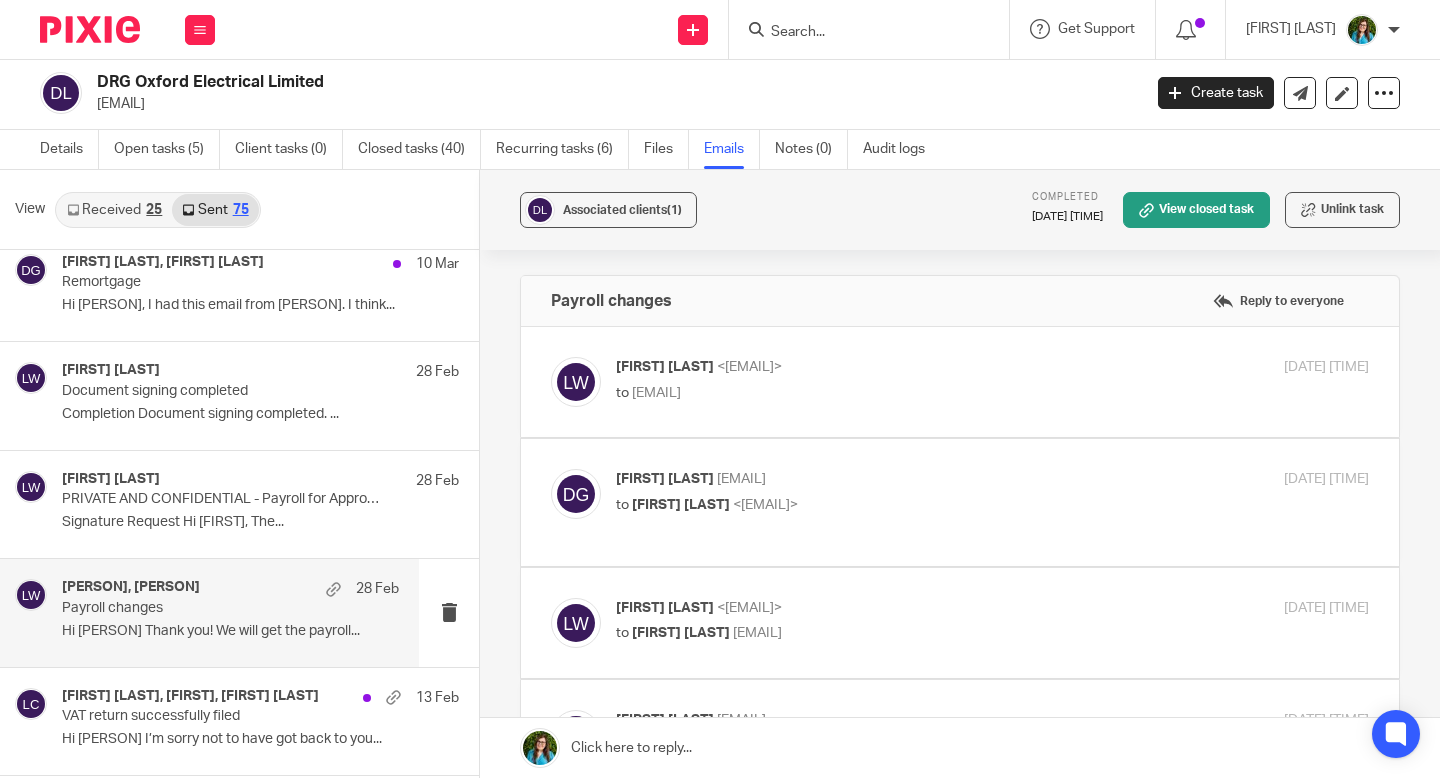 scroll 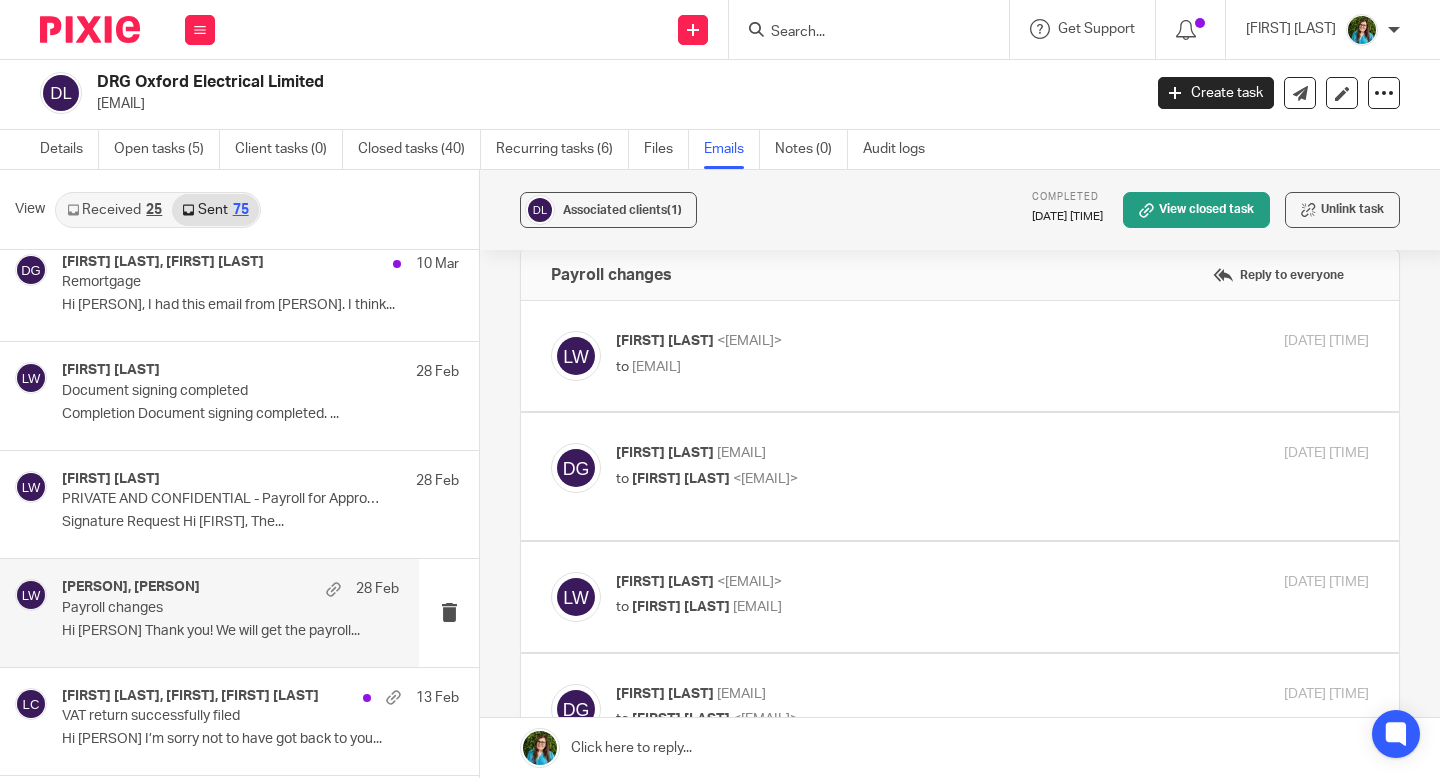 click on "Danny Geddes
<drg.electrical1@gmail.com>   to
Louise Williams
<louise@cypherhq.co.uk>       27 Feb 2025 7:46pm
Forward" at bounding box center (960, 476) 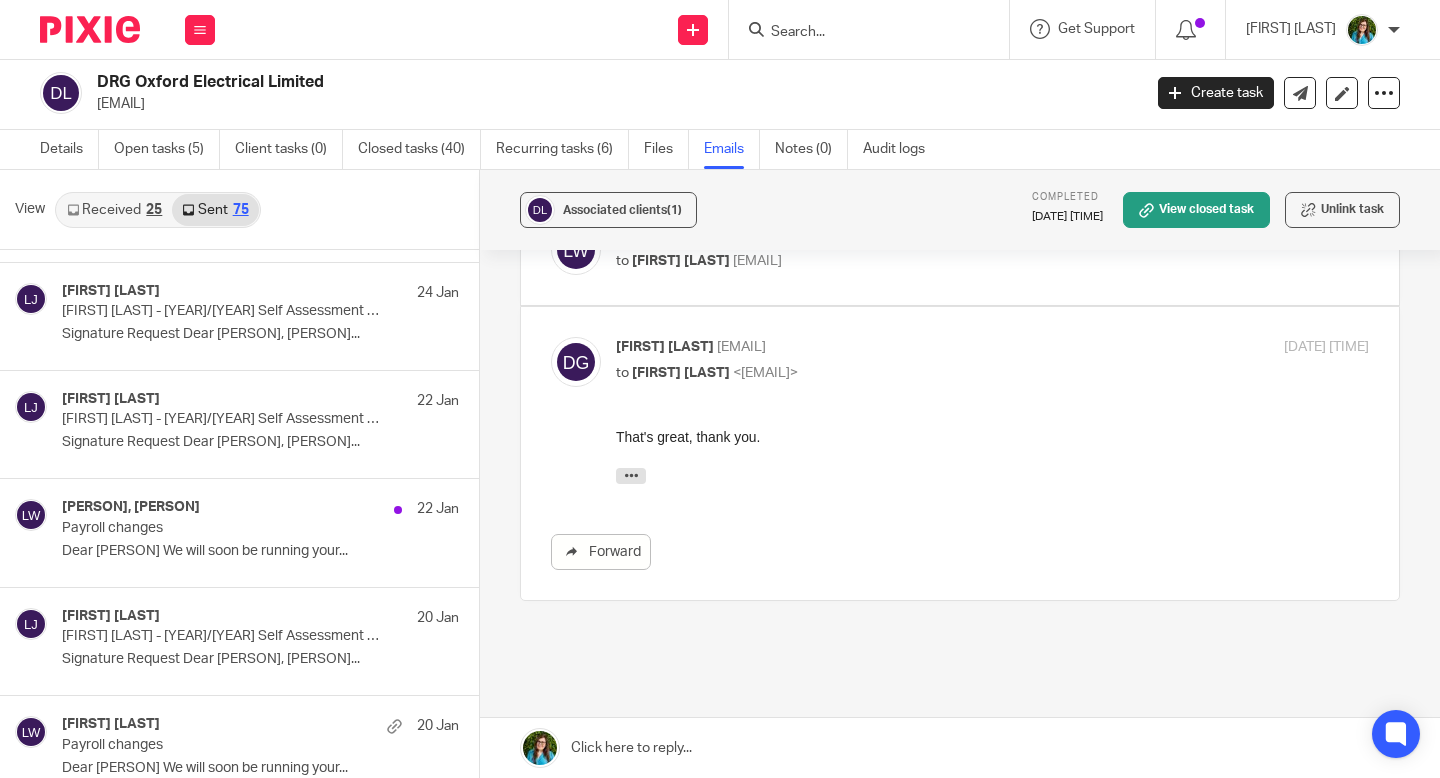 scroll, scrollTop: 5972, scrollLeft: 0, axis: vertical 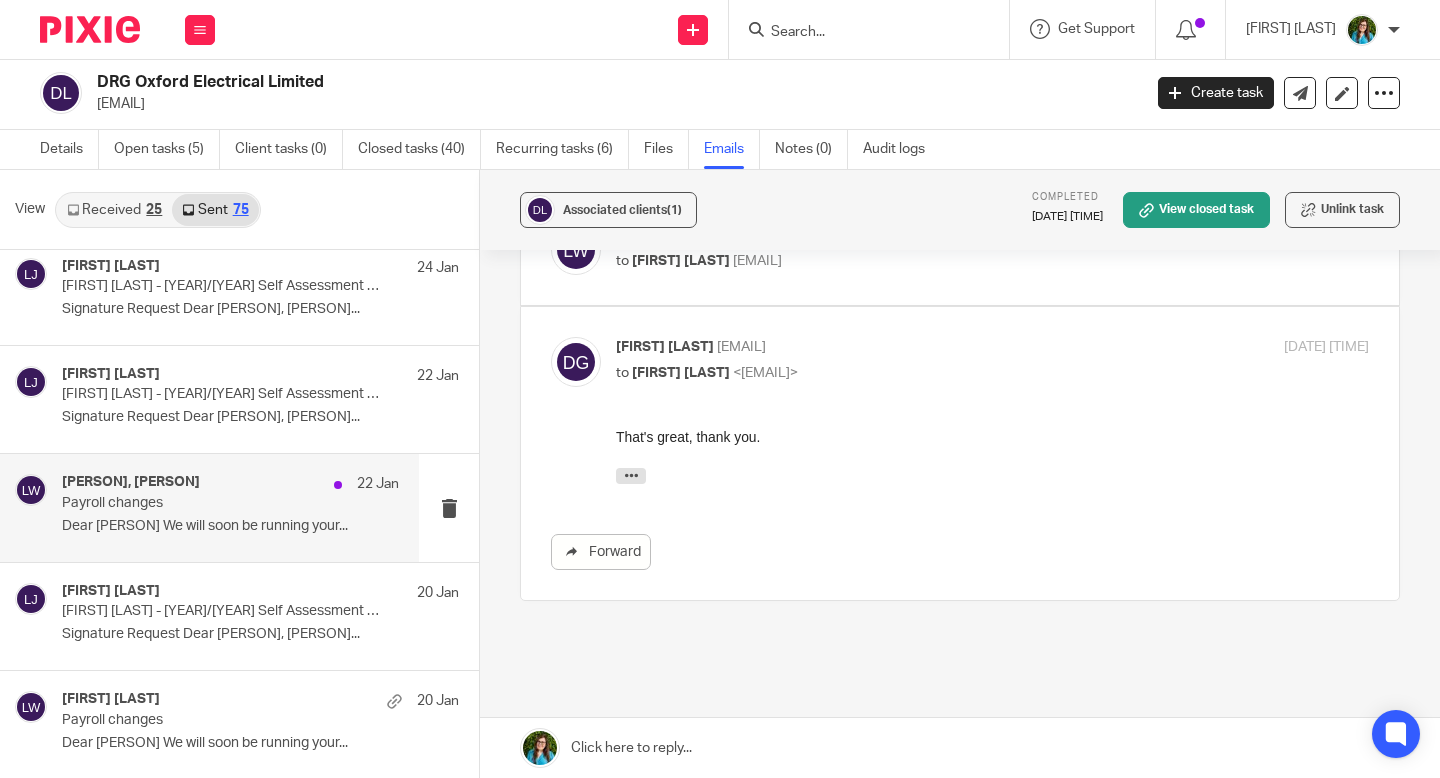 click on "Dear Danny     We will soon be running your..." at bounding box center [230, 526] 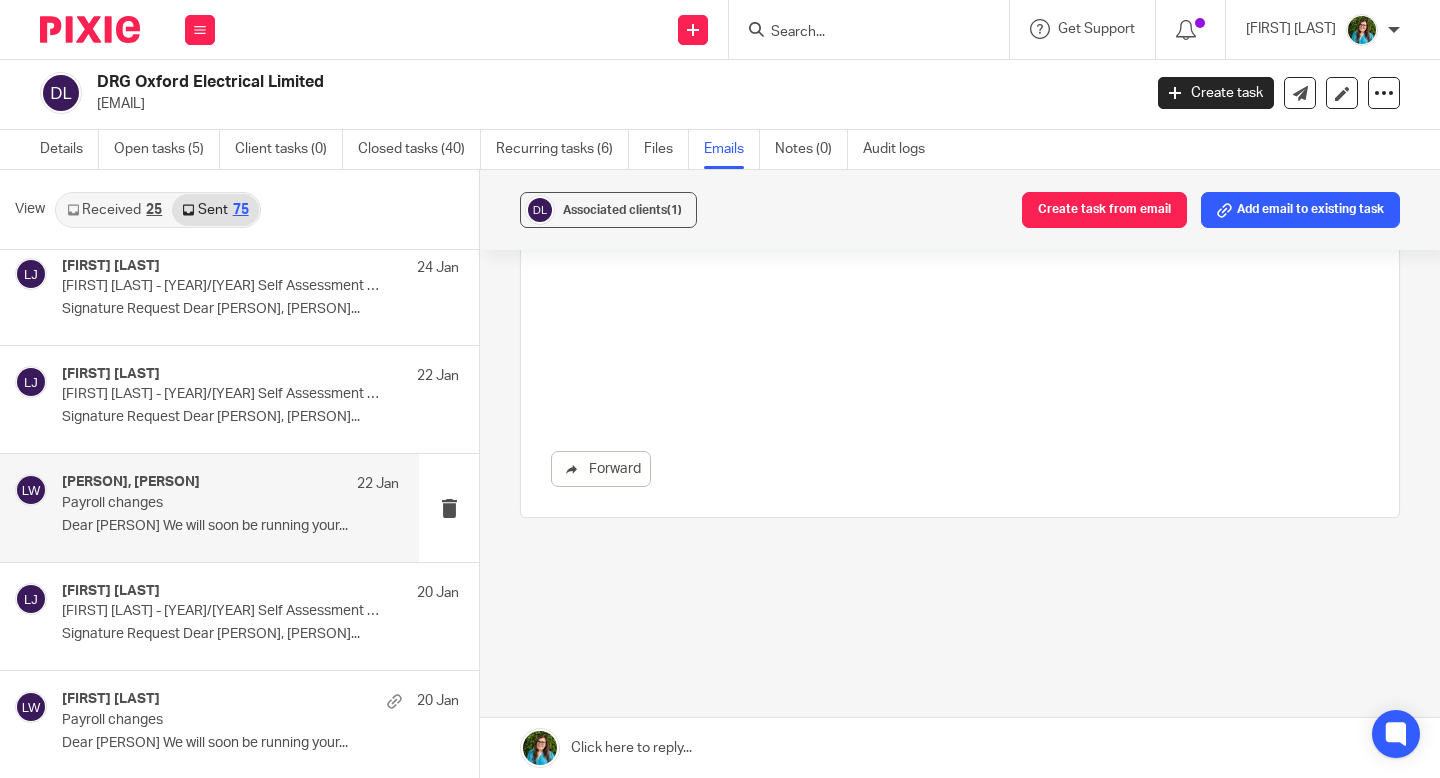 scroll, scrollTop: 0, scrollLeft: 0, axis: both 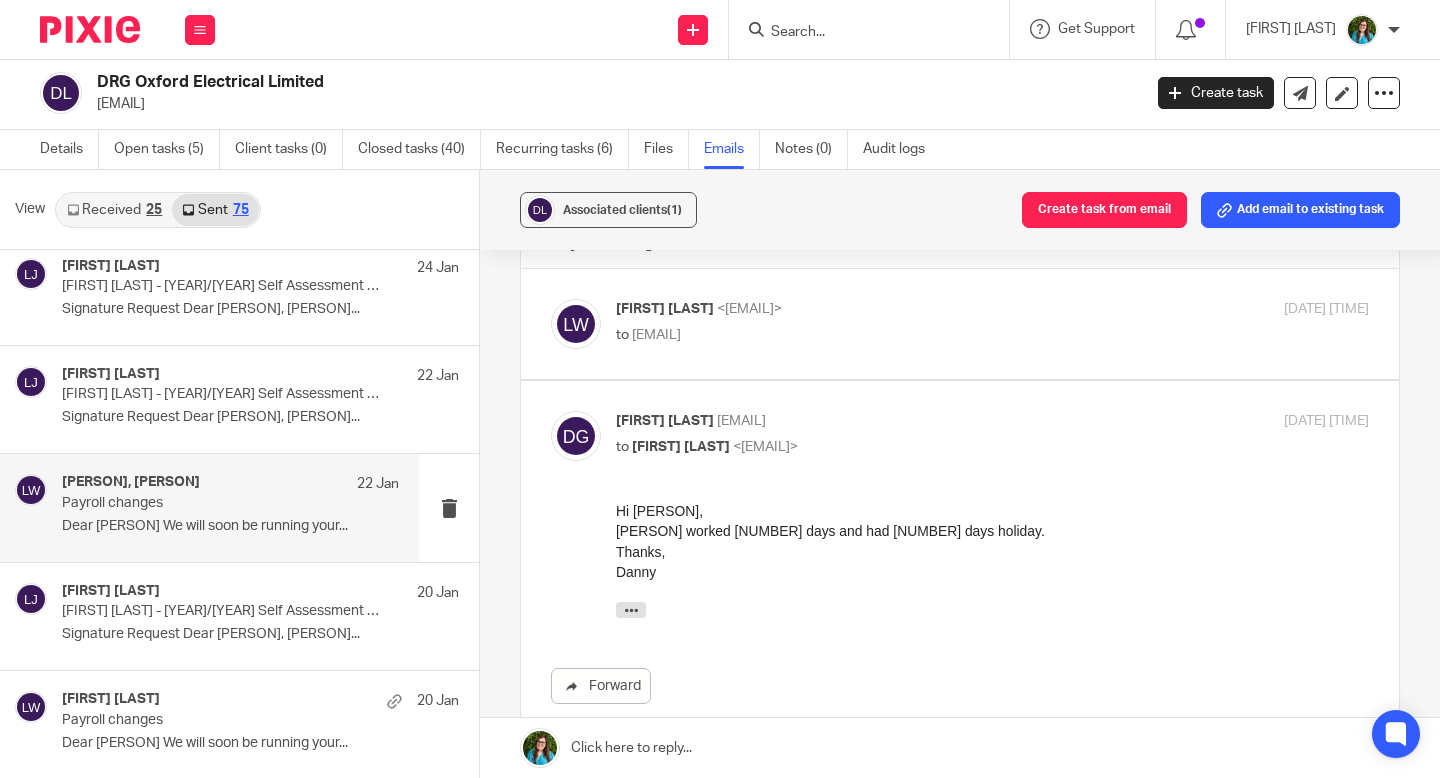click on "to     <drg.electrical1@gmail.com>" at bounding box center (867, 335) 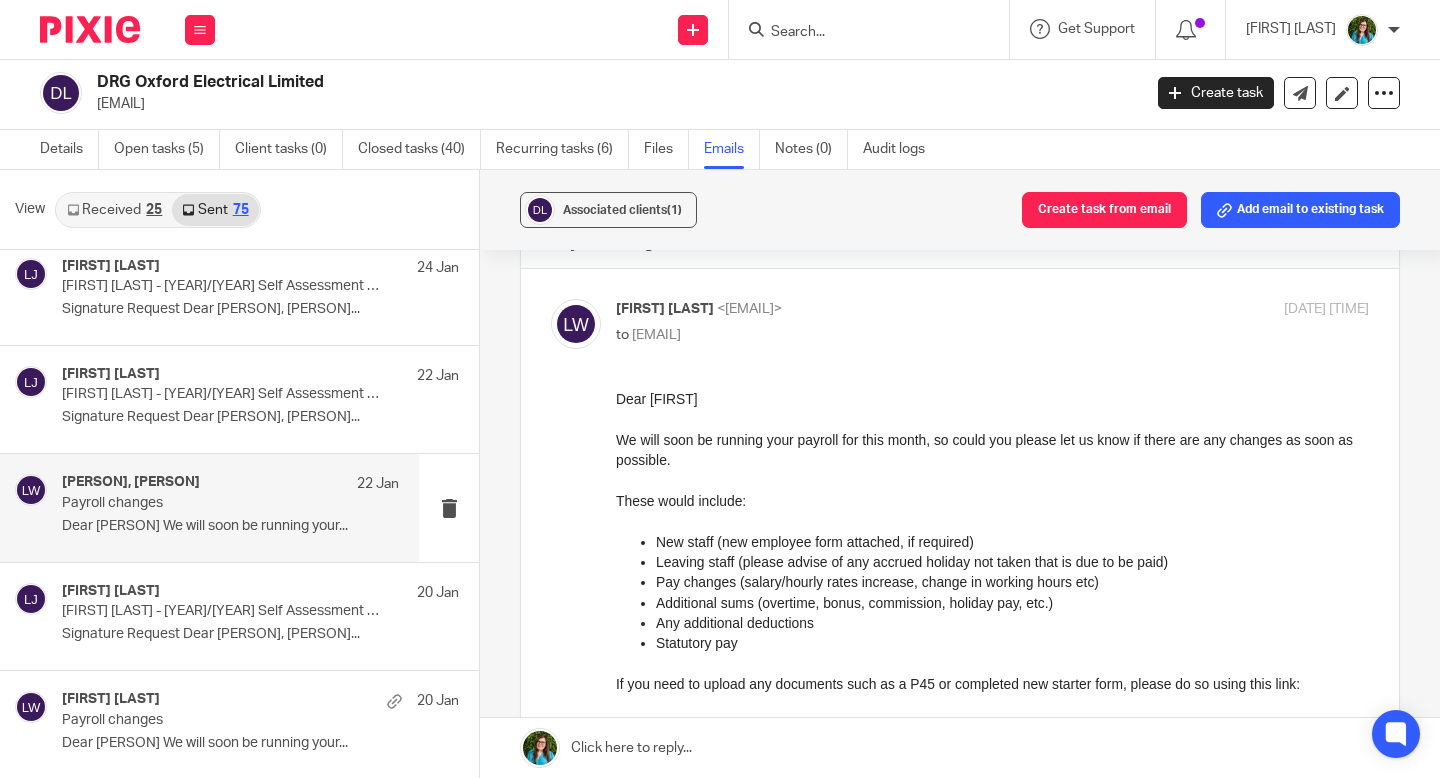 scroll, scrollTop: 0, scrollLeft: 0, axis: both 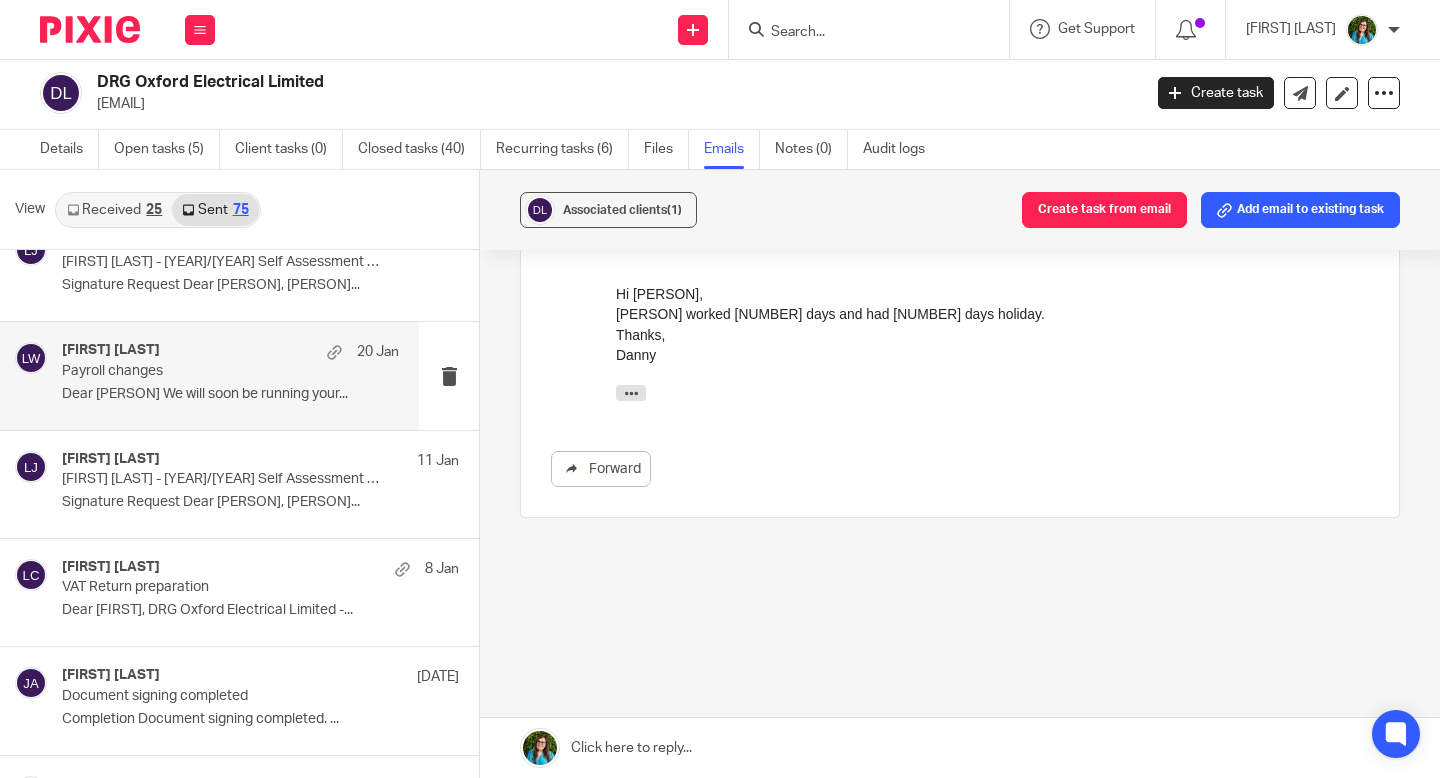 click on "Dear Danny     We will soon be running your..." at bounding box center (230, 394) 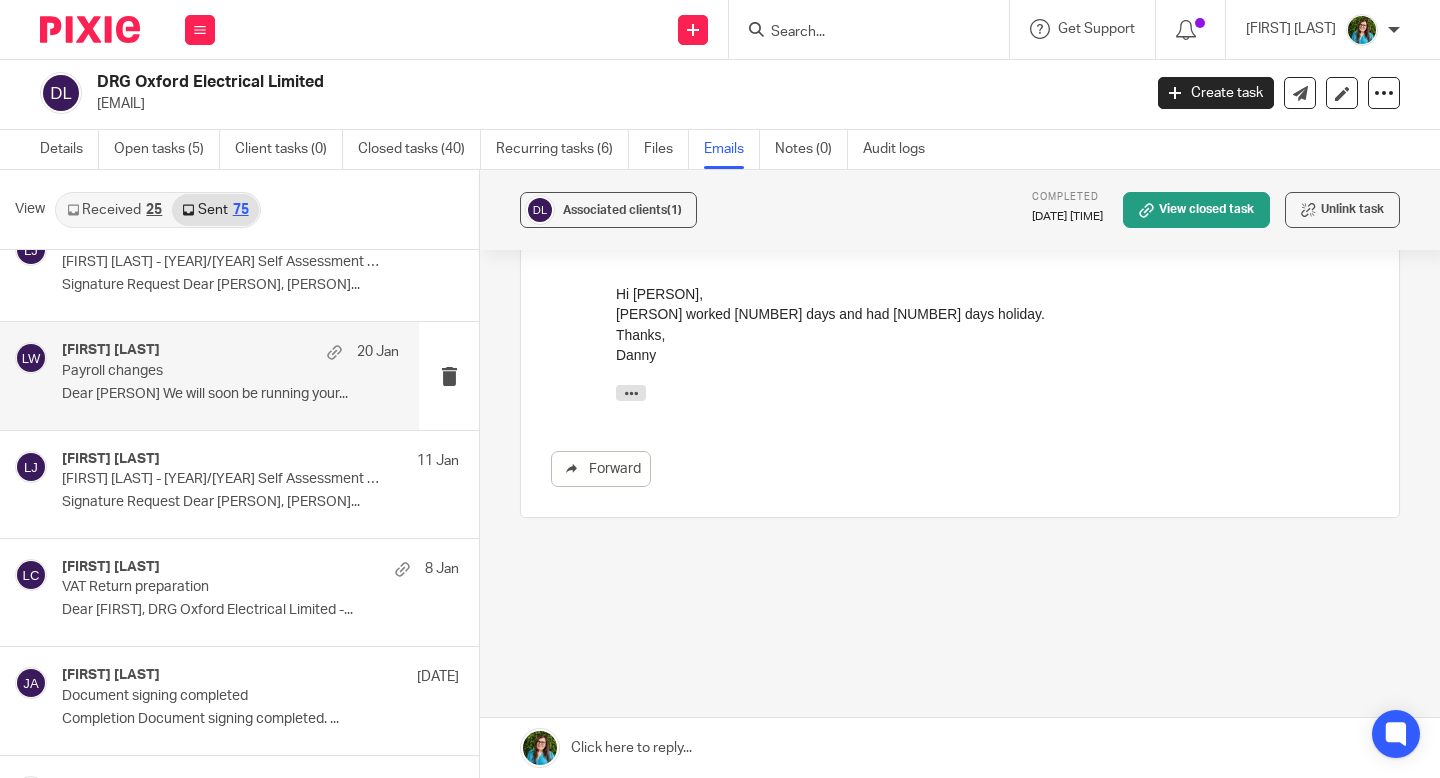 scroll, scrollTop: 0, scrollLeft: 0, axis: both 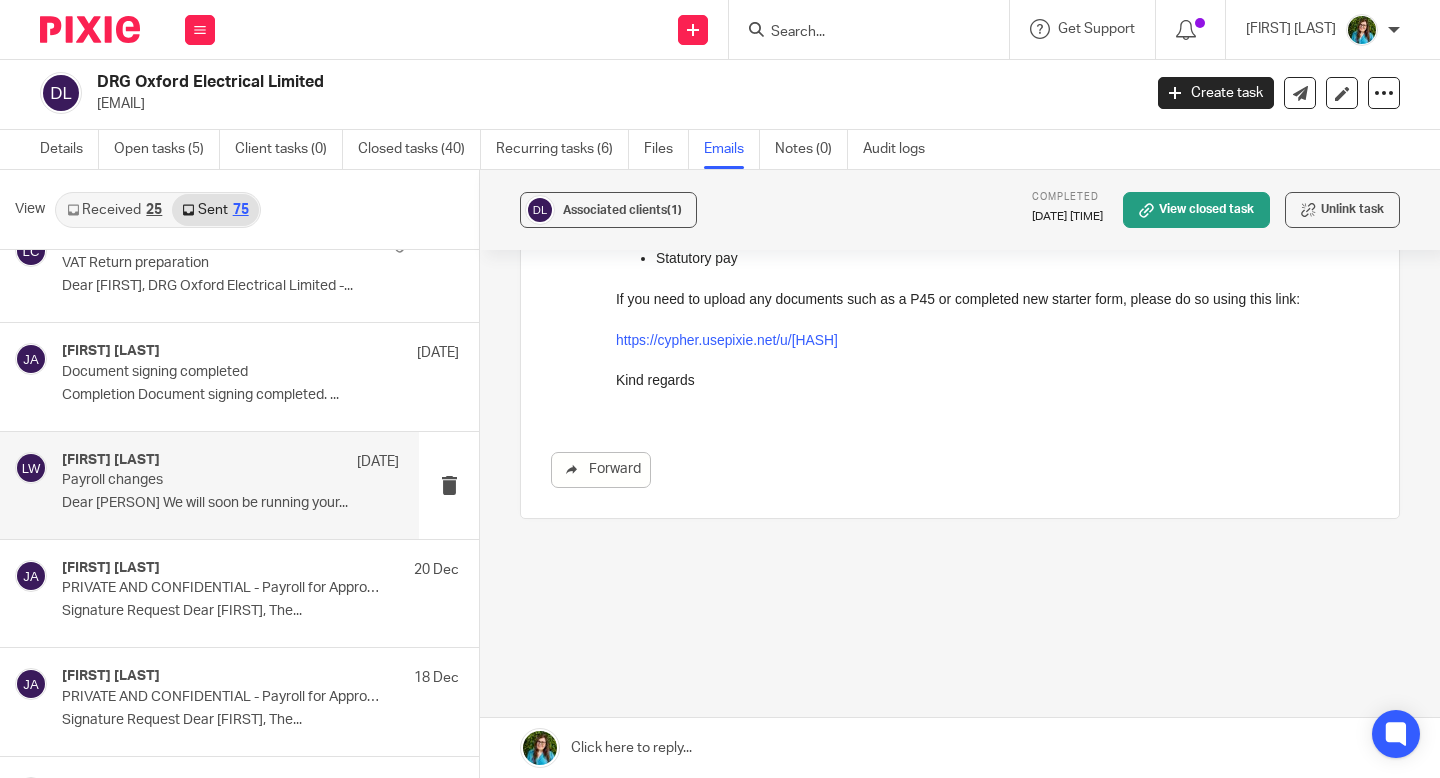 click on "Dear Danny     We will soon be running your..." at bounding box center (230, 503) 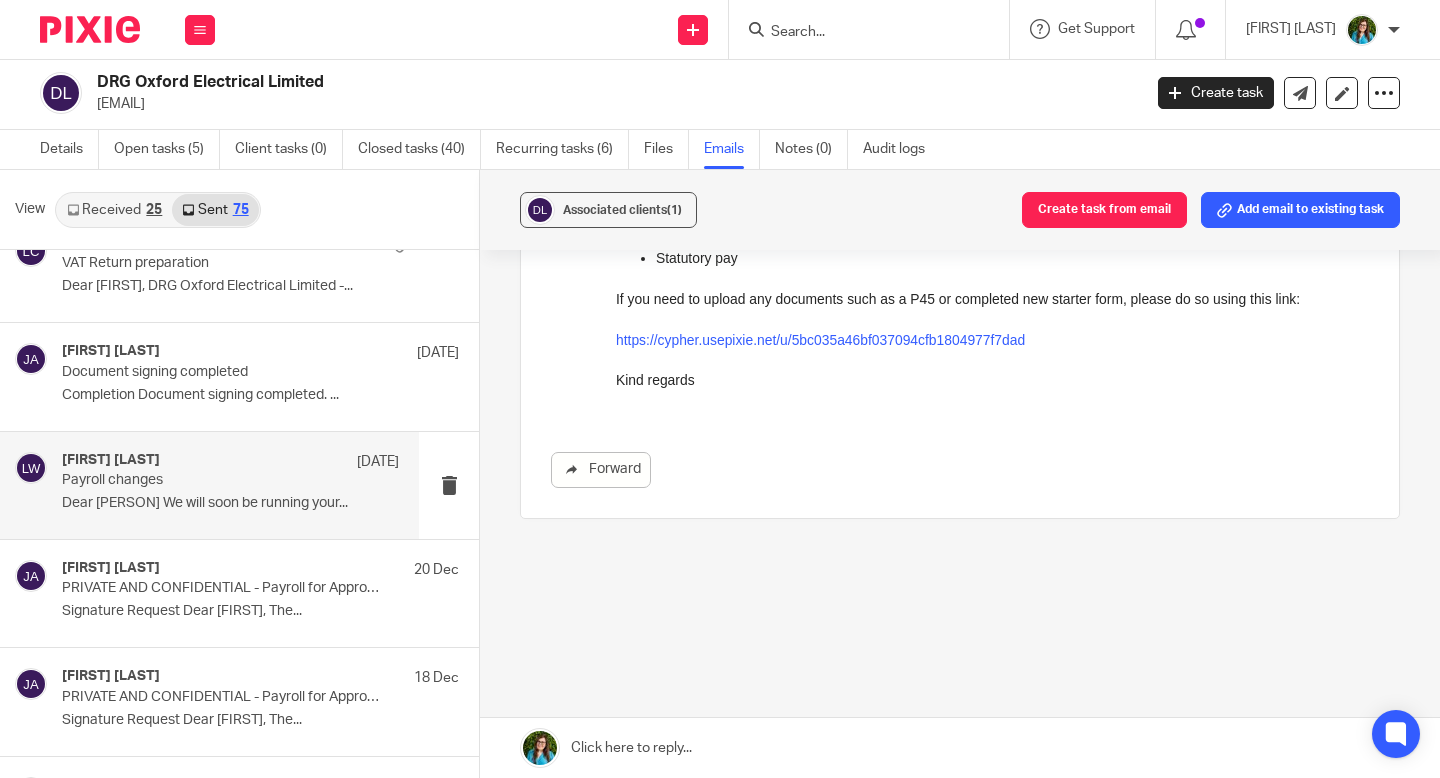 scroll, scrollTop: 0, scrollLeft: 0, axis: both 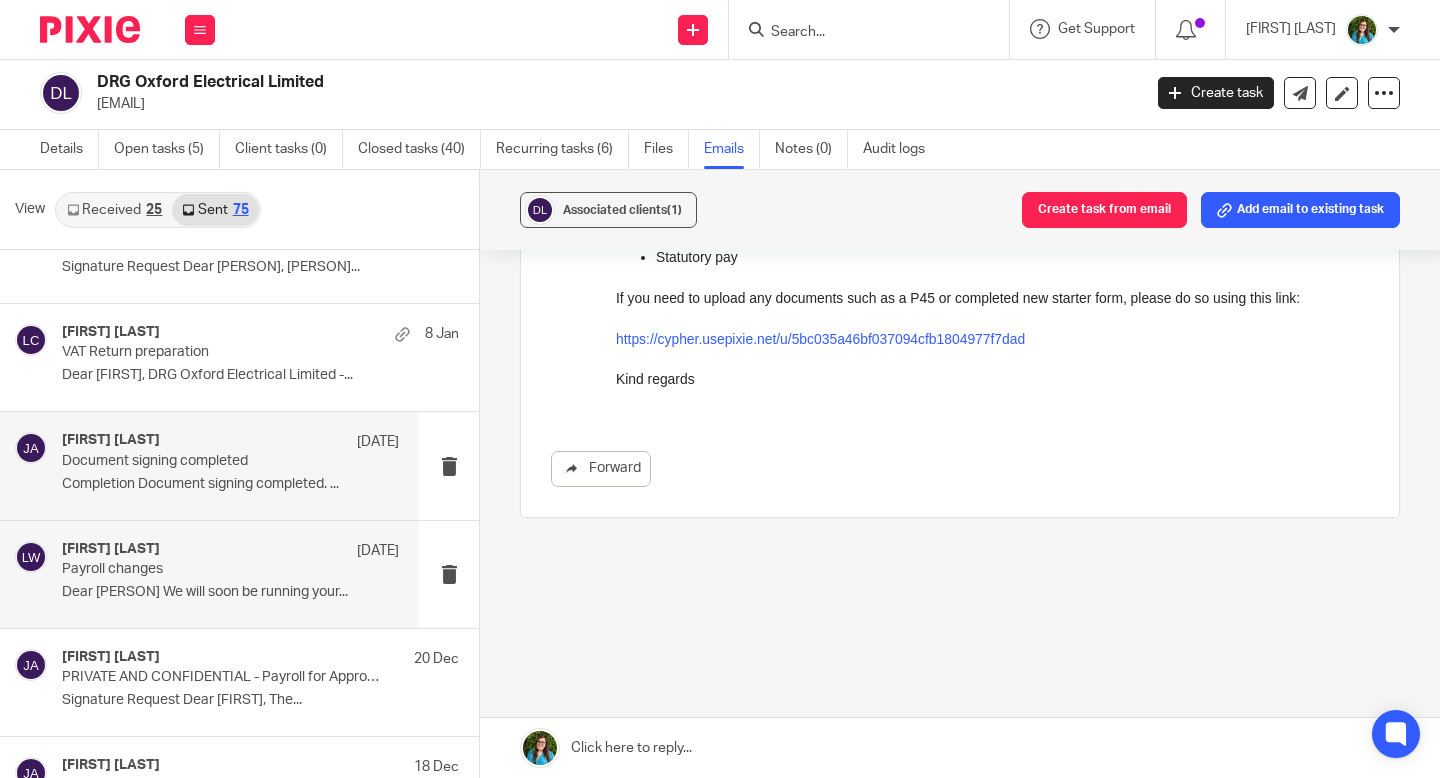 click on "Jacky Anderson
22 Dec   Document signing completed   Completion         Document signing completed. ..." at bounding box center (230, 465) 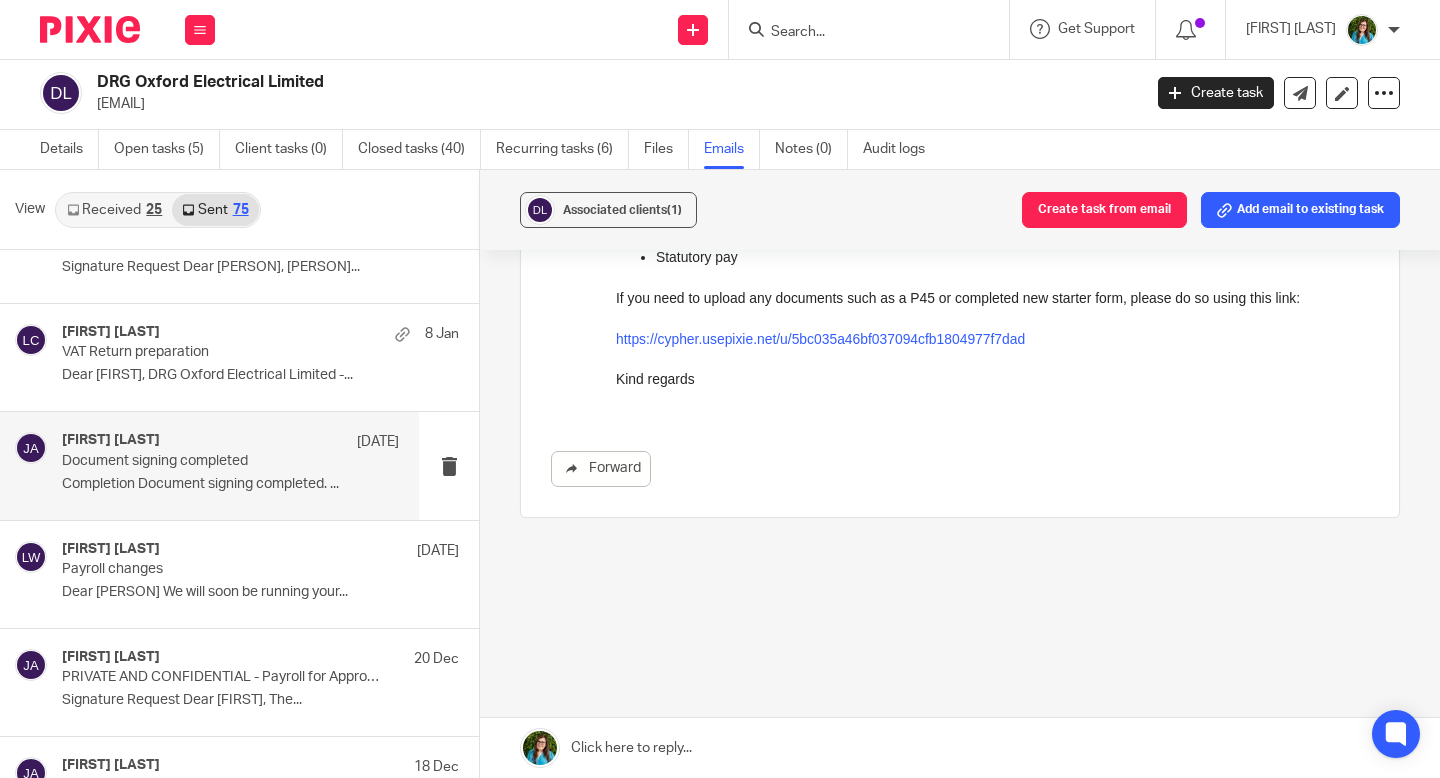 scroll, scrollTop: 0, scrollLeft: 0, axis: both 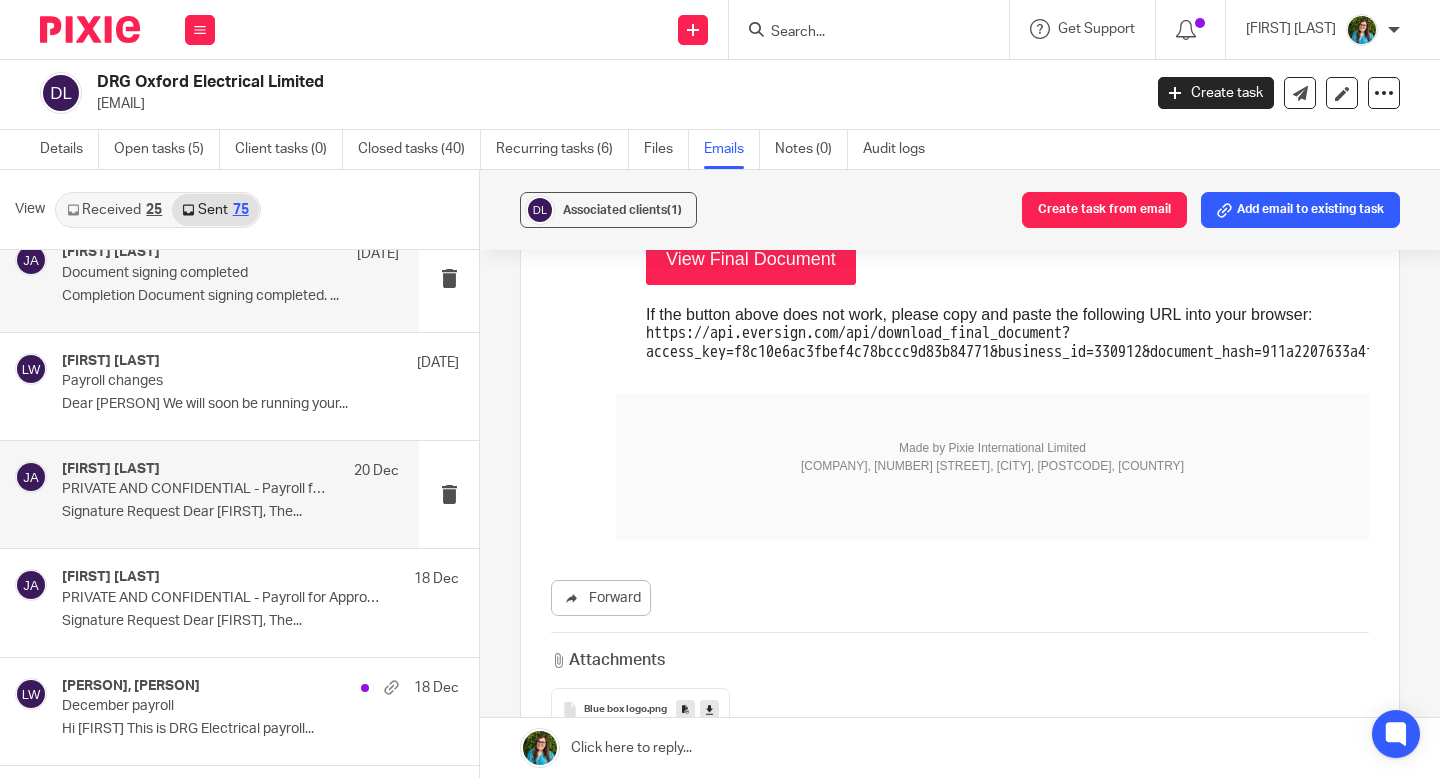 click on "Signature Request           Dear Danny,     The..." at bounding box center (230, 512) 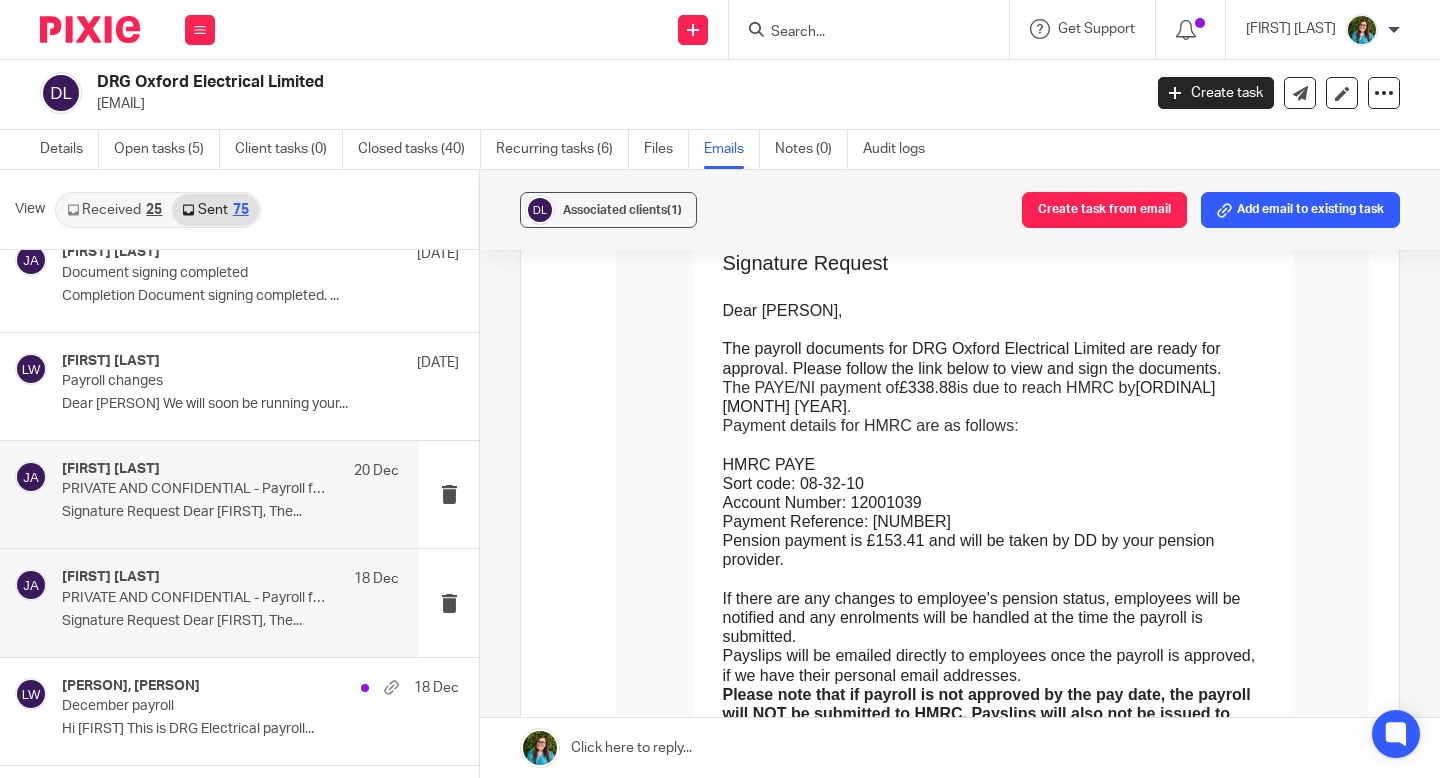 click on "Signature Request           Dear Danny,     The..." at bounding box center (230, 621) 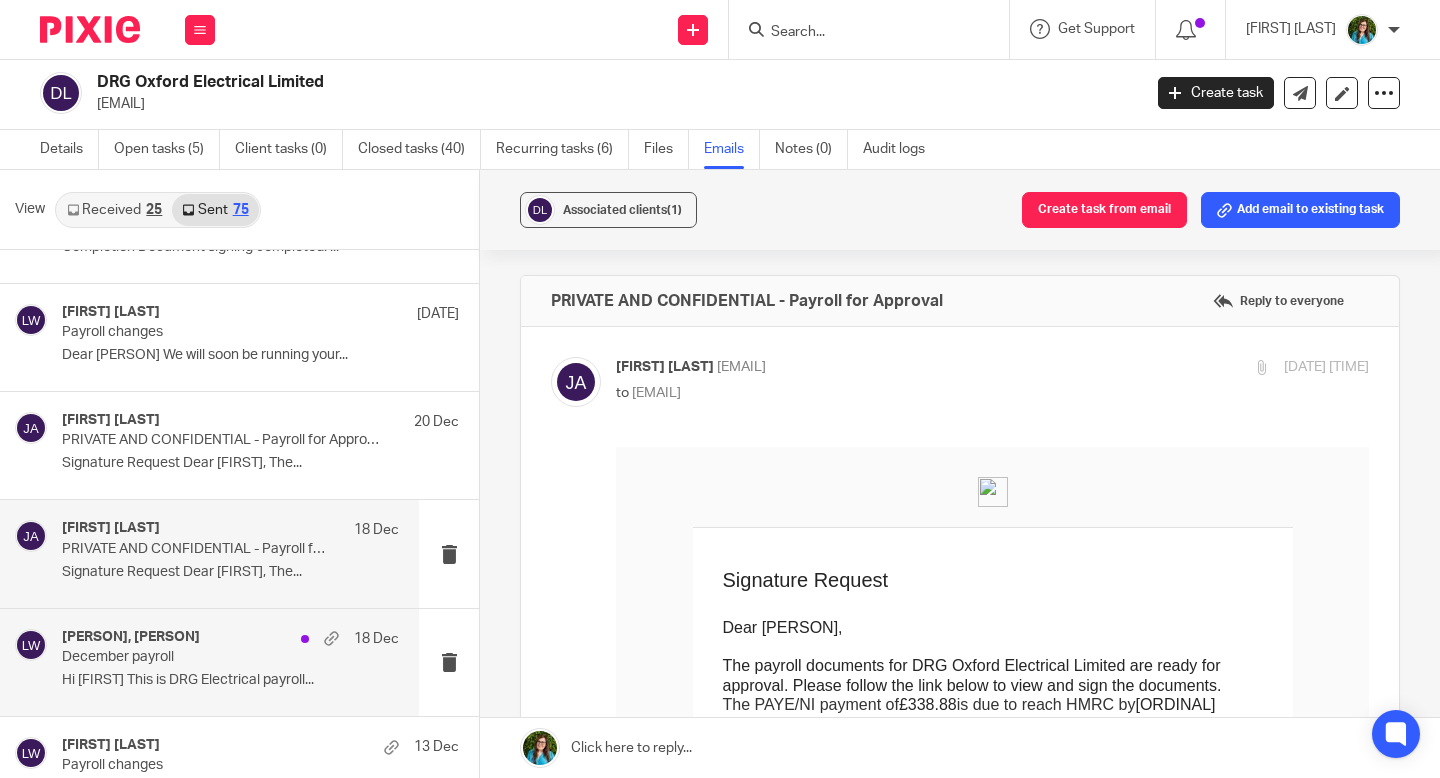 click on "December payroll" at bounding box center [197, 657] 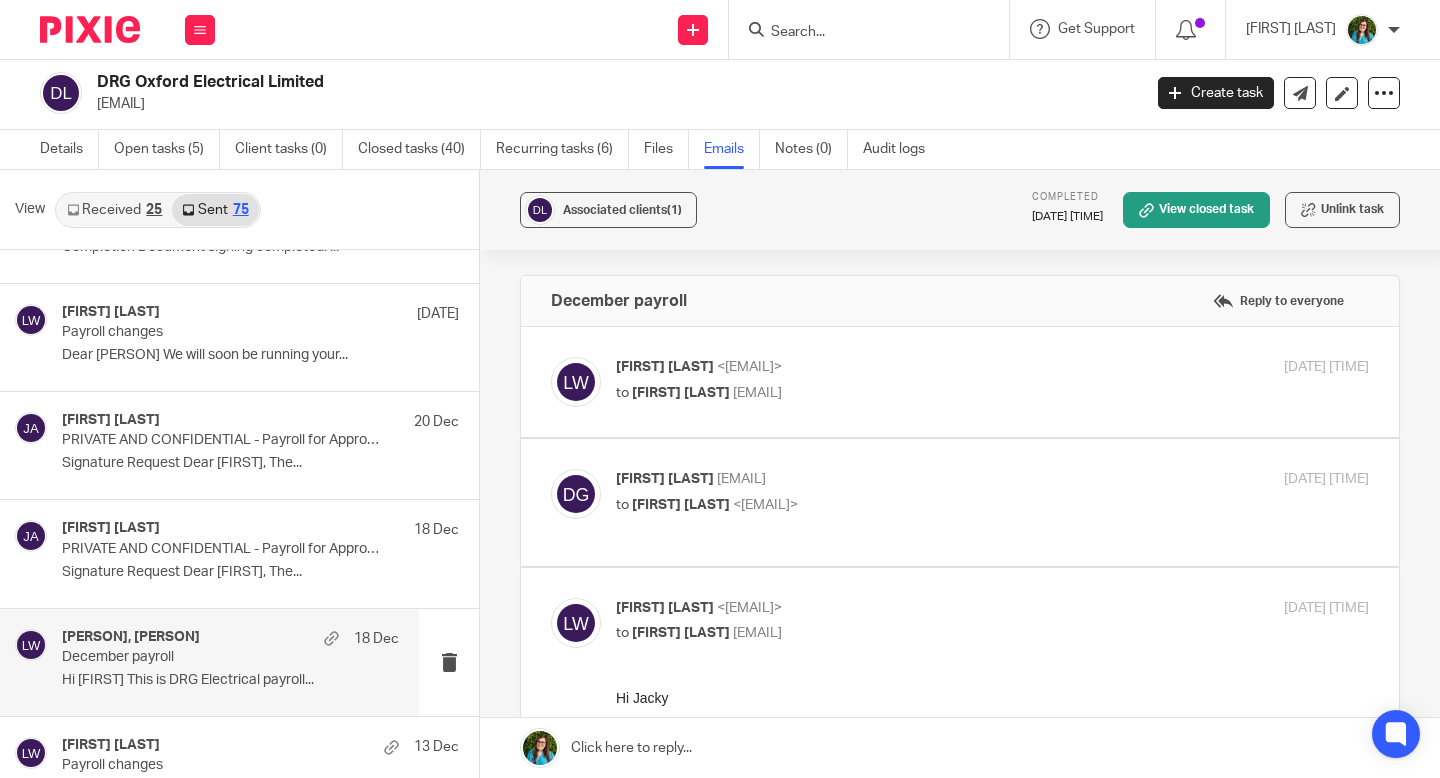click on "Louise Williams
<louise@cypherhq.co.uk>   to
Danny Geddes
<drg.electrical1@gmail.com>       17 Dec 2024 4:09pm
Forward" at bounding box center [960, 382] 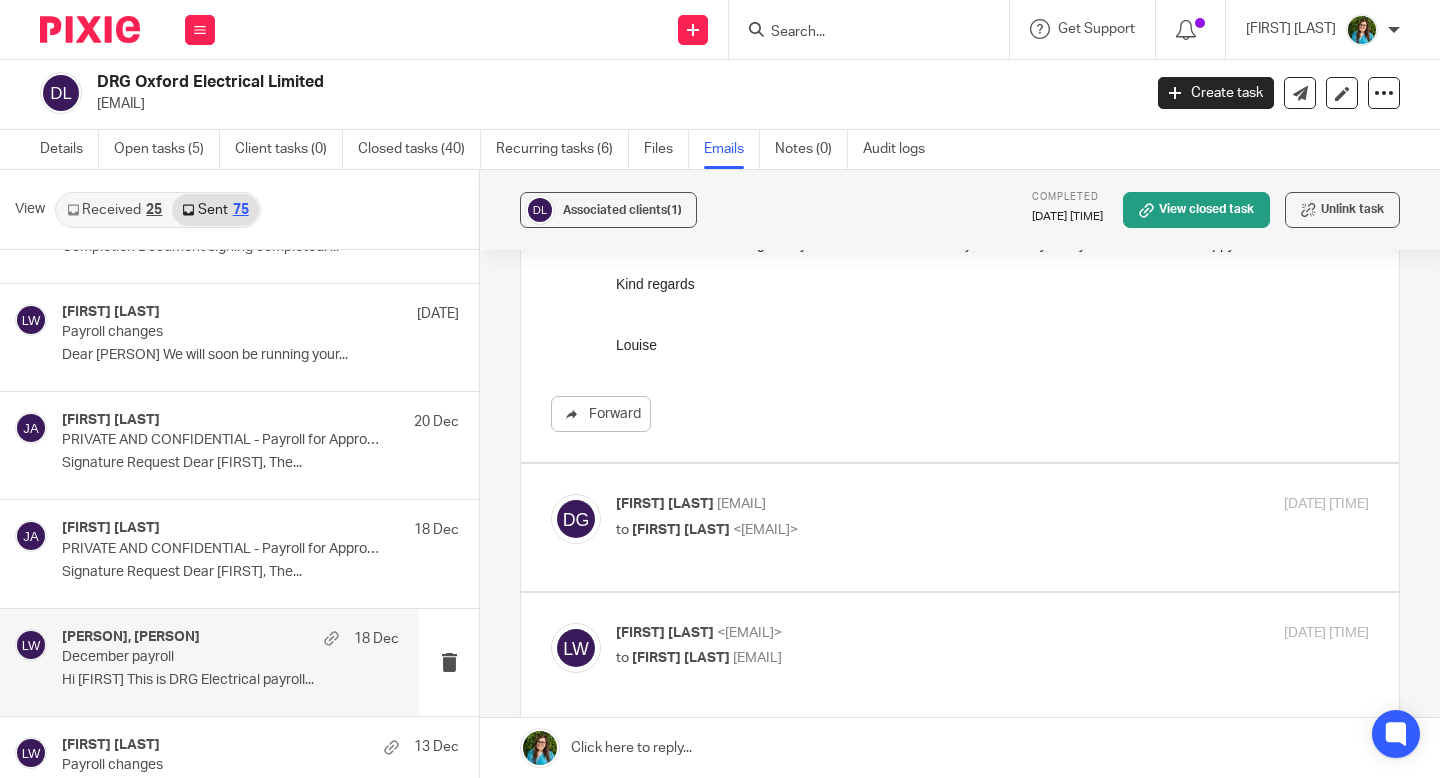 click on "Danny Geddes
<drg.electrical1@gmail.com>   to
Louise Williams
<louise@cypherhq.co.uk>       17 Dec 2024 10:00pm
Forward" at bounding box center [960, 527] 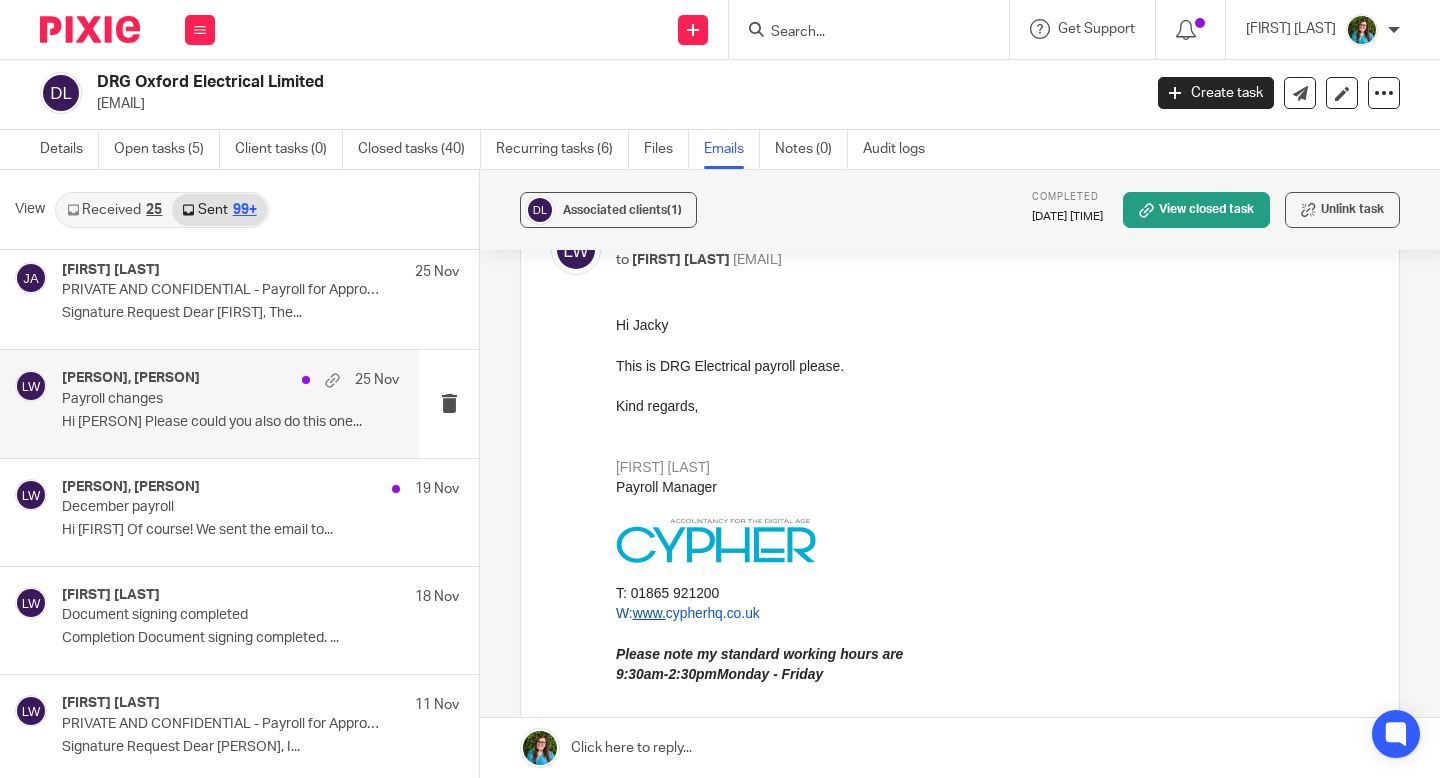 click on "Hi Jacky     Please could you also do this one..." at bounding box center [230, 422] 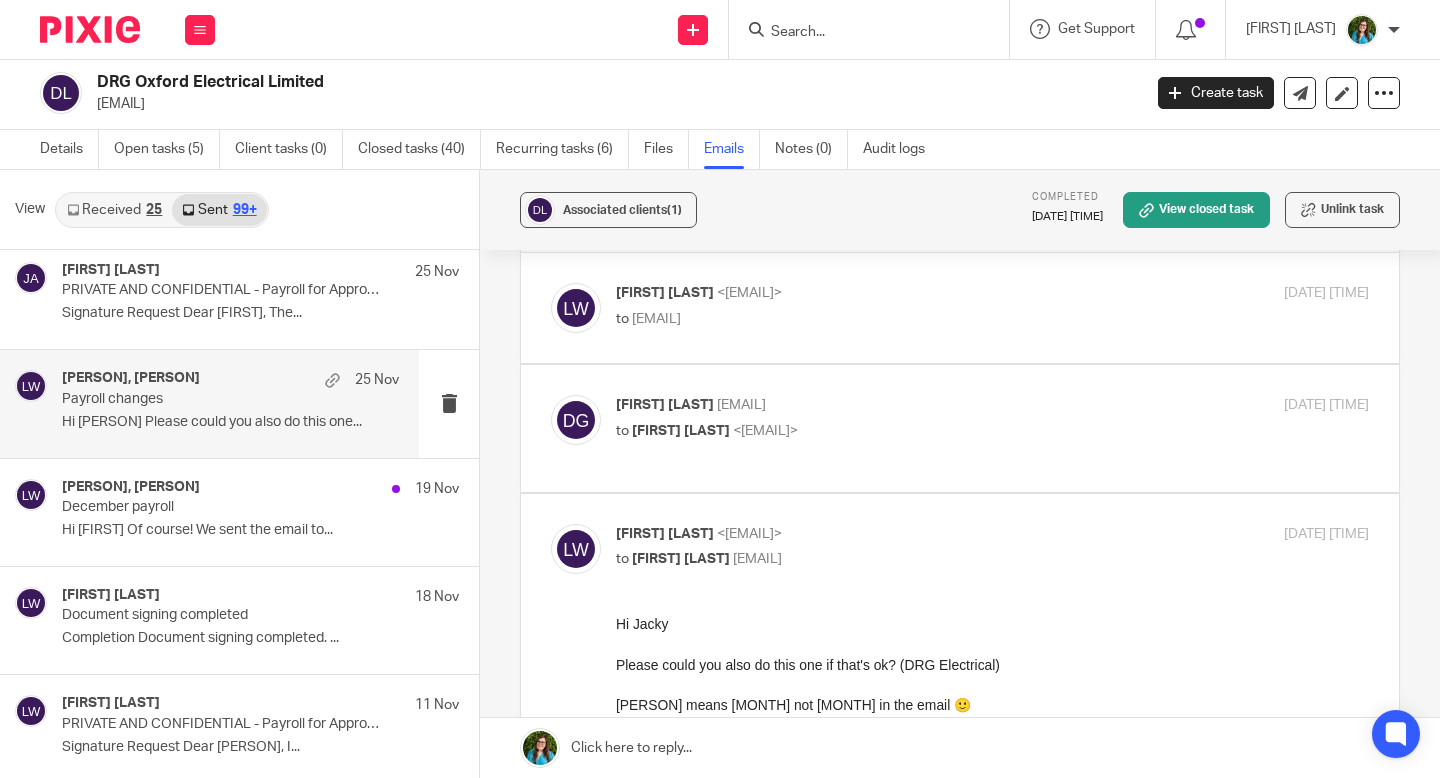 click on "to     <drg.electrical1@gmail.com>" at bounding box center [867, 319] 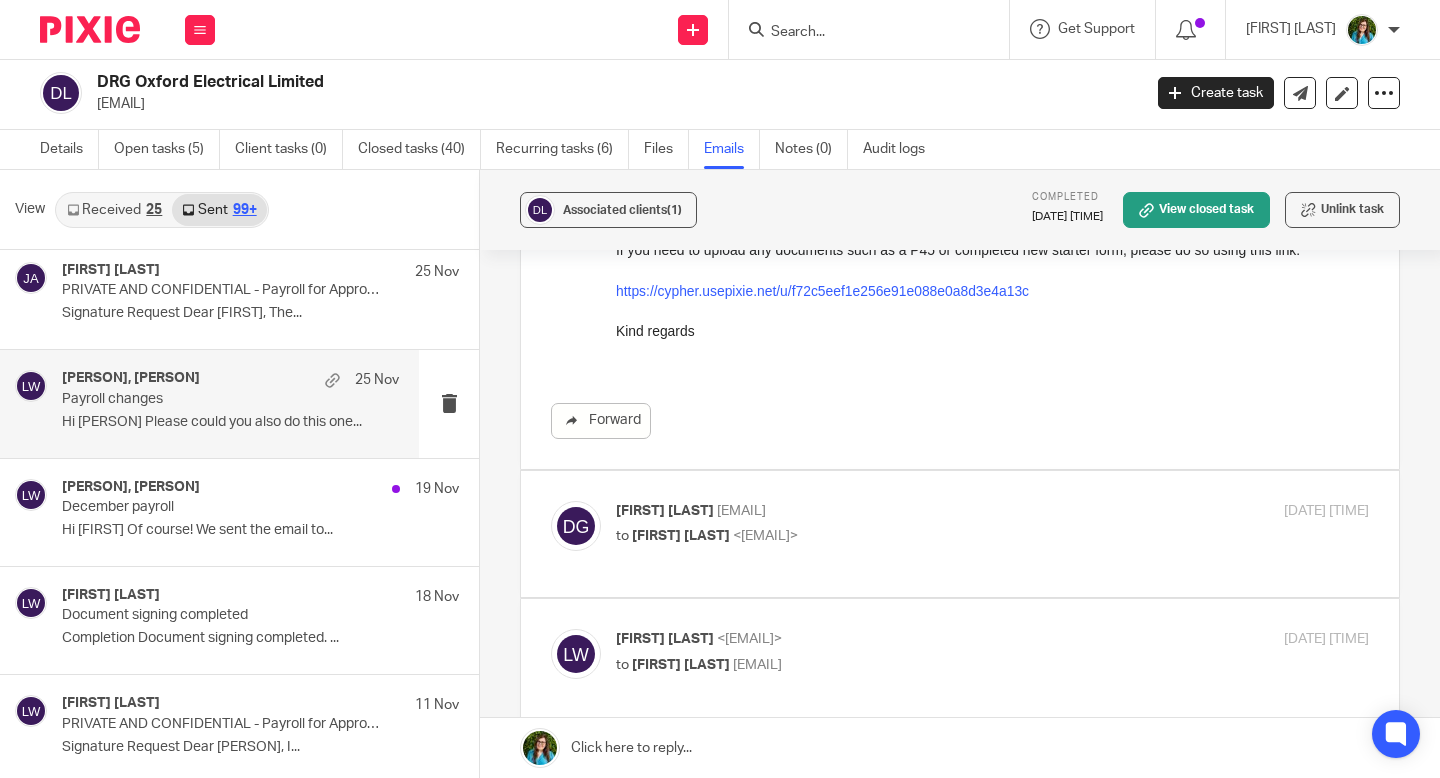 click on "<louise@cypherhq.co.uk>" at bounding box center [765, 536] 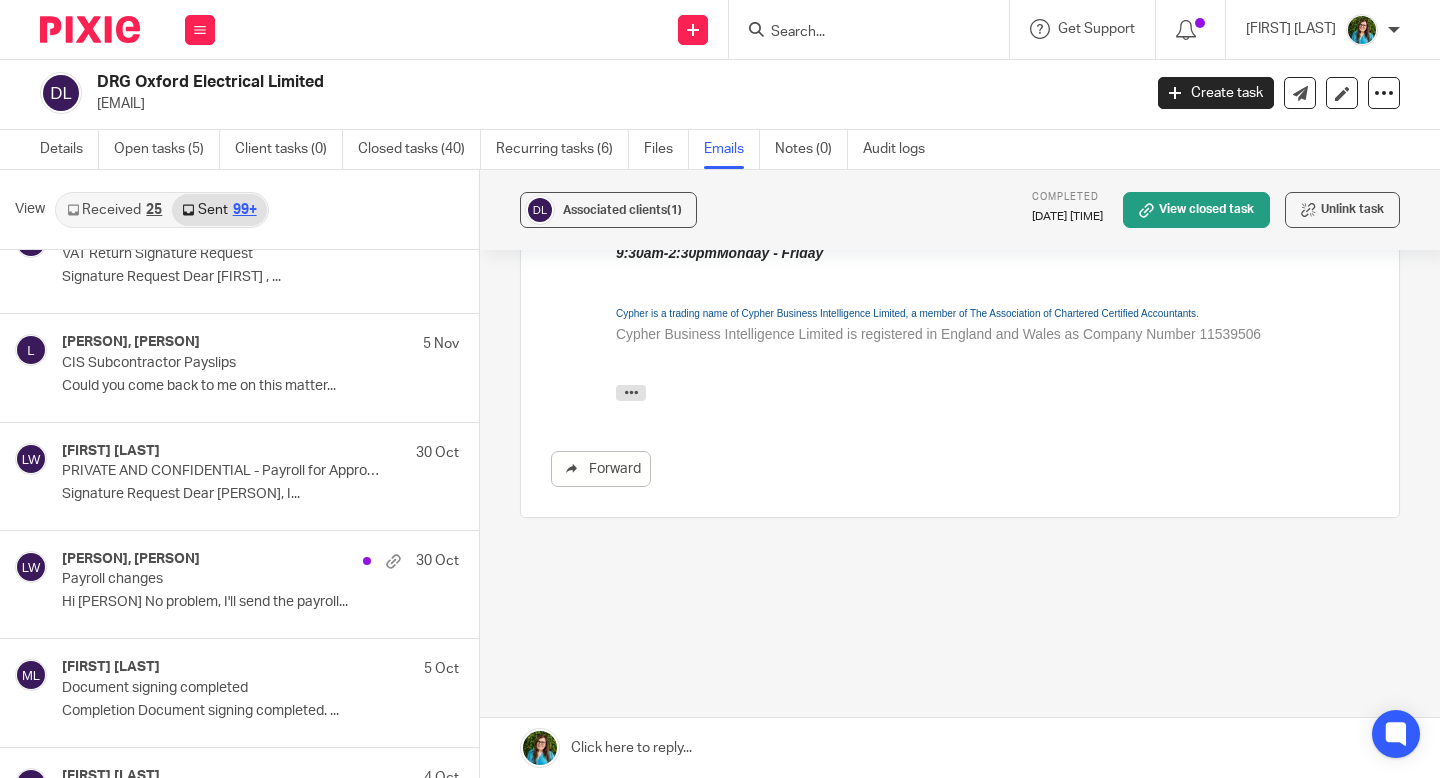 scroll, scrollTop: 8497, scrollLeft: 0, axis: vertical 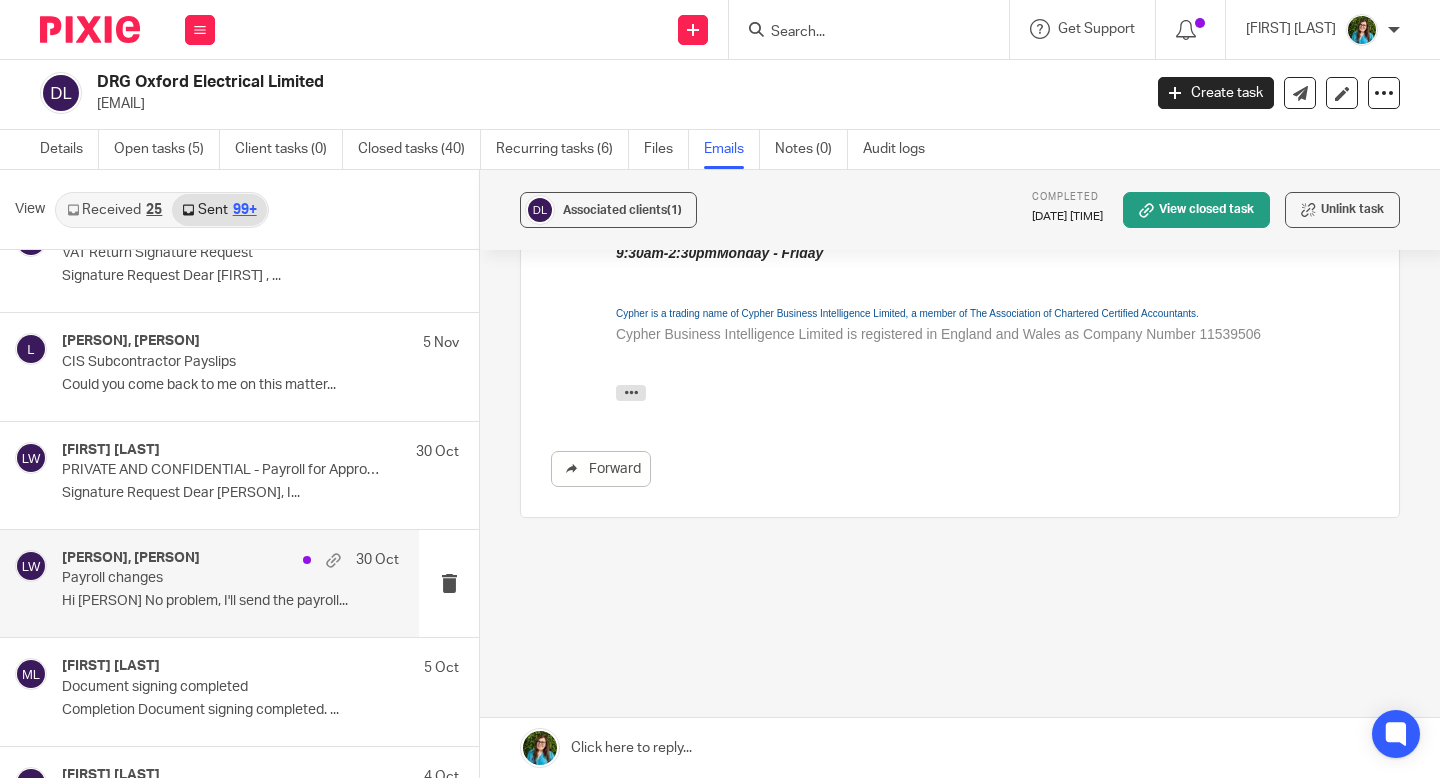 click on "Danny Geddes, Louise Williams
30 Oct   Payroll changes   Hi Danny     No problem, I'll send the payroll..." at bounding box center (230, 583) 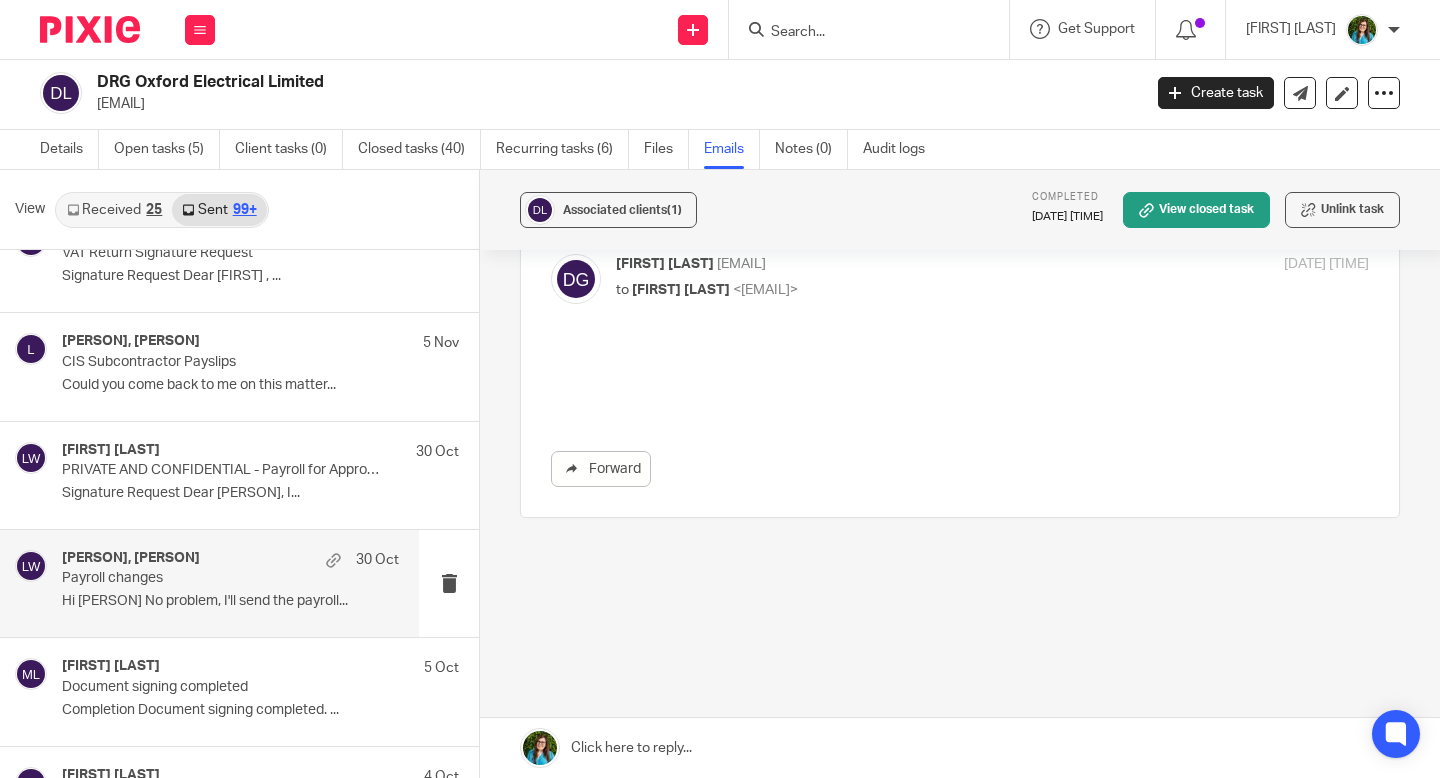 scroll, scrollTop: 0, scrollLeft: 0, axis: both 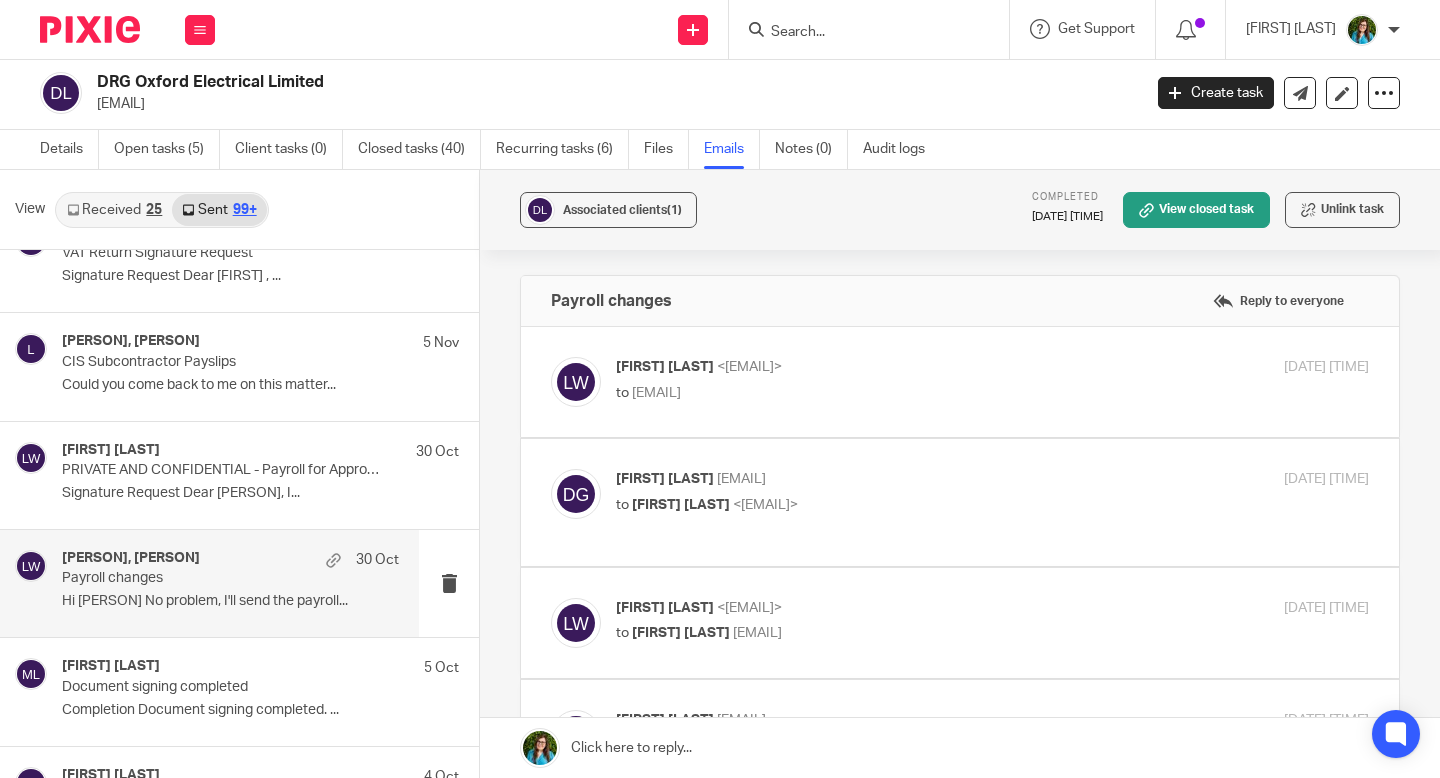 click on "to     <drg.electrical1@gmail.com>" at bounding box center (867, 393) 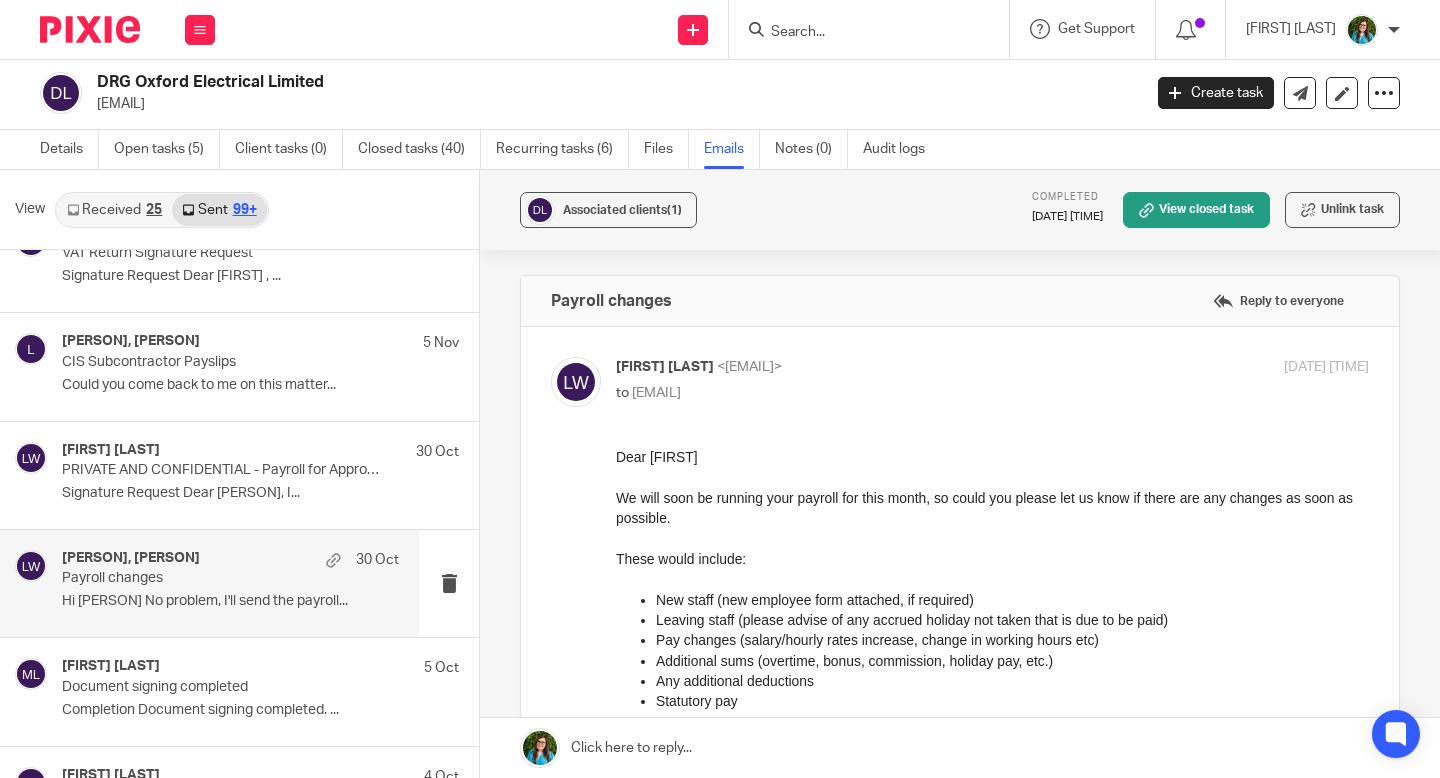 scroll, scrollTop: 0, scrollLeft: 0, axis: both 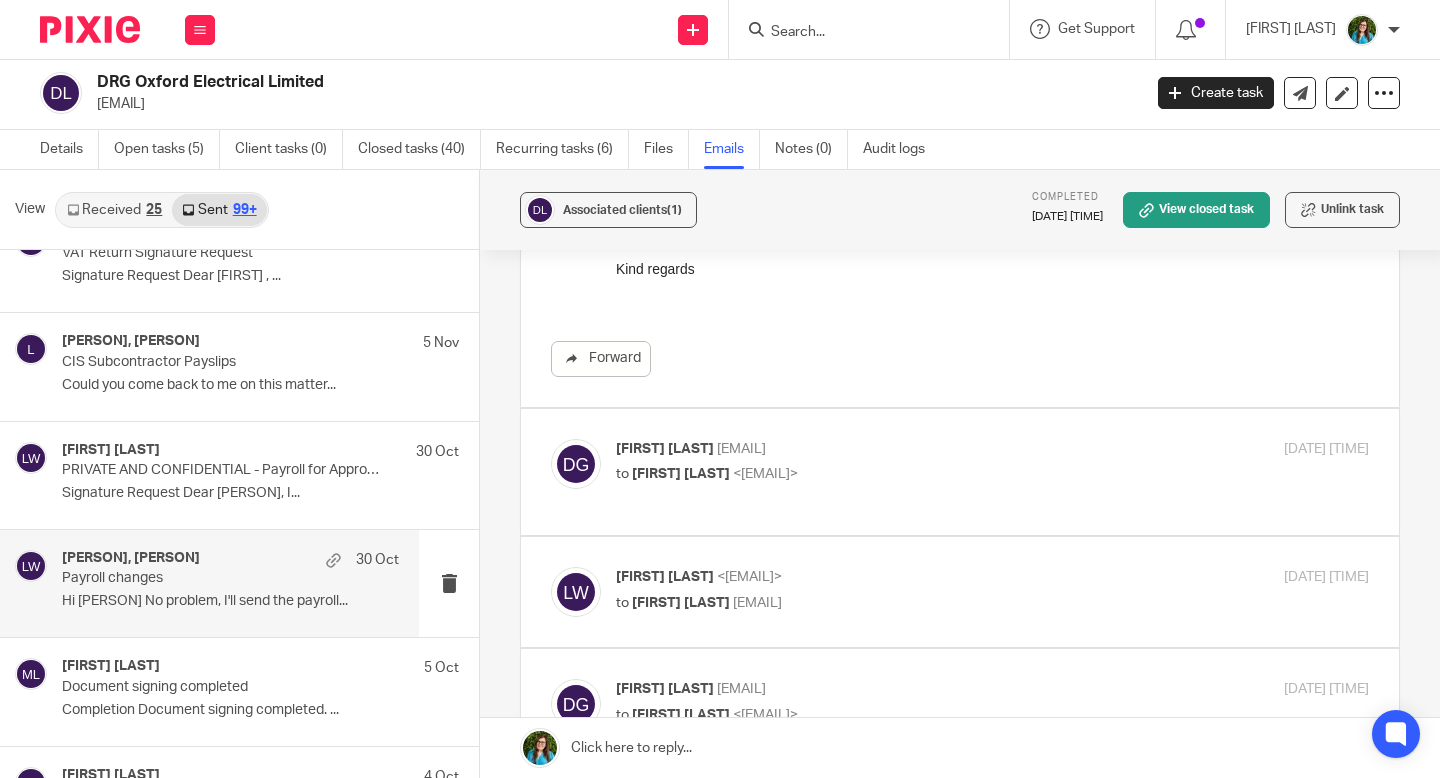 click on "to
Louise Williams
<louise@cypherhq.co.uk>" at bounding box center (867, 474) 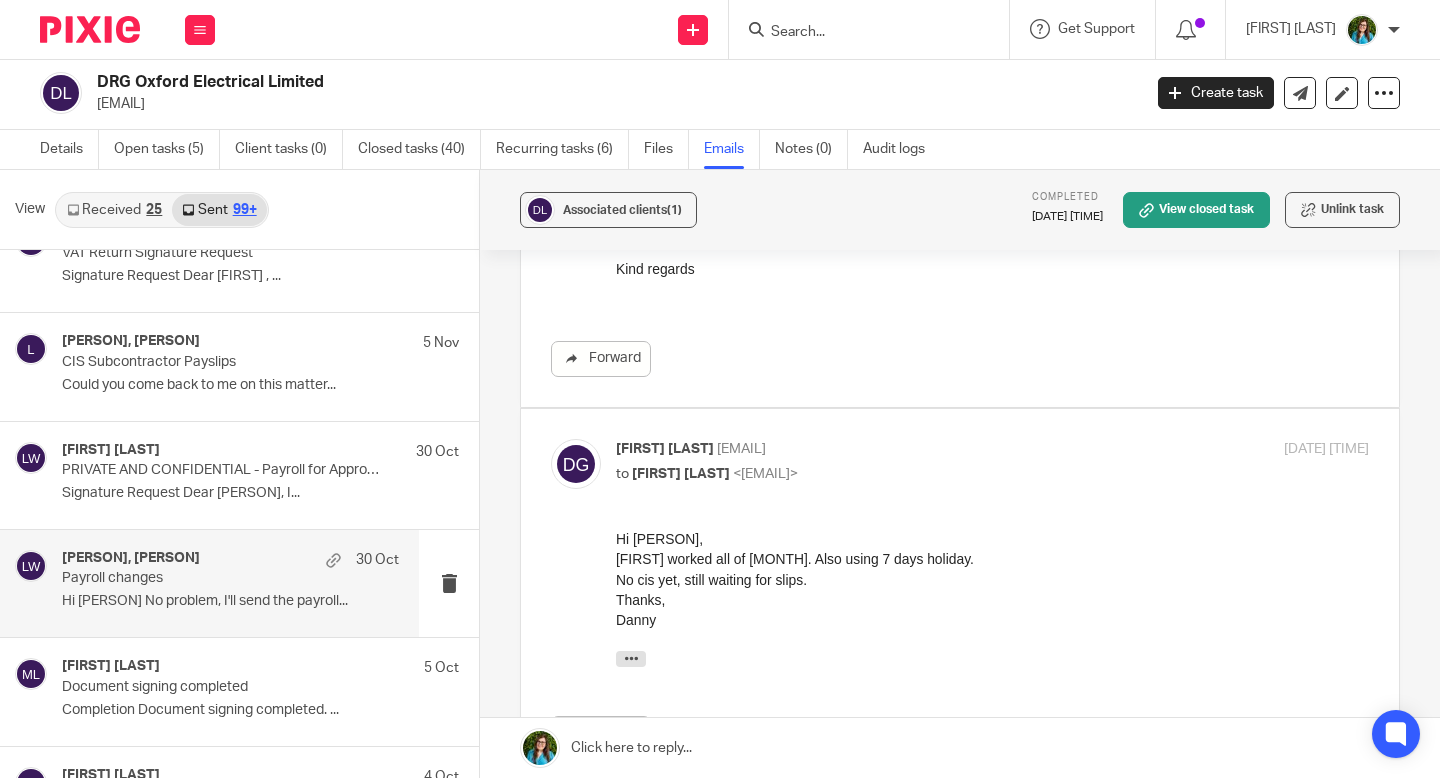 scroll, scrollTop: 0, scrollLeft: 0, axis: both 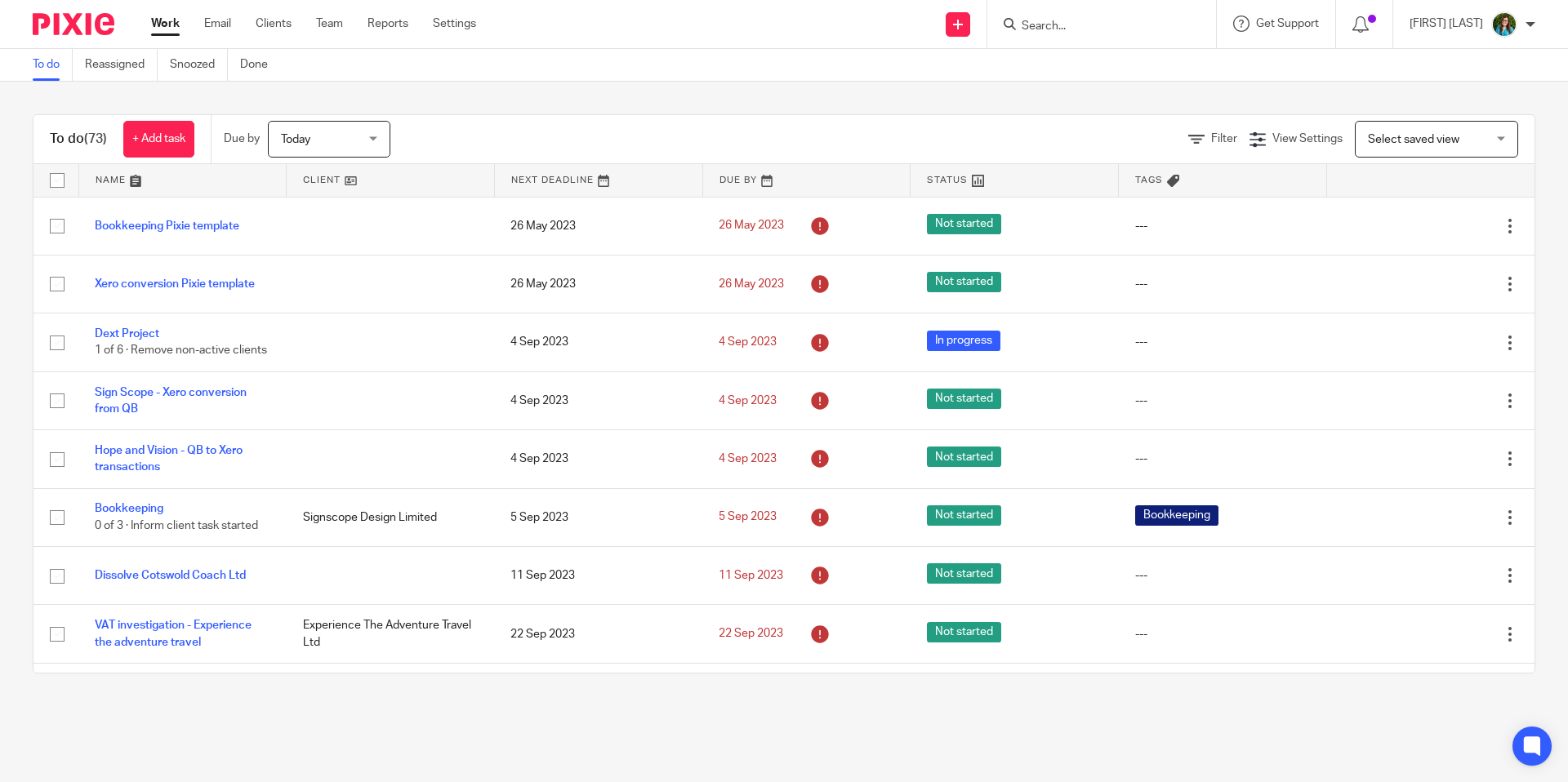 click at bounding box center (1094, 27) 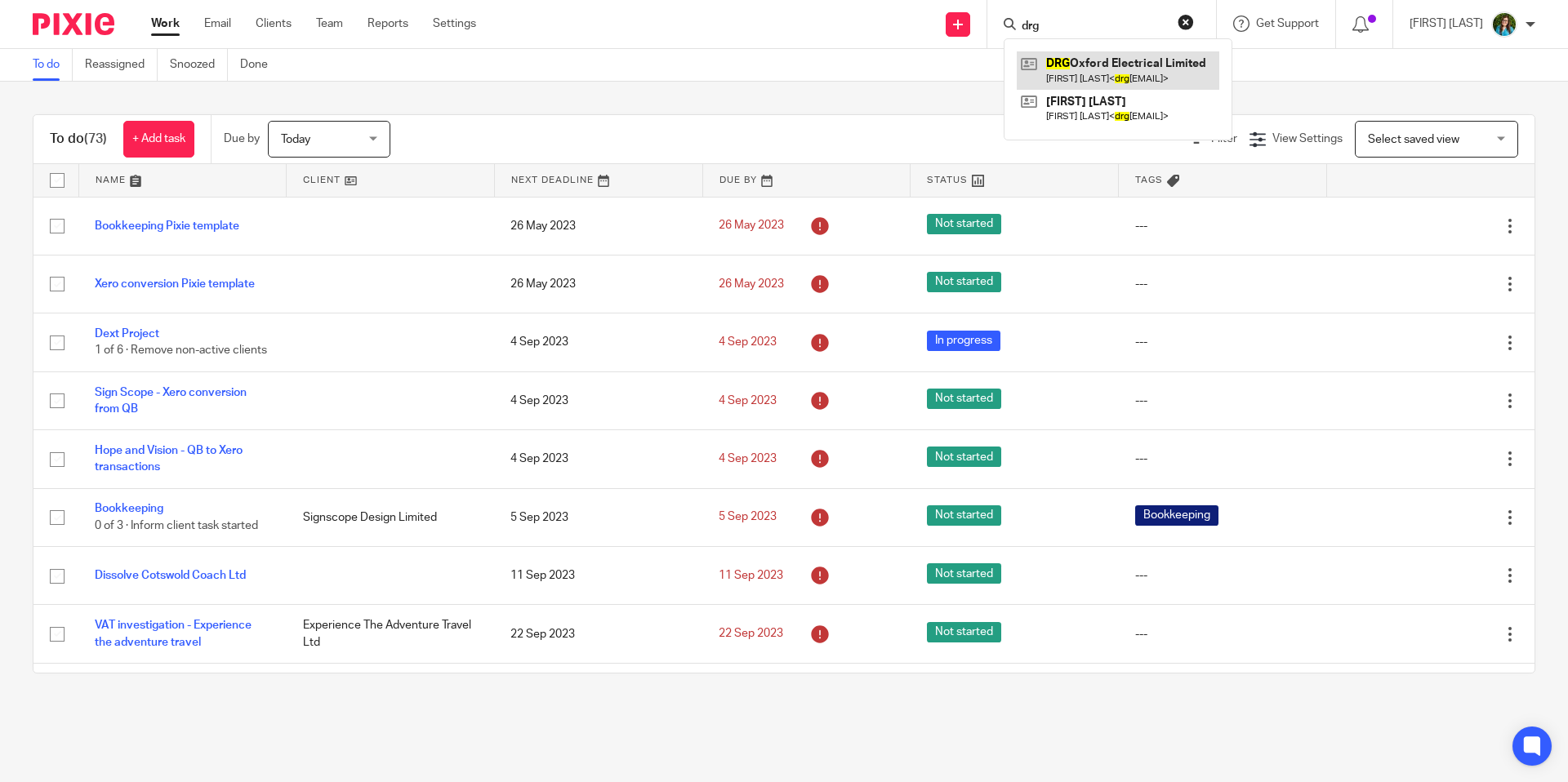 type on "drg" 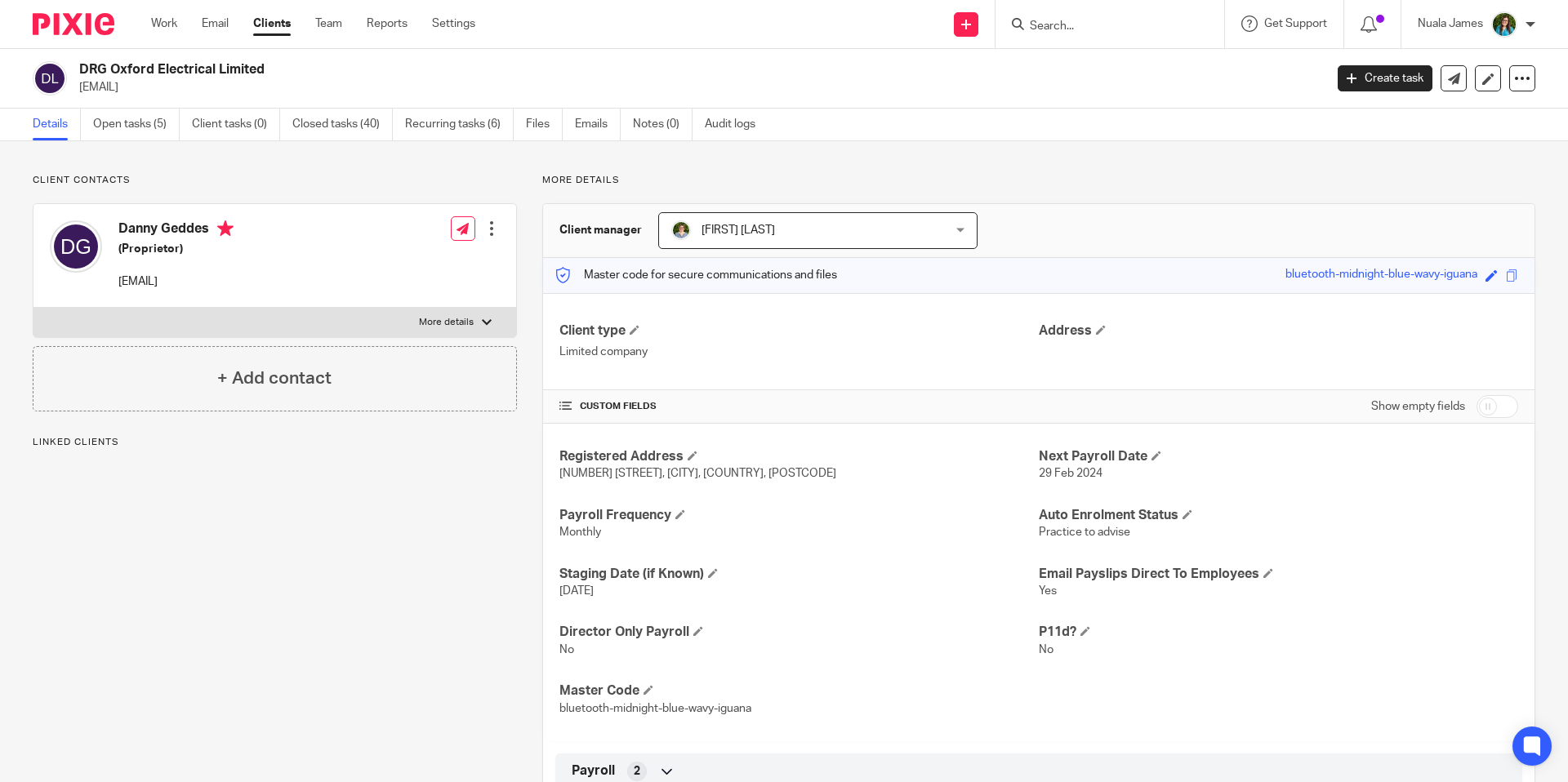 scroll, scrollTop: 0, scrollLeft: 0, axis: both 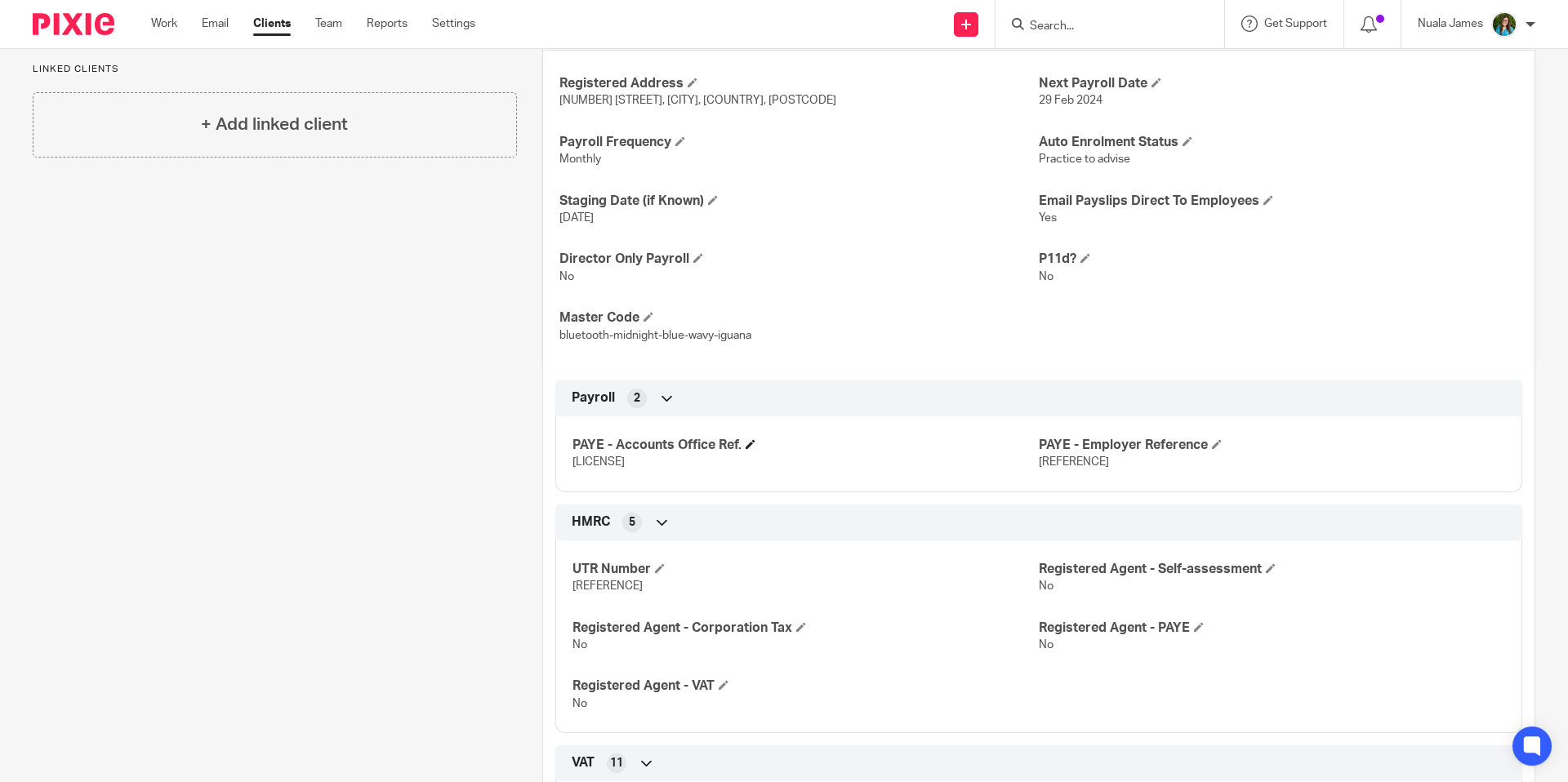 drag, startPoint x: 666, startPoint y: 458, endPoint x: 653, endPoint y: 451, distance: 14.764823 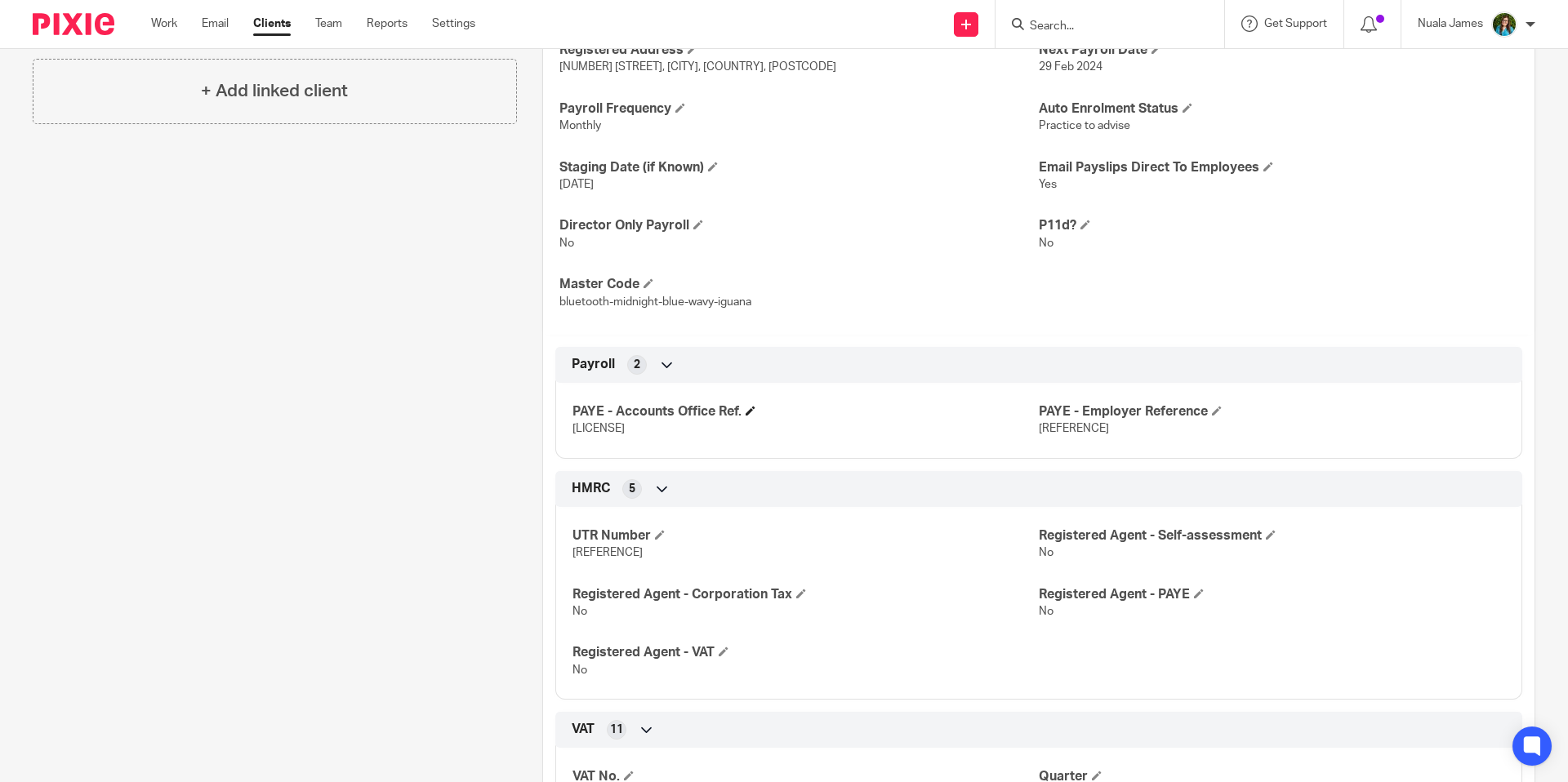 scroll, scrollTop: 495, scrollLeft: 0, axis: vertical 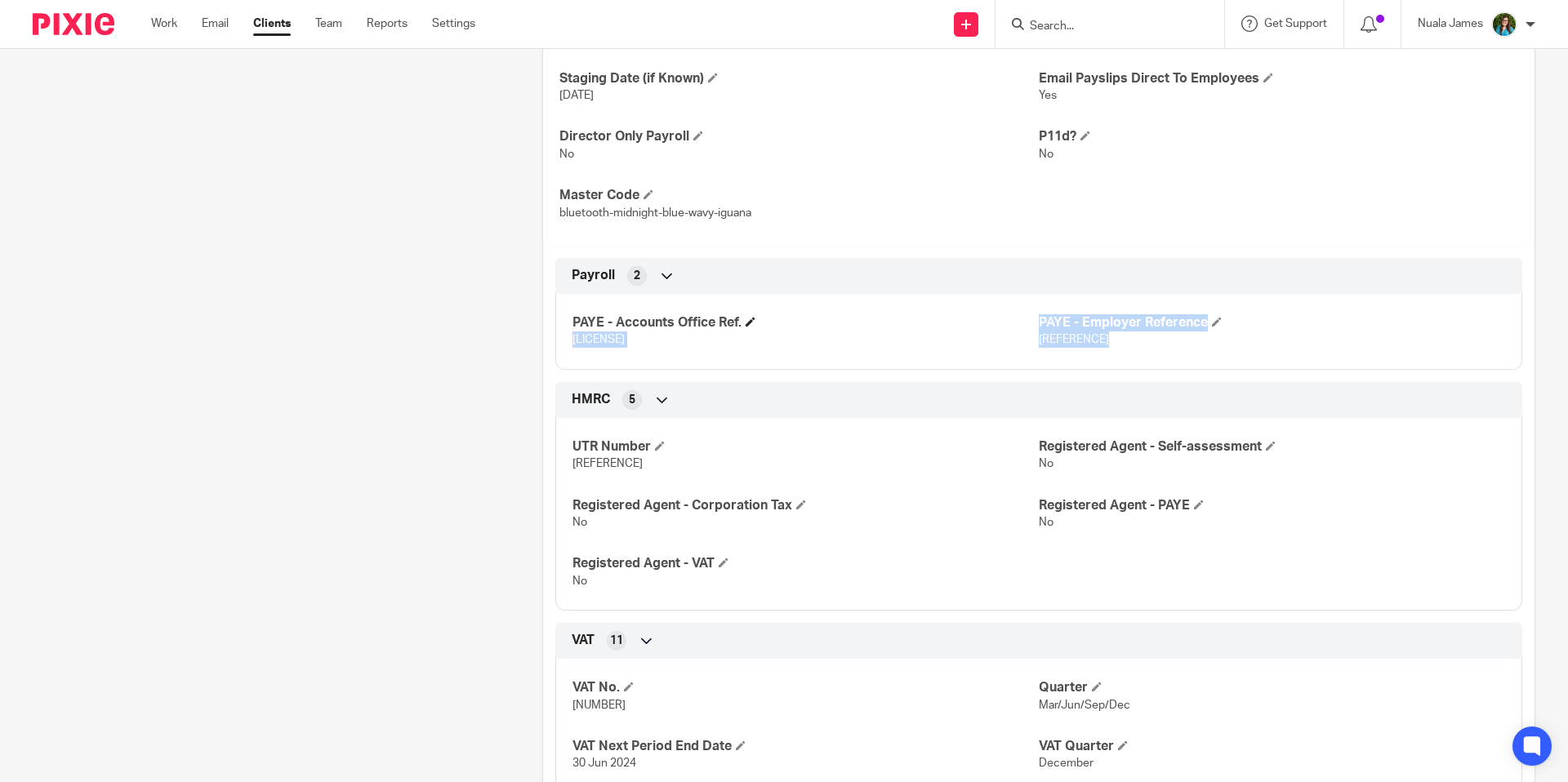drag, startPoint x: 1129, startPoint y: 340, endPoint x: 1027, endPoint y: 326, distance: 102.9563 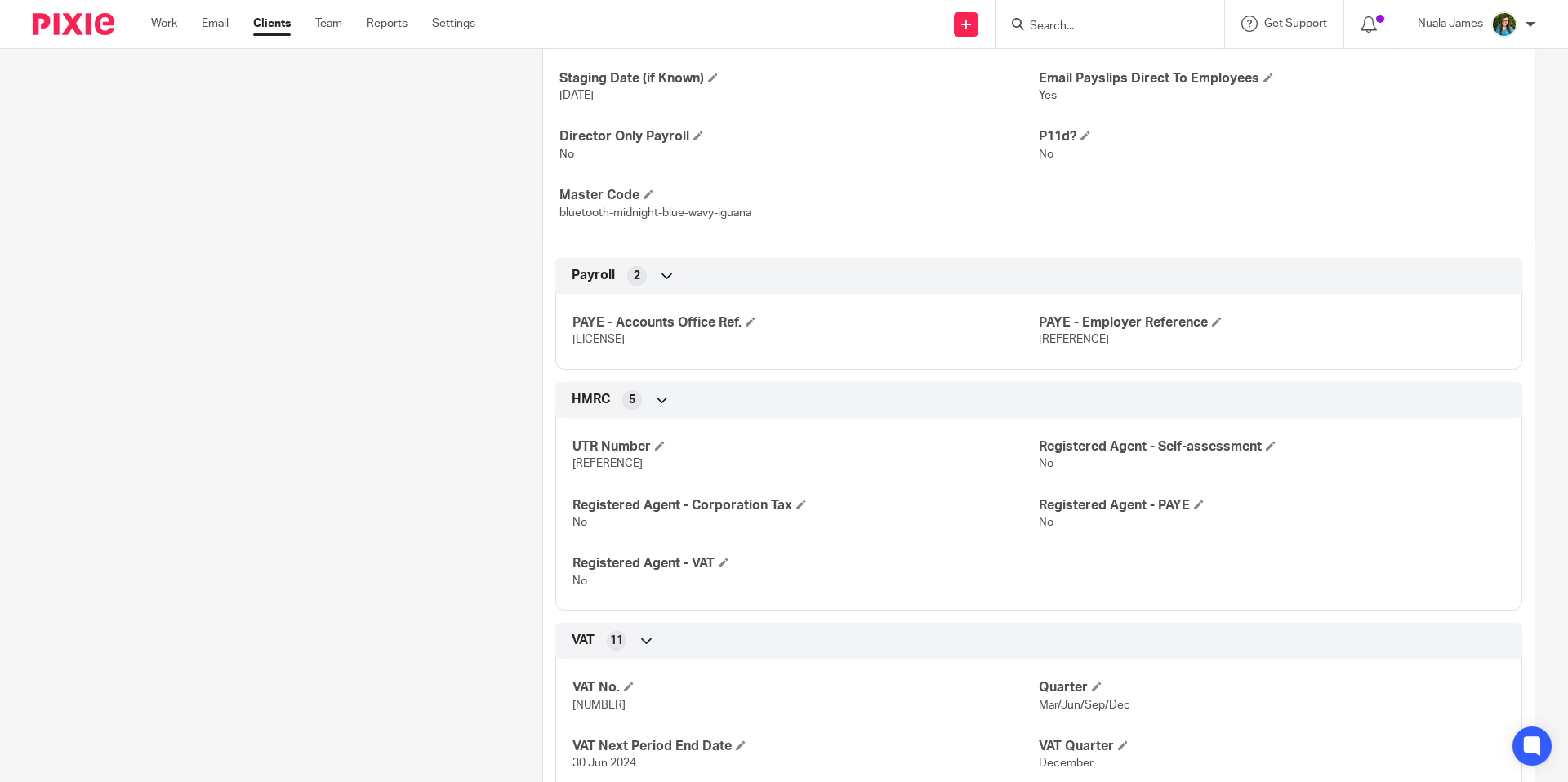 click on "[REFERENCE]" at bounding box center [1272, 340] 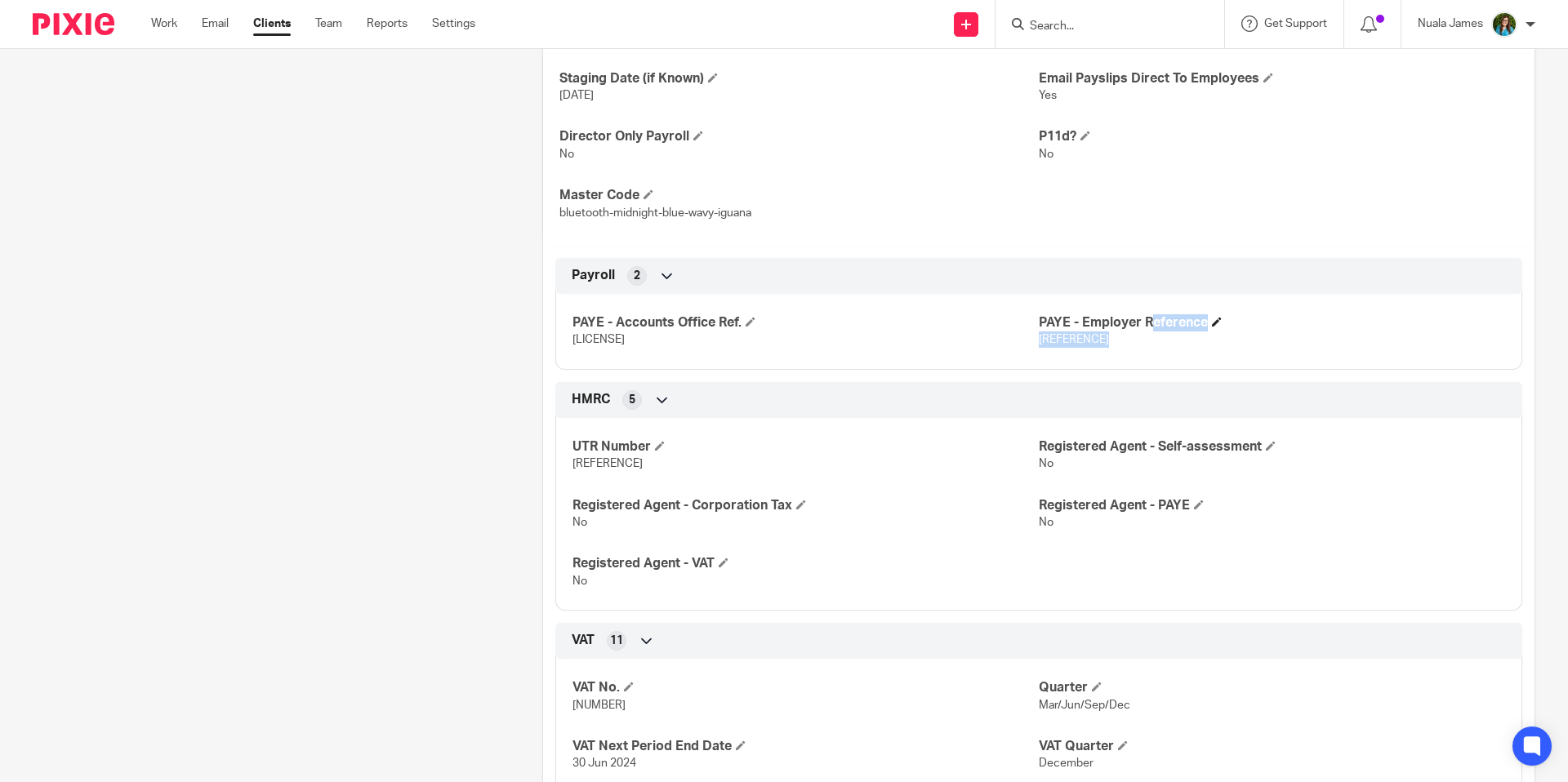 drag, startPoint x: 1110, startPoint y: 340, endPoint x: 1043, endPoint y: 322, distance: 69.37579 